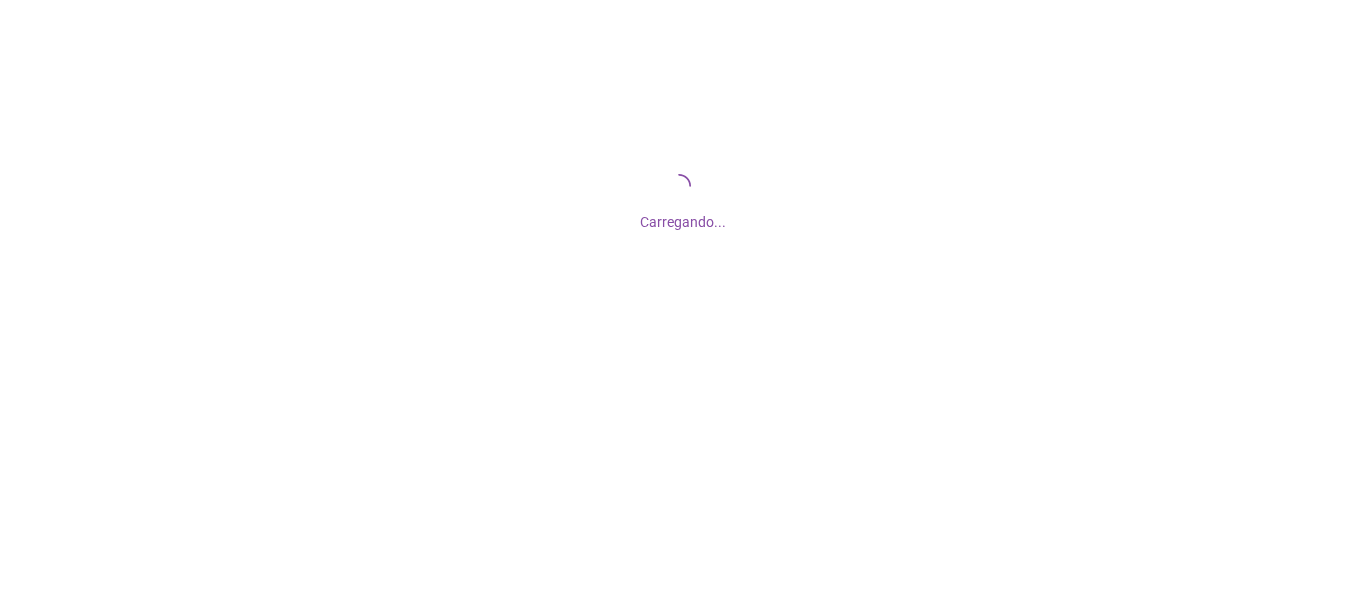 scroll, scrollTop: 0, scrollLeft: 0, axis: both 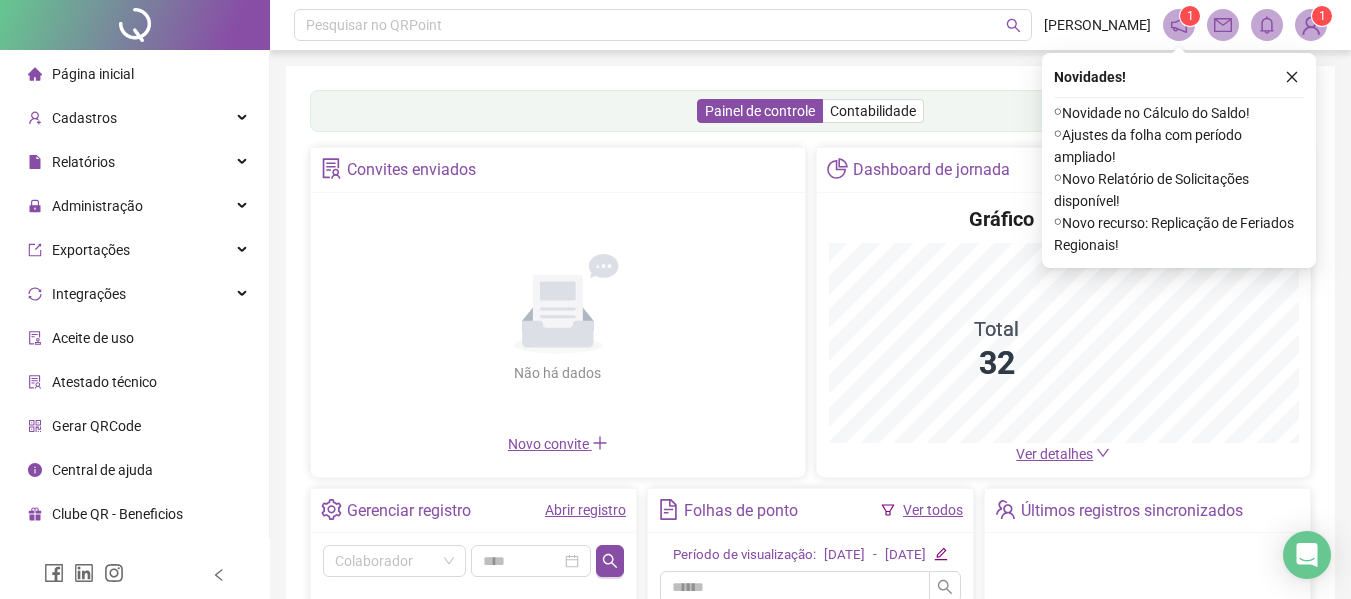 drag, startPoint x: 1299, startPoint y: 73, endPoint x: 1280, endPoint y: 93, distance: 27.58623 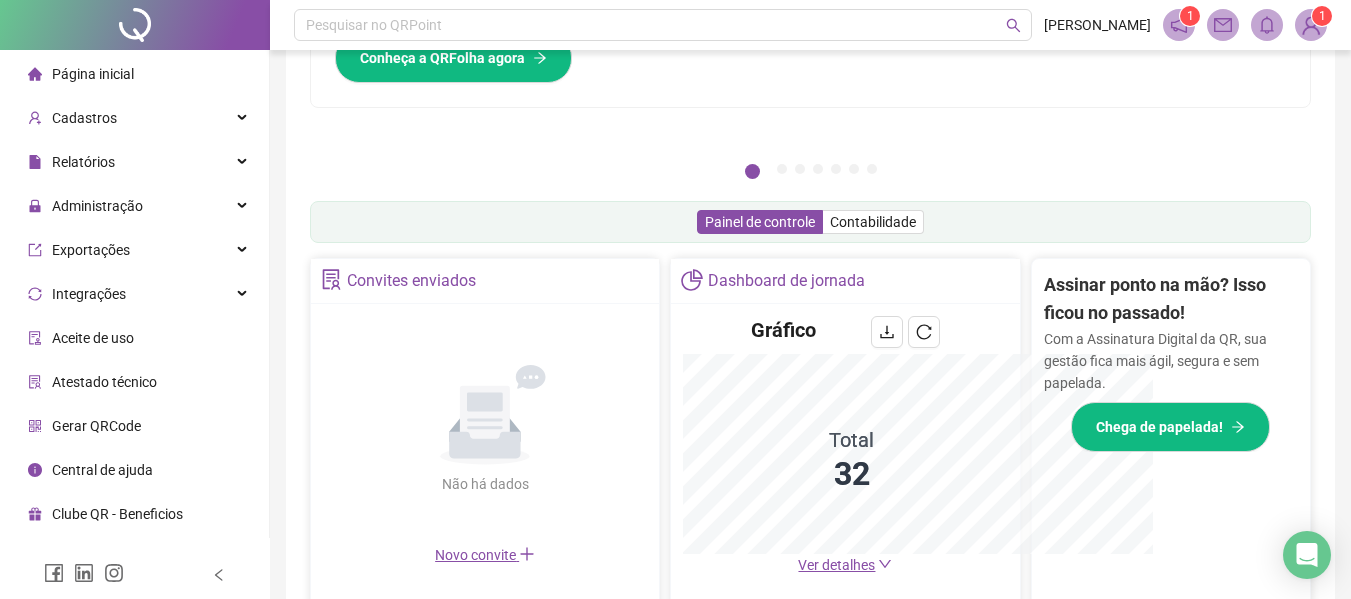 scroll, scrollTop: 479, scrollLeft: 0, axis: vertical 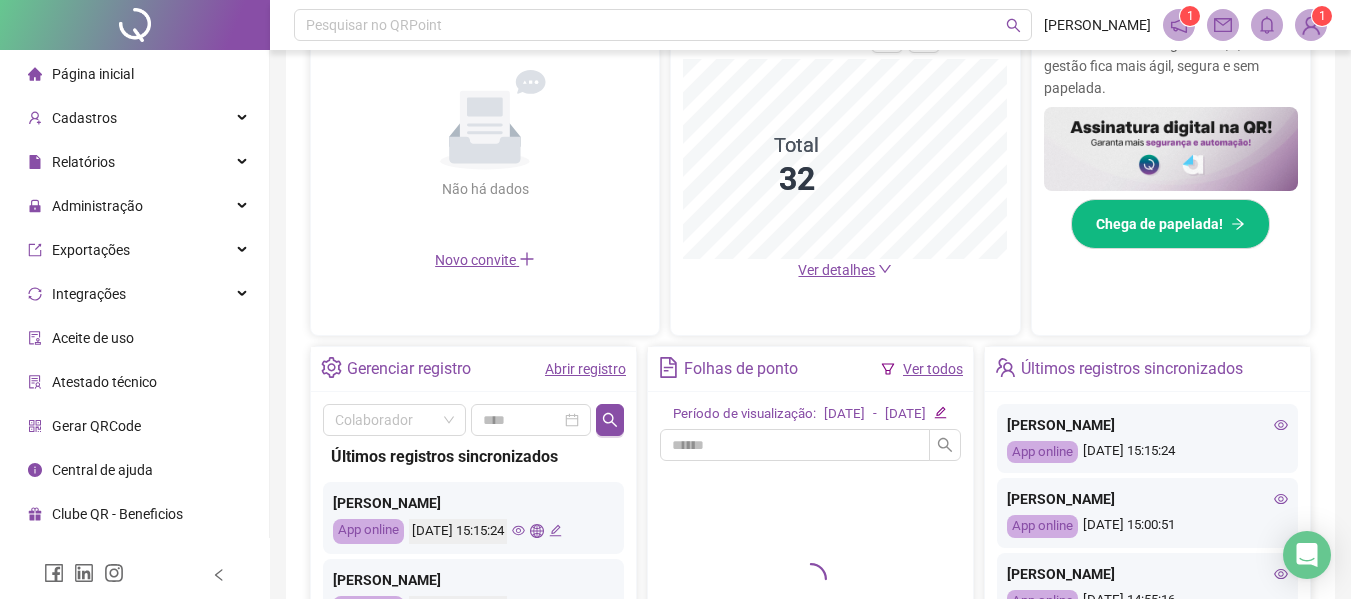 click on "Ver todos" at bounding box center [933, 369] 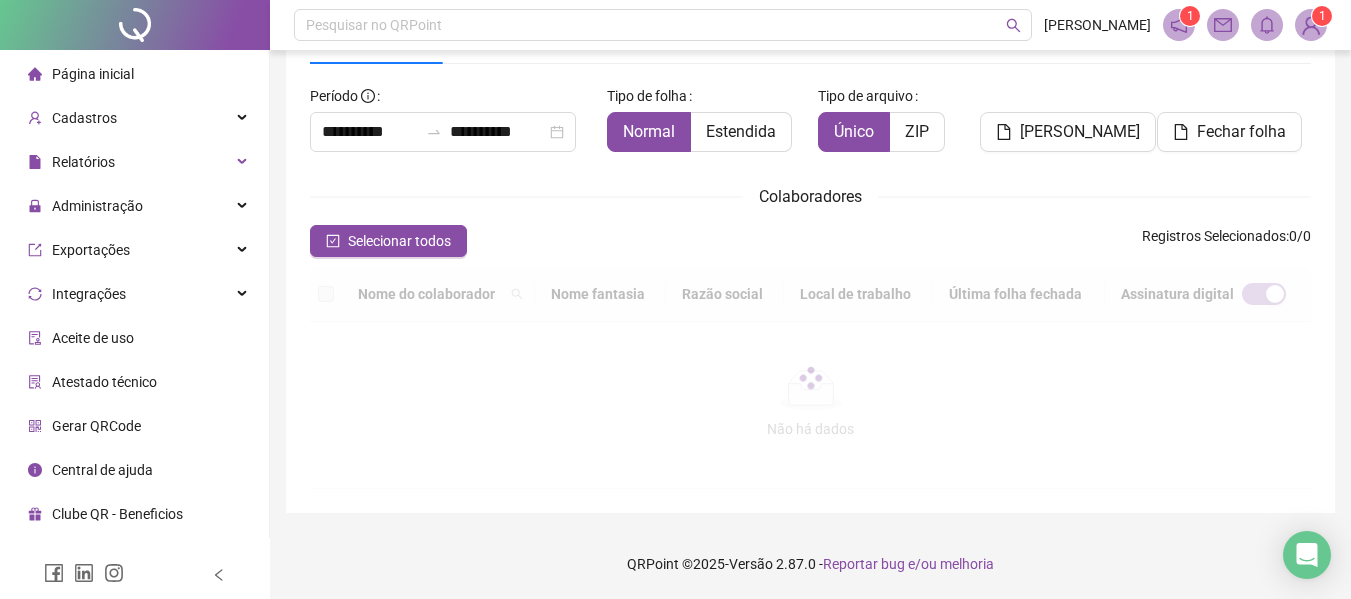 scroll, scrollTop: 110, scrollLeft: 0, axis: vertical 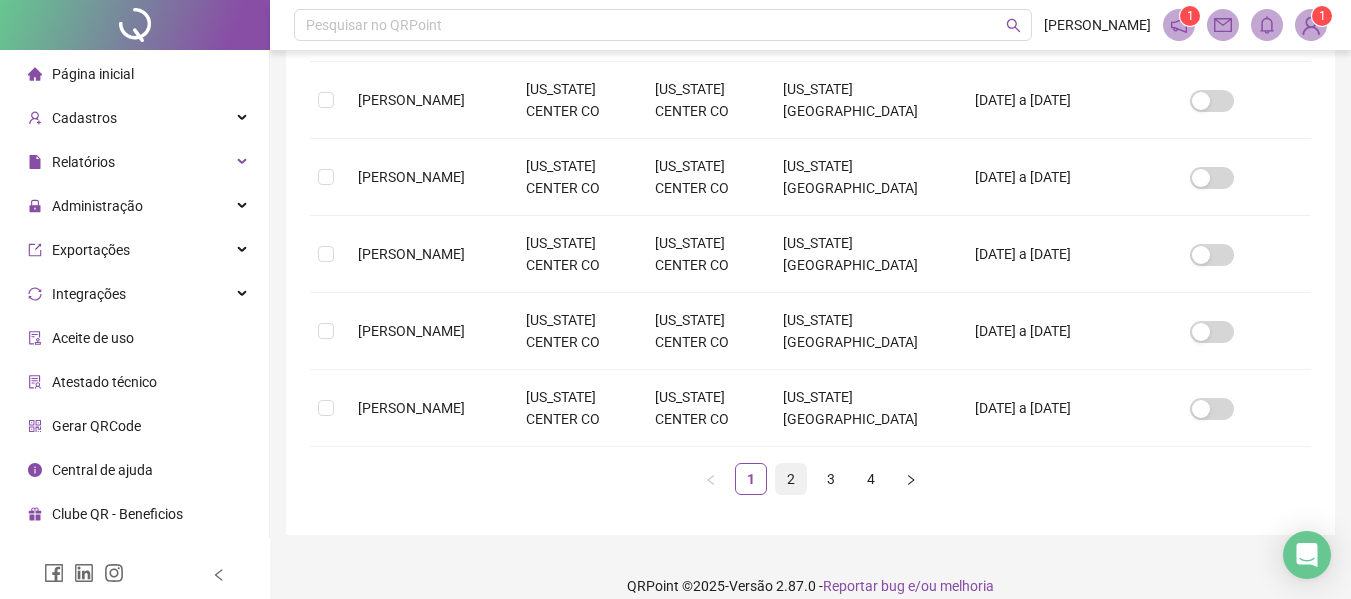 click on "2" at bounding box center [791, 479] 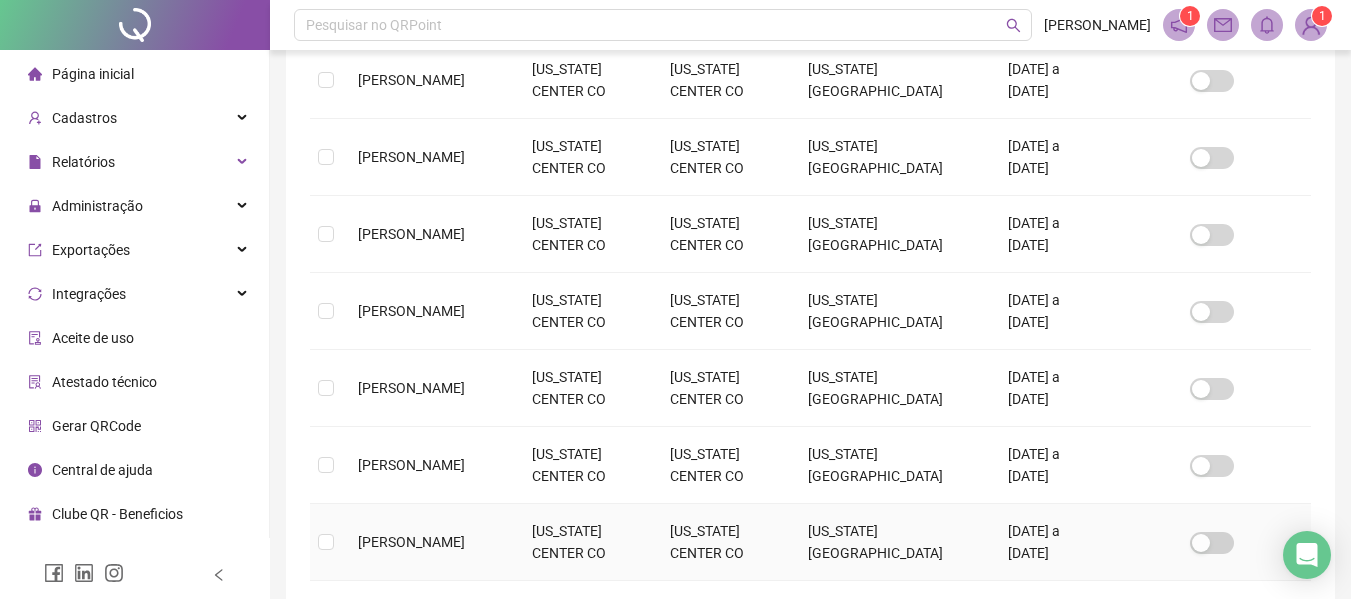 scroll, scrollTop: 410, scrollLeft: 0, axis: vertical 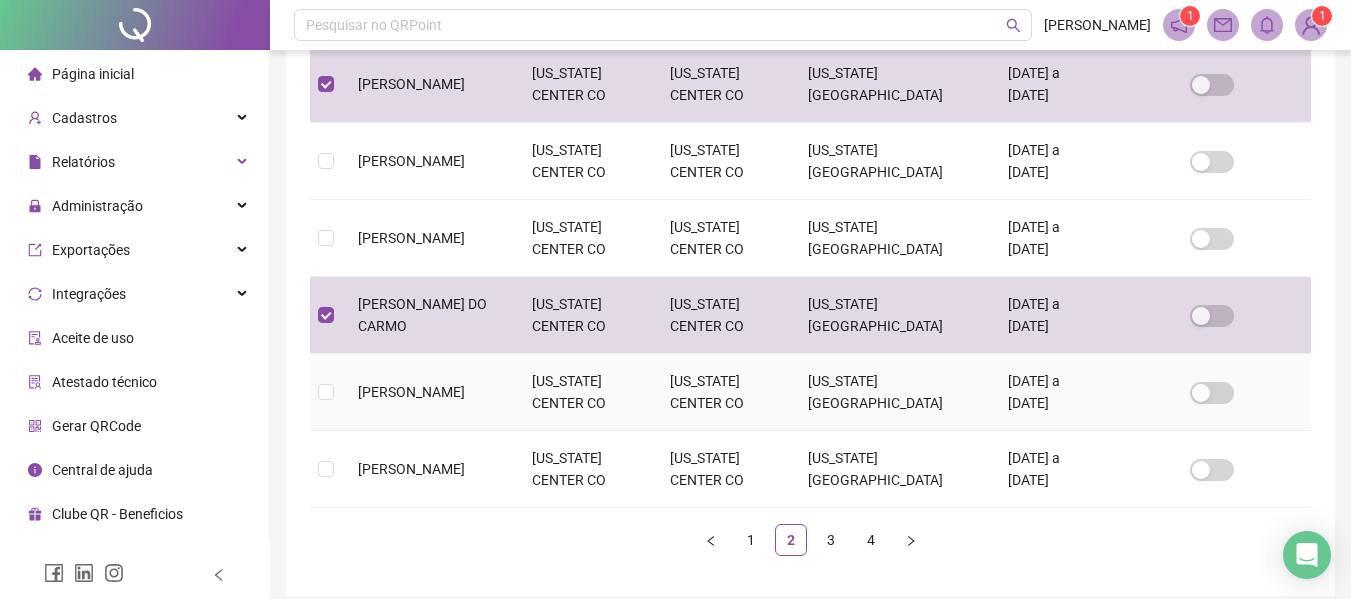 click at bounding box center (326, 392) 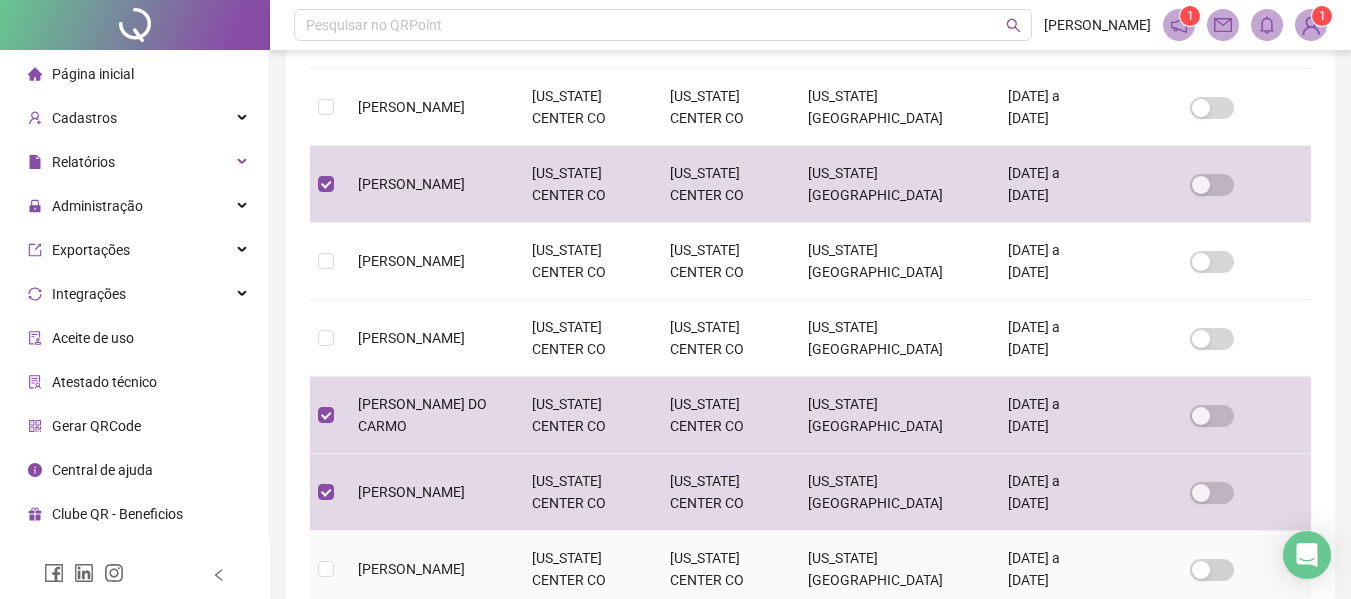 scroll, scrollTop: 793, scrollLeft: 0, axis: vertical 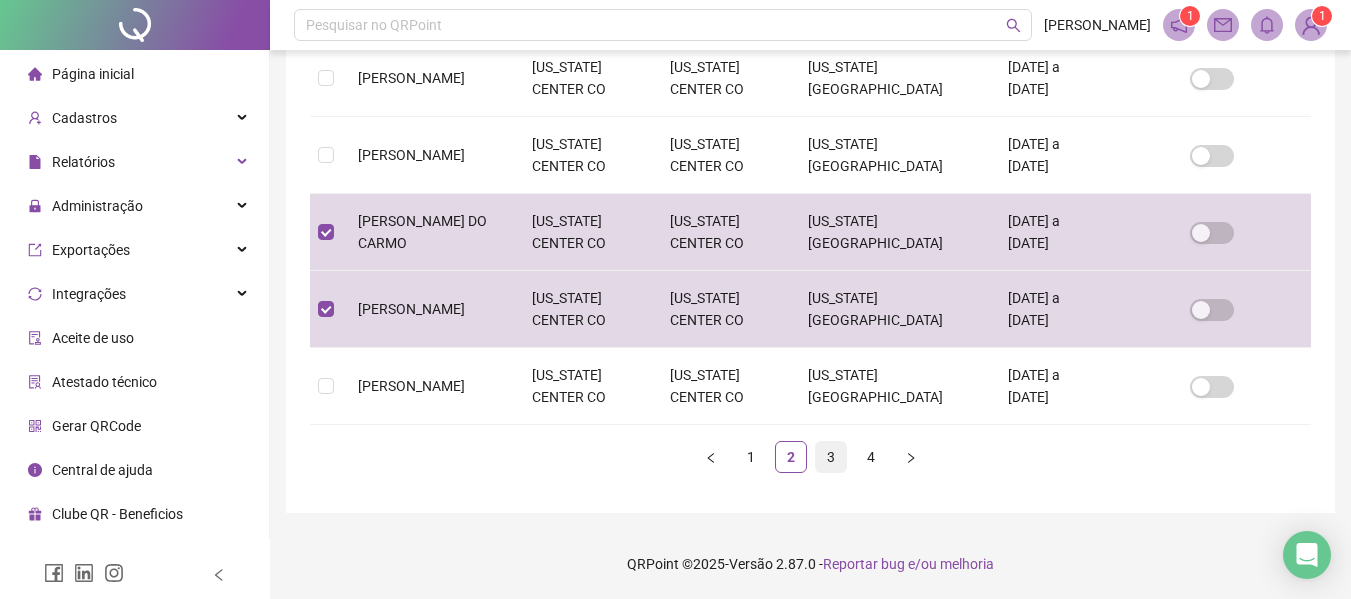 click on "3" at bounding box center [831, 457] 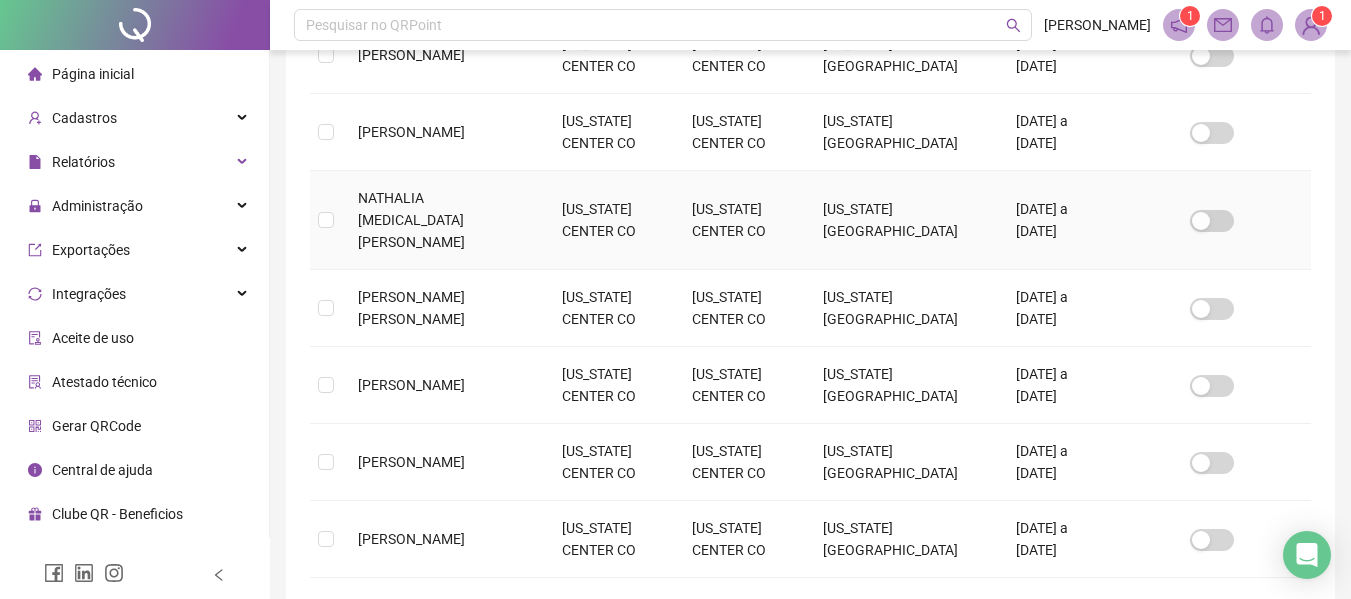 scroll, scrollTop: 510, scrollLeft: 0, axis: vertical 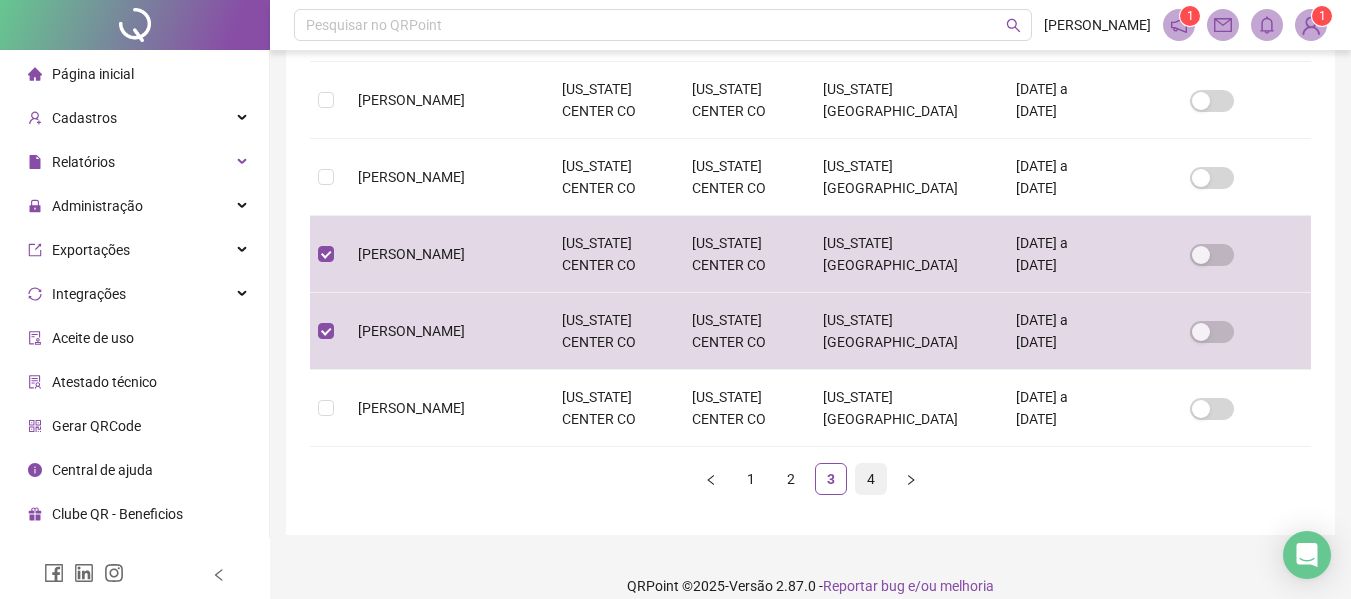 click on "4" at bounding box center (871, 479) 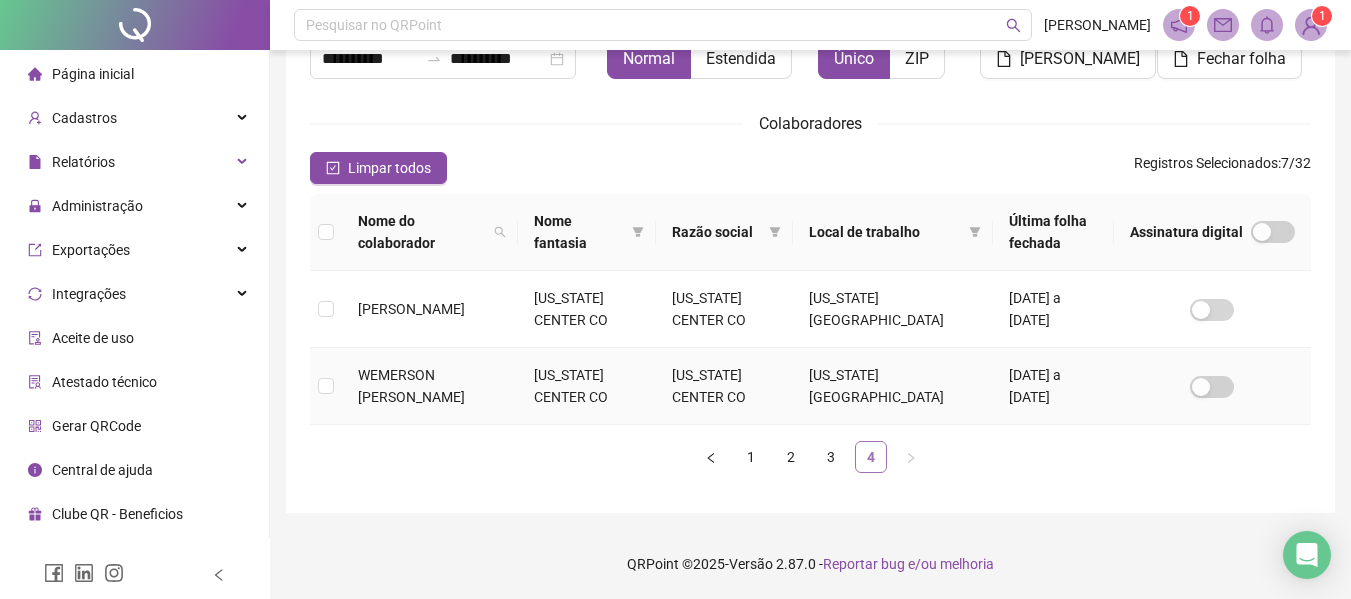 scroll, scrollTop: 110, scrollLeft: 0, axis: vertical 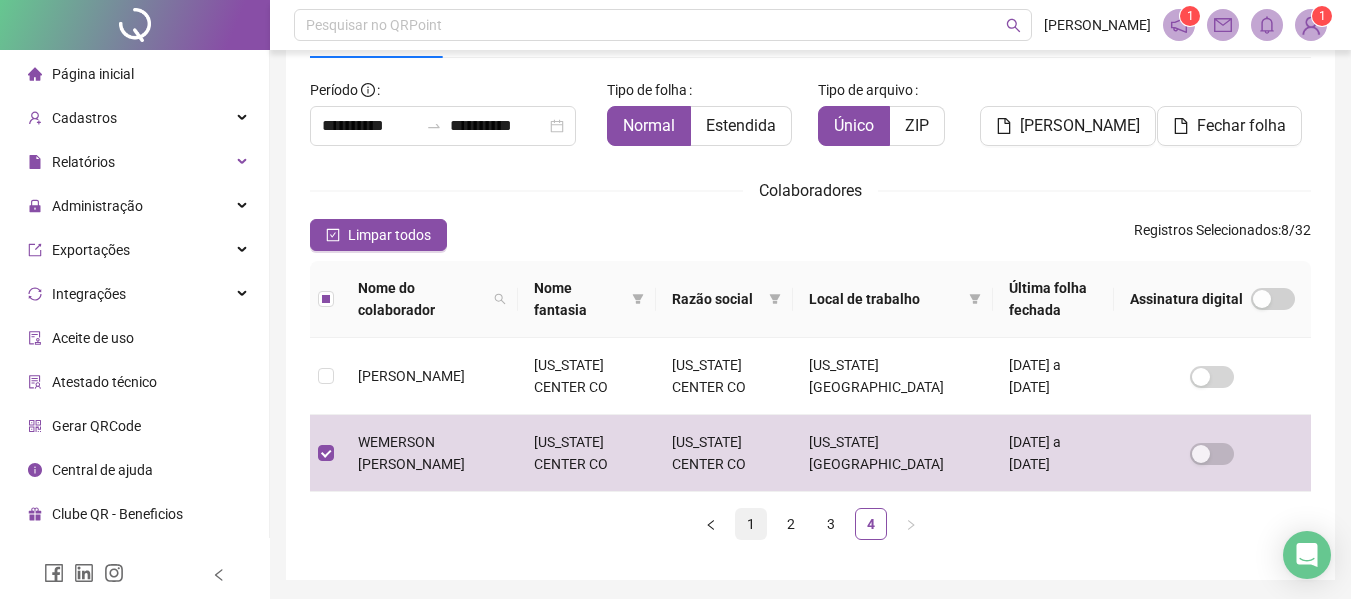 click on "1" at bounding box center [751, 524] 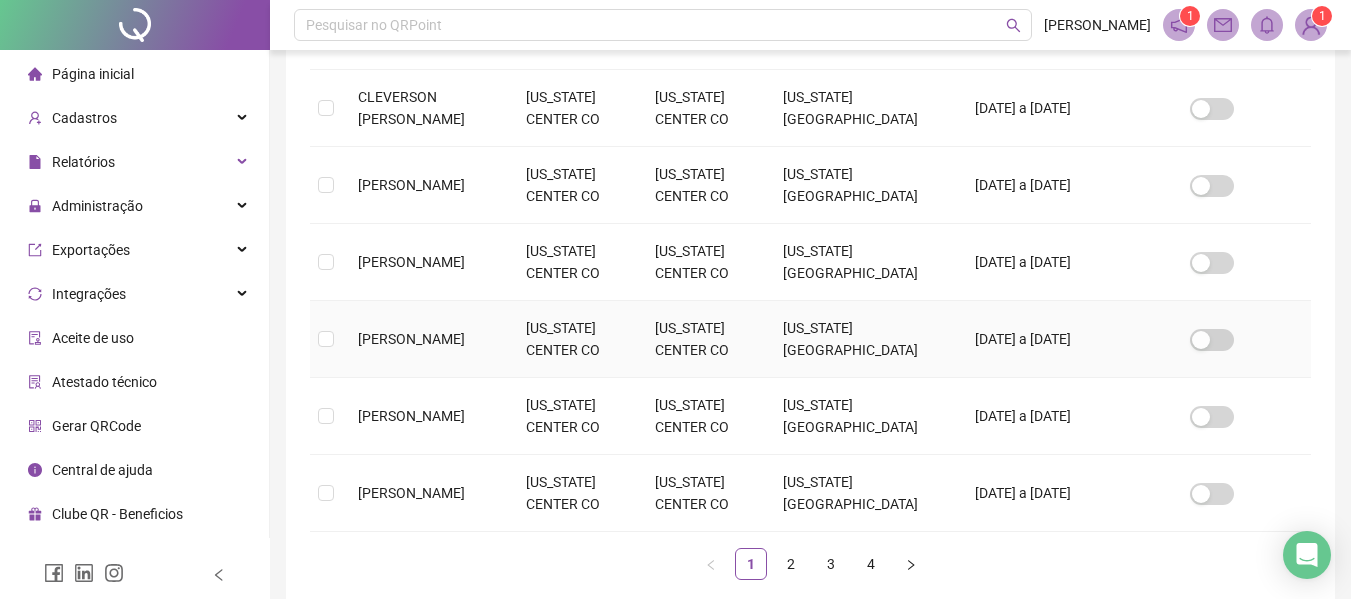 scroll, scrollTop: 710, scrollLeft: 0, axis: vertical 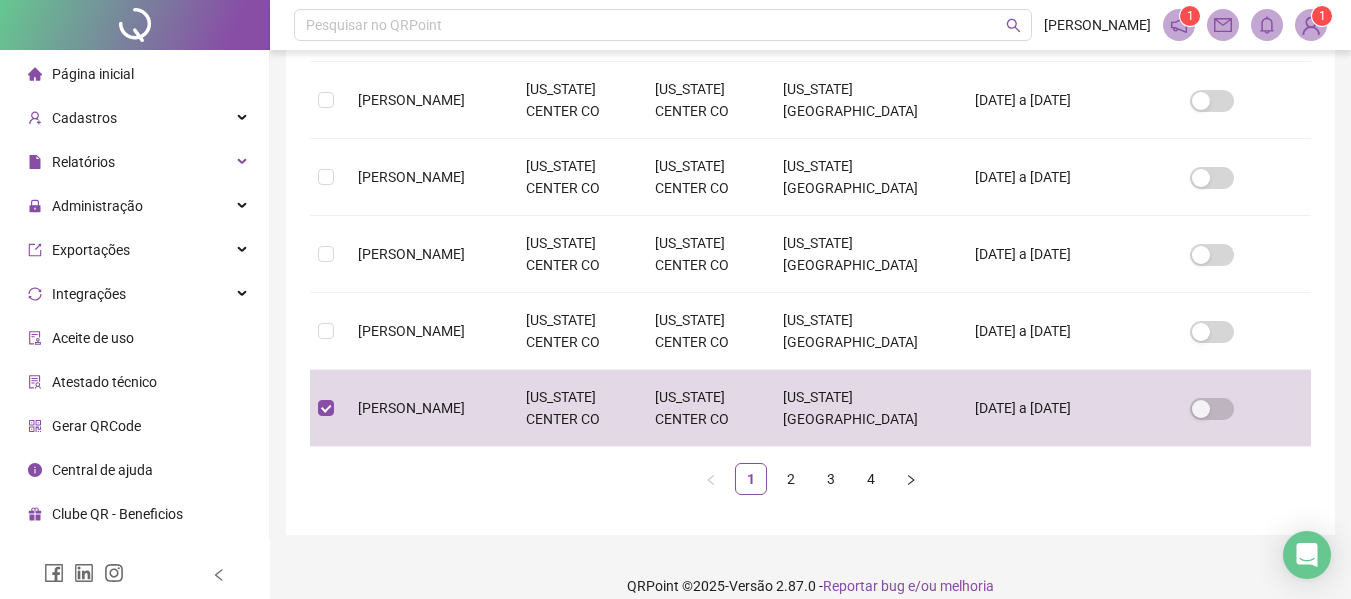 click on "QRPoint © 2025  -  Versão   2.87.0   -  Reportar bug e/ou melhoria" at bounding box center [810, 586] 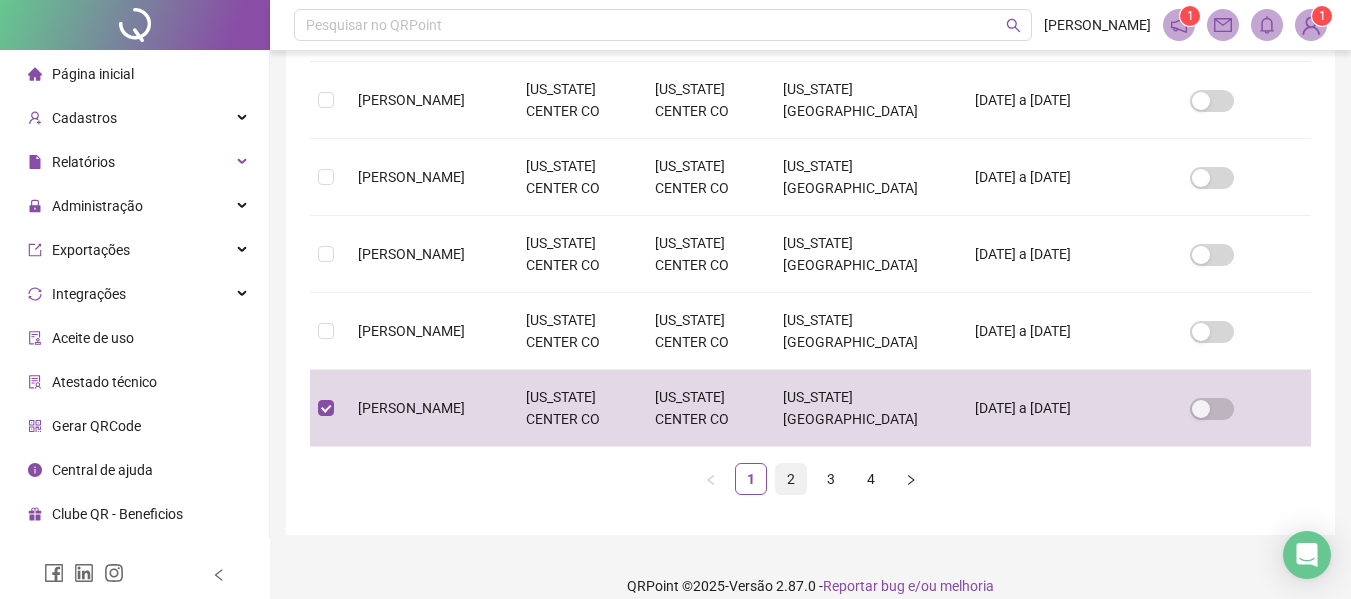 click on "2" at bounding box center (791, 479) 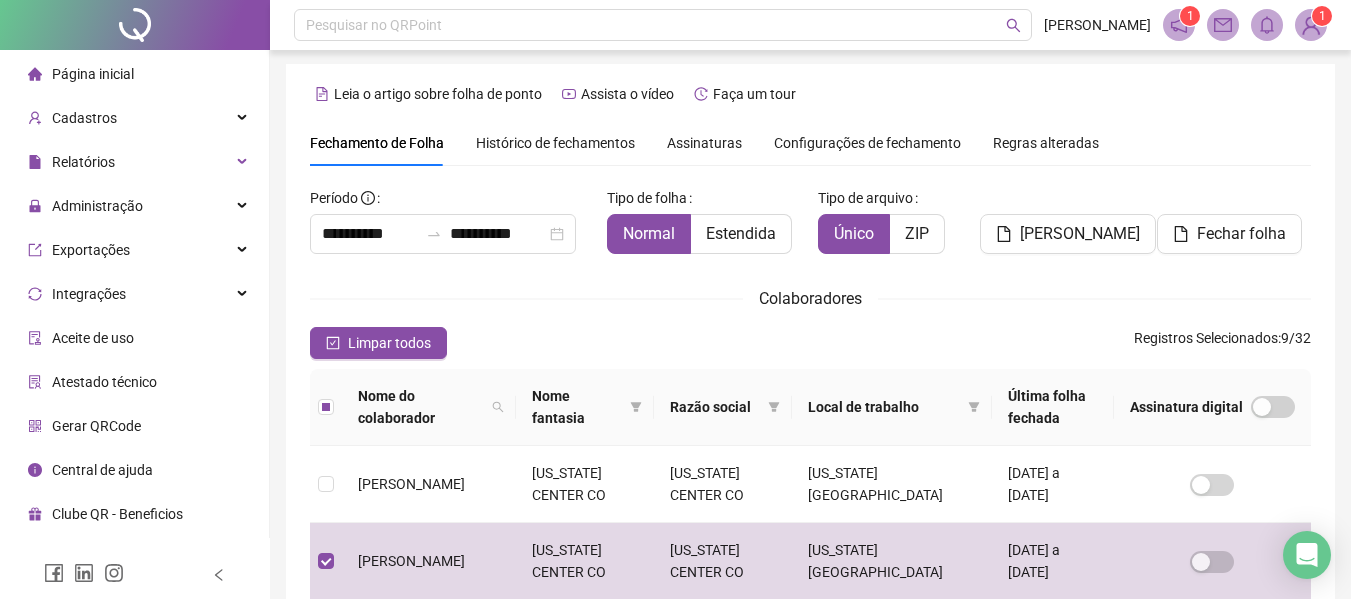 scroll, scrollTop: 0, scrollLeft: 0, axis: both 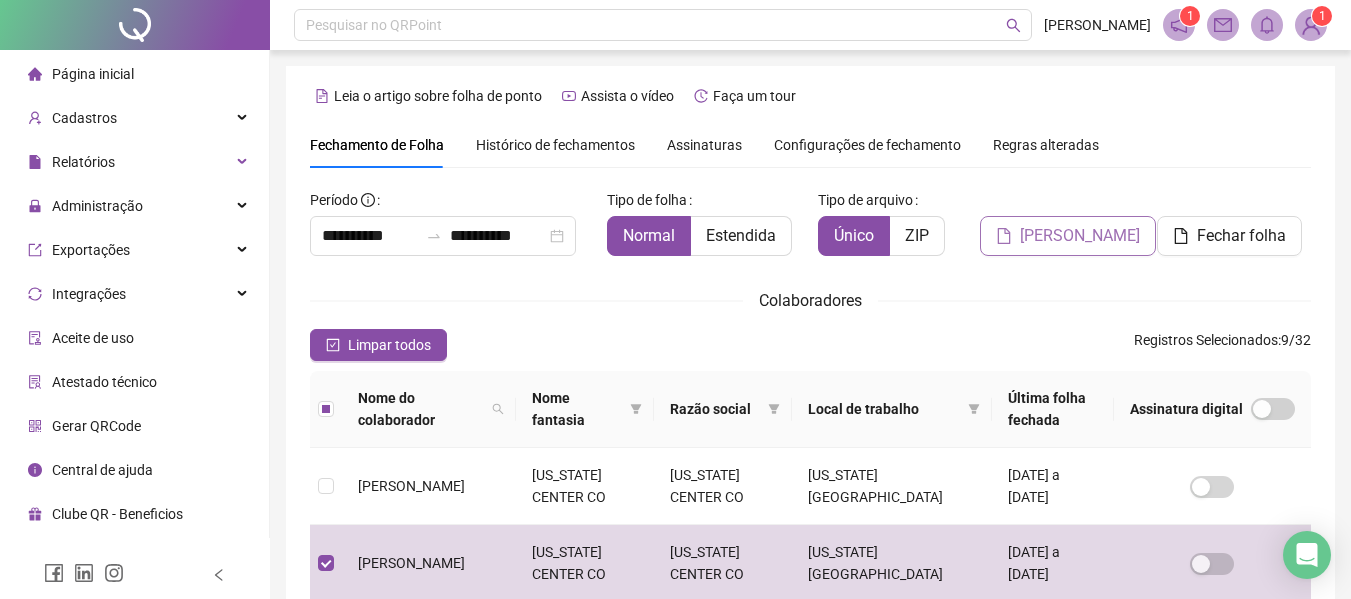 click on "[PERSON_NAME]" at bounding box center [1080, 236] 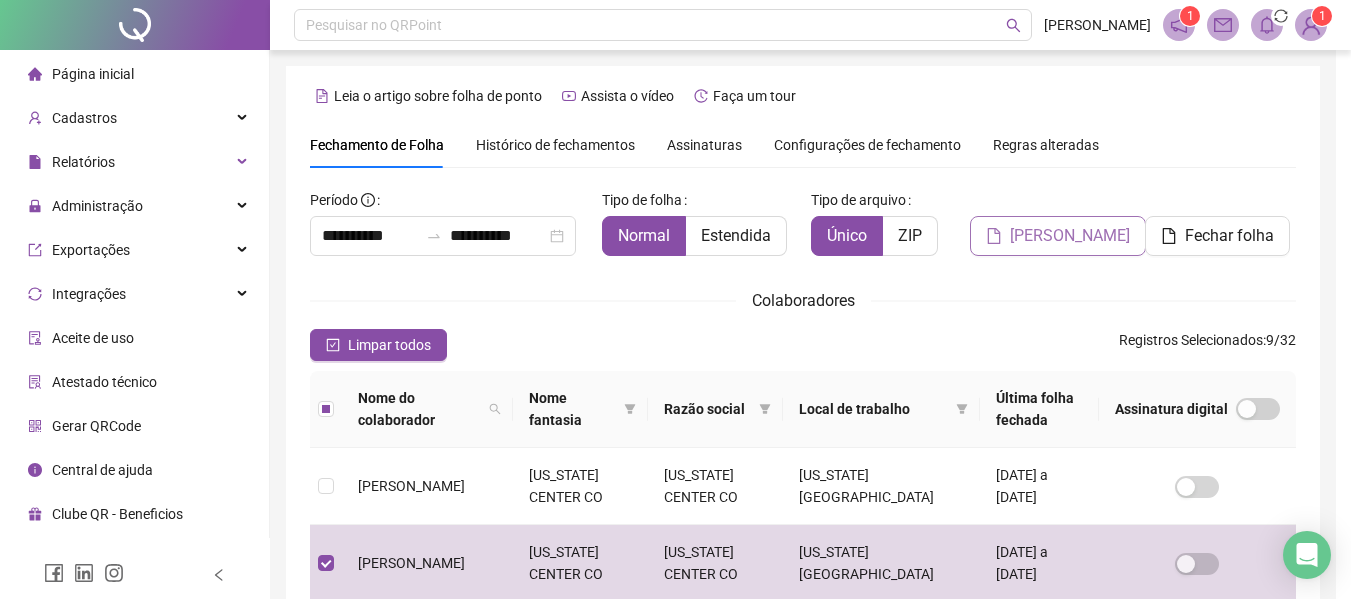 scroll, scrollTop: 110, scrollLeft: 0, axis: vertical 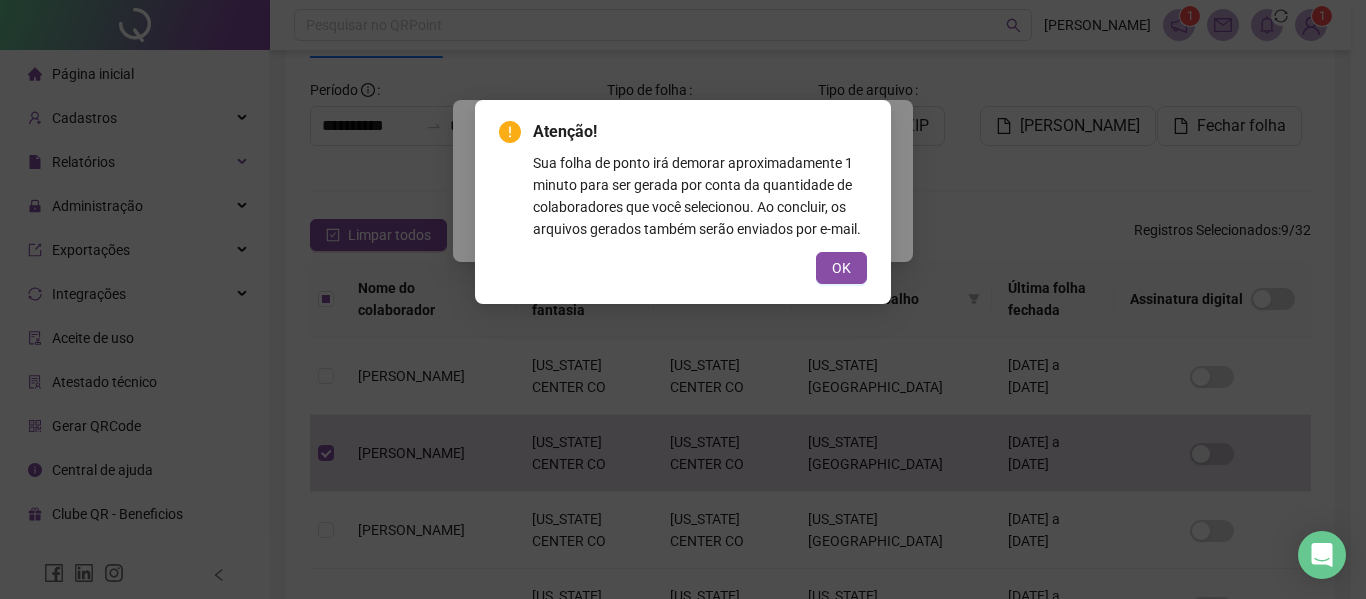 click on "Atenção! Sua folha de ponto irá demorar aproximadamente 1 minuto para ser gerada por conta da quantidade de colaboradores que você selecionou. Ao concluir, os arquivos gerados também serão enviados por e-mail. OK" at bounding box center [683, 202] 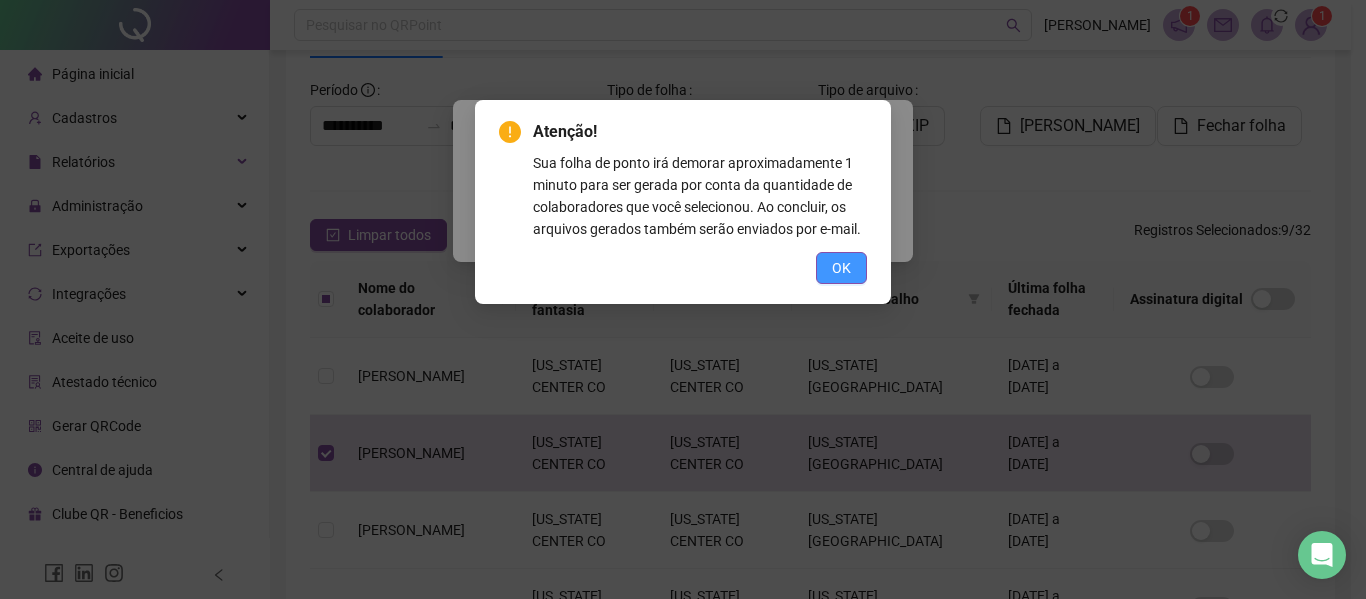 click on "OK" at bounding box center [841, 268] 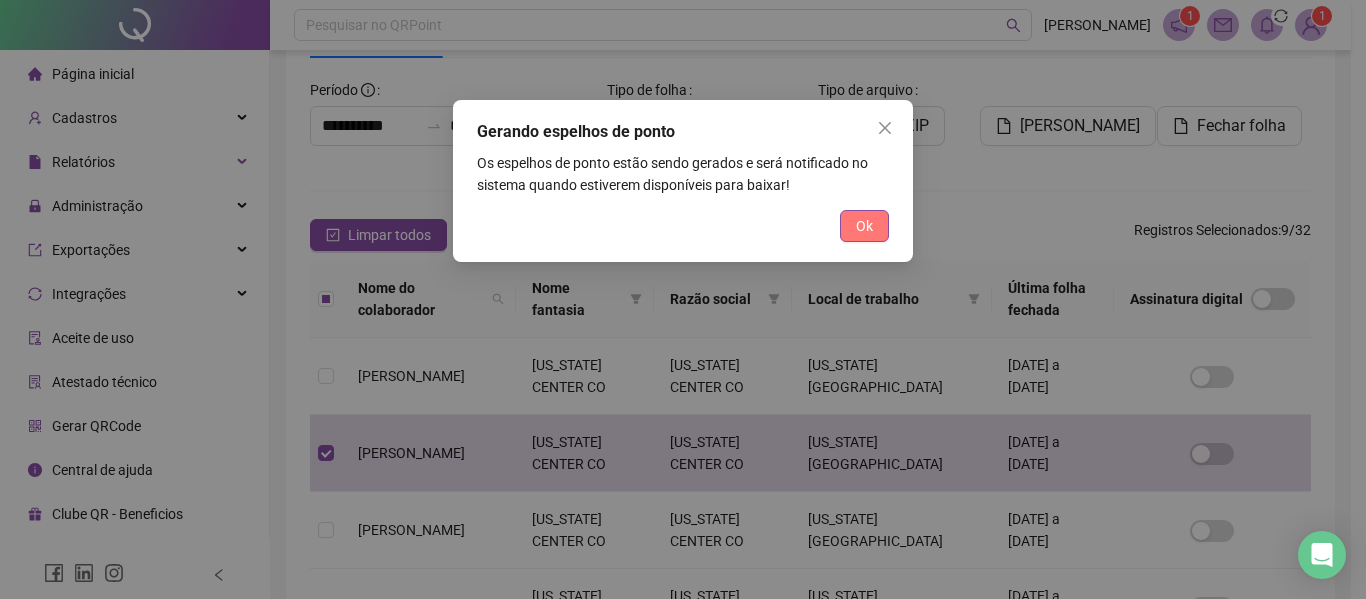 click on "Ok" at bounding box center (864, 226) 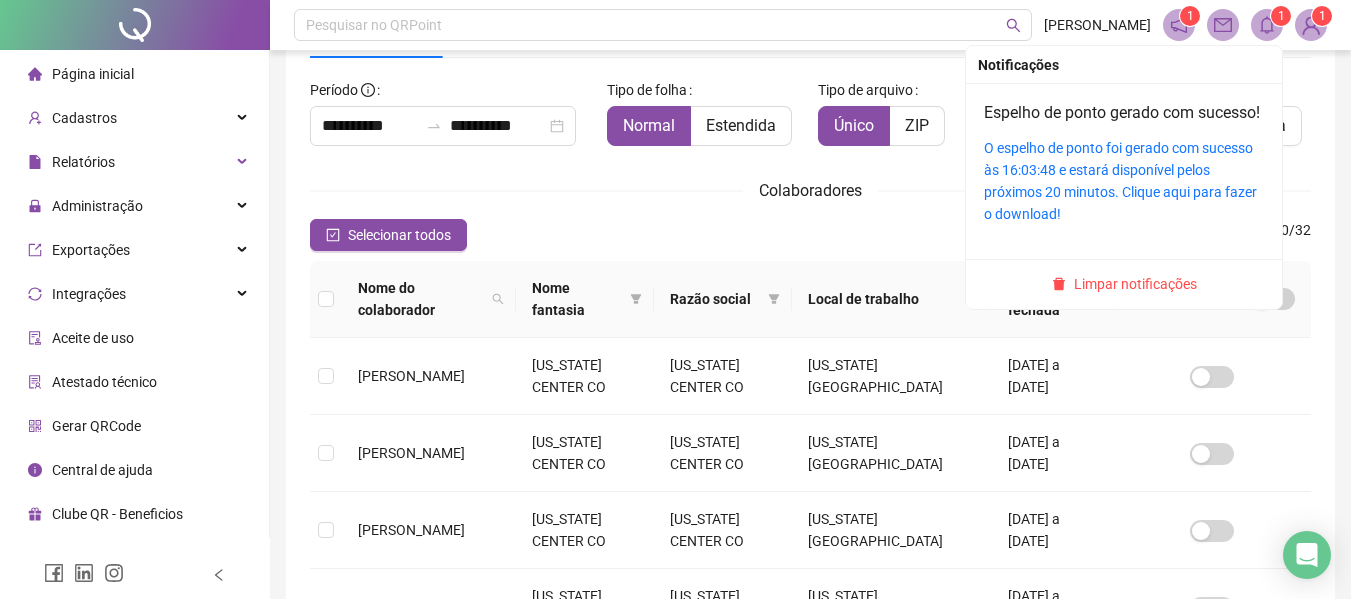 click on "1" at bounding box center [1281, 16] 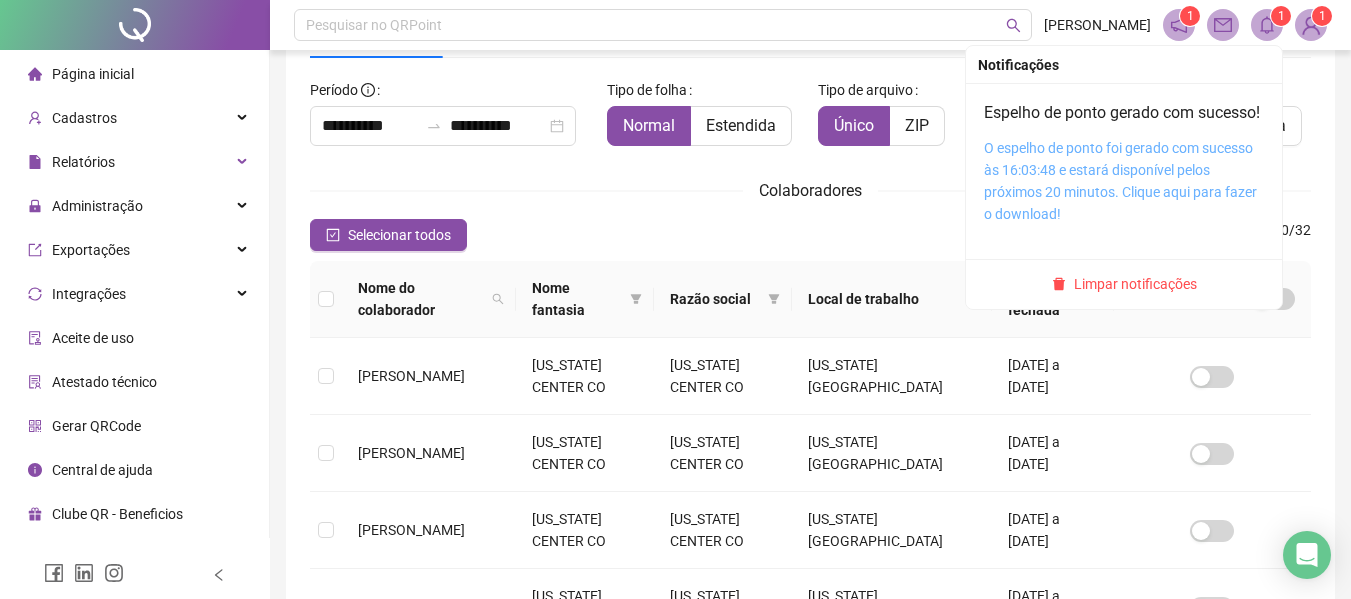 click on "O espelho de ponto foi gerado com sucesso às 16:03:48 e estará disponível pelos próximos 20 minutos.
Clique aqui para fazer o download!" at bounding box center [1120, 181] 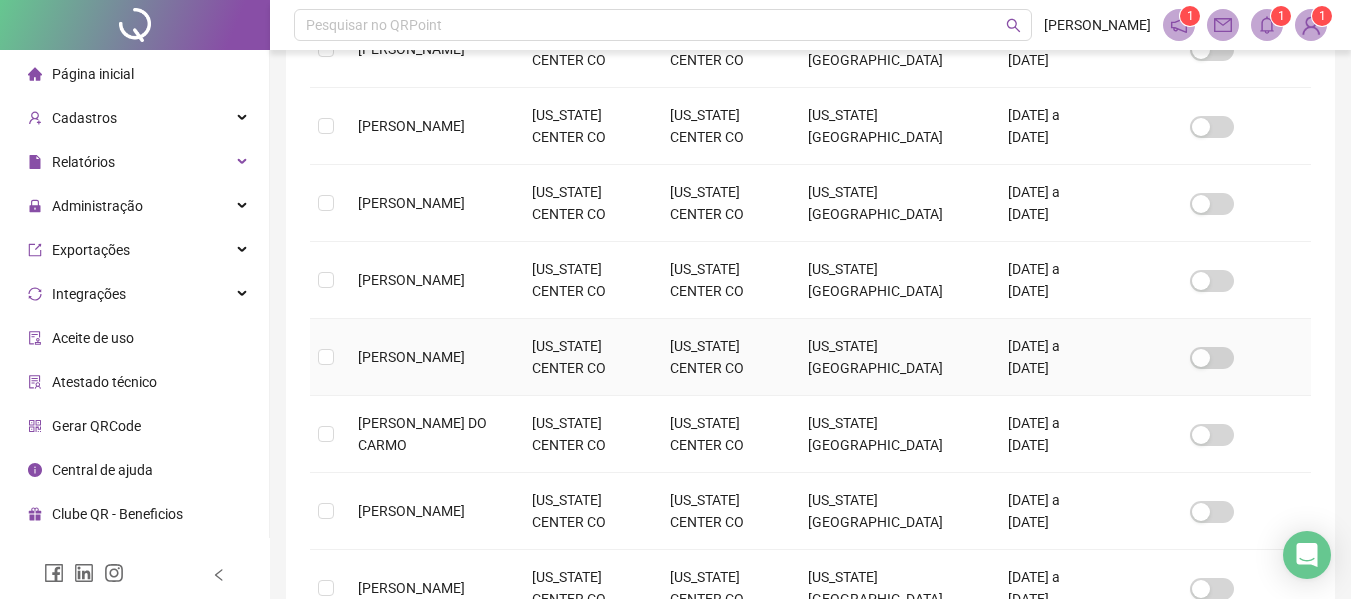 scroll, scrollTop: 710, scrollLeft: 0, axis: vertical 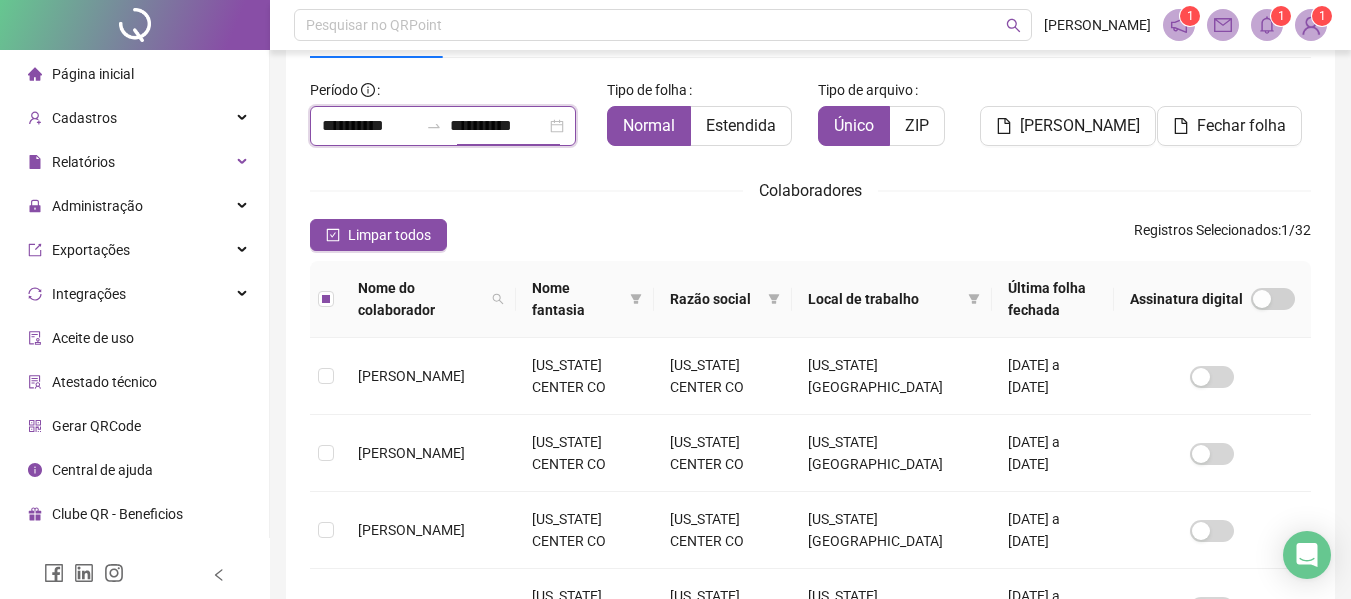drag, startPoint x: 510, startPoint y: 115, endPoint x: 550, endPoint y: 205, distance: 98.48858 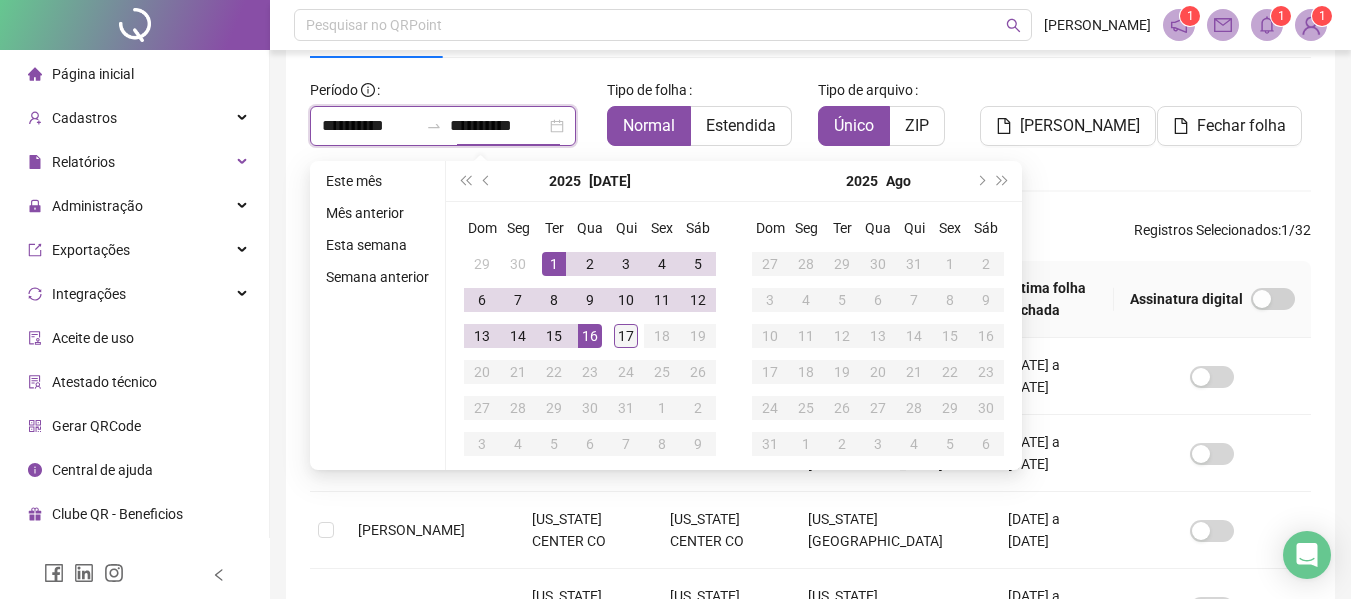 type on "**********" 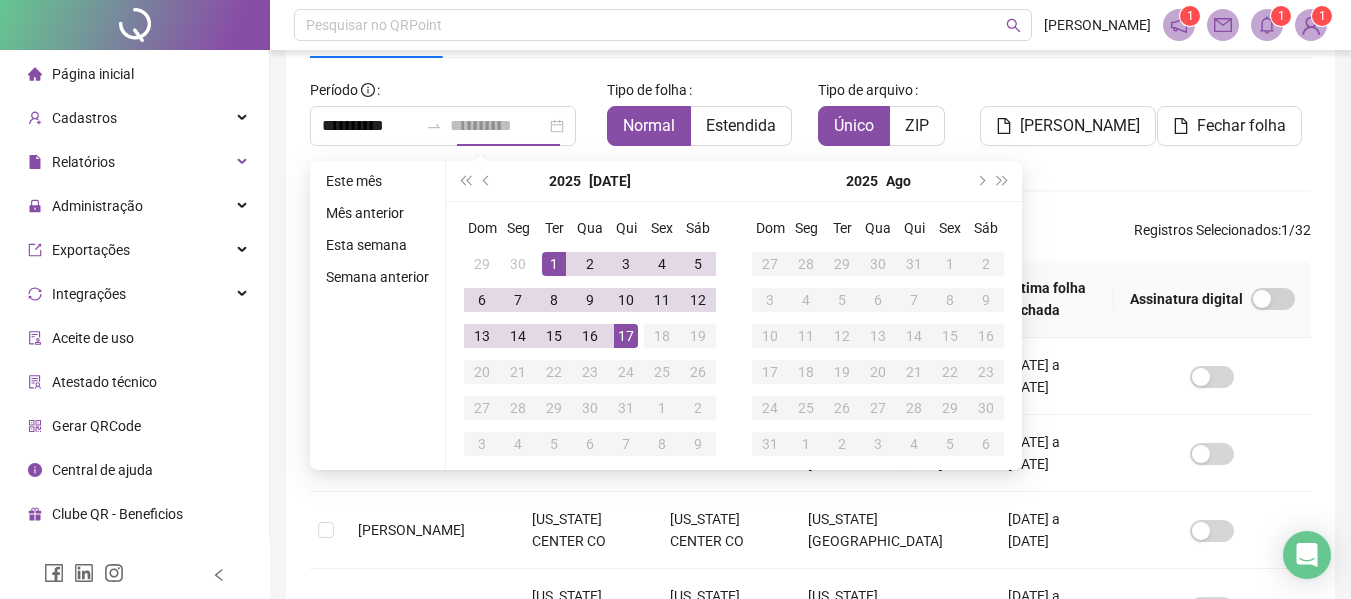 click on "17" at bounding box center (626, 336) 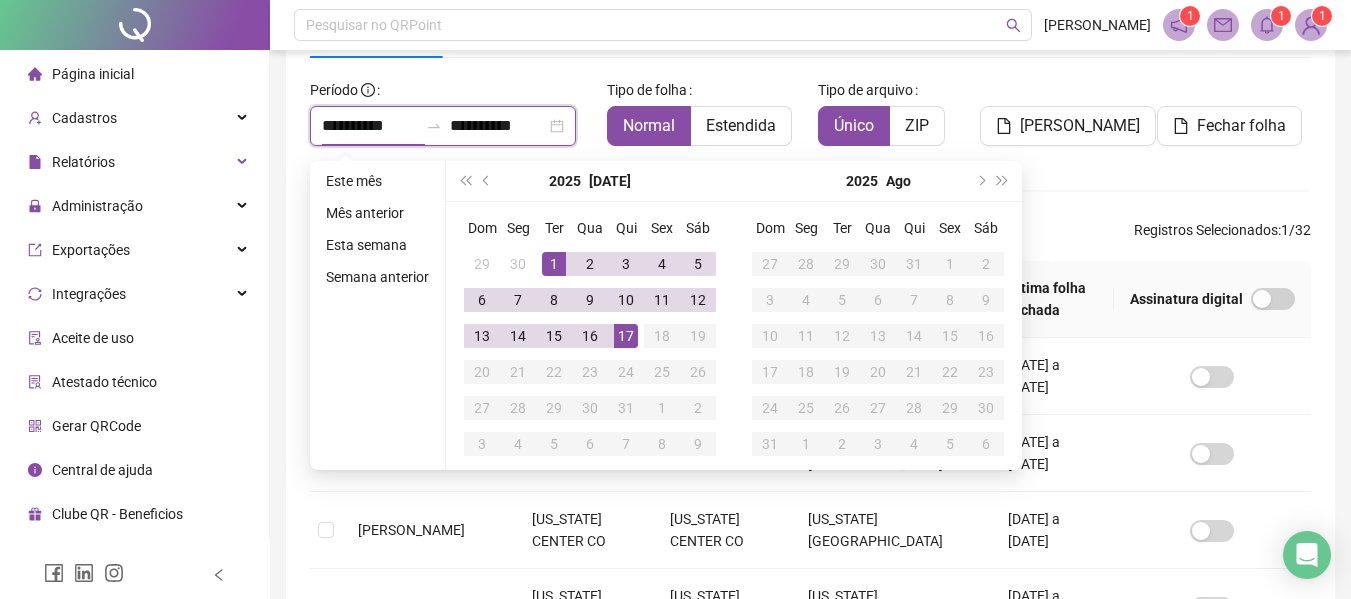 type on "**********" 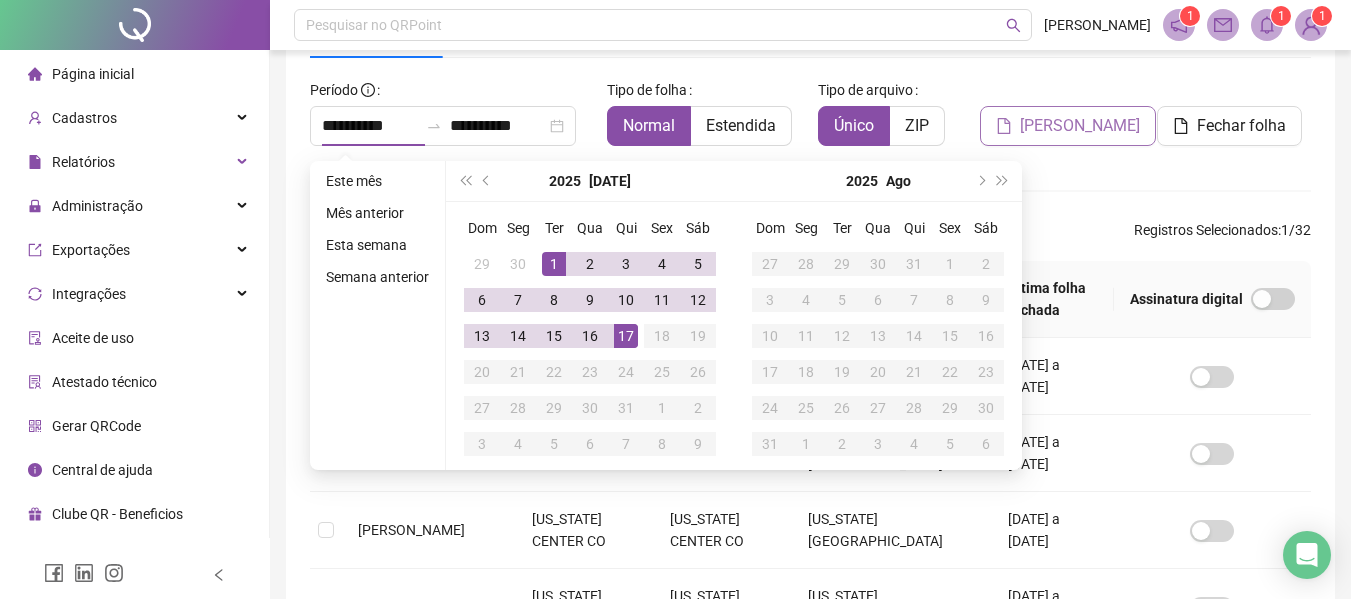 click on "[PERSON_NAME]" at bounding box center [1080, 126] 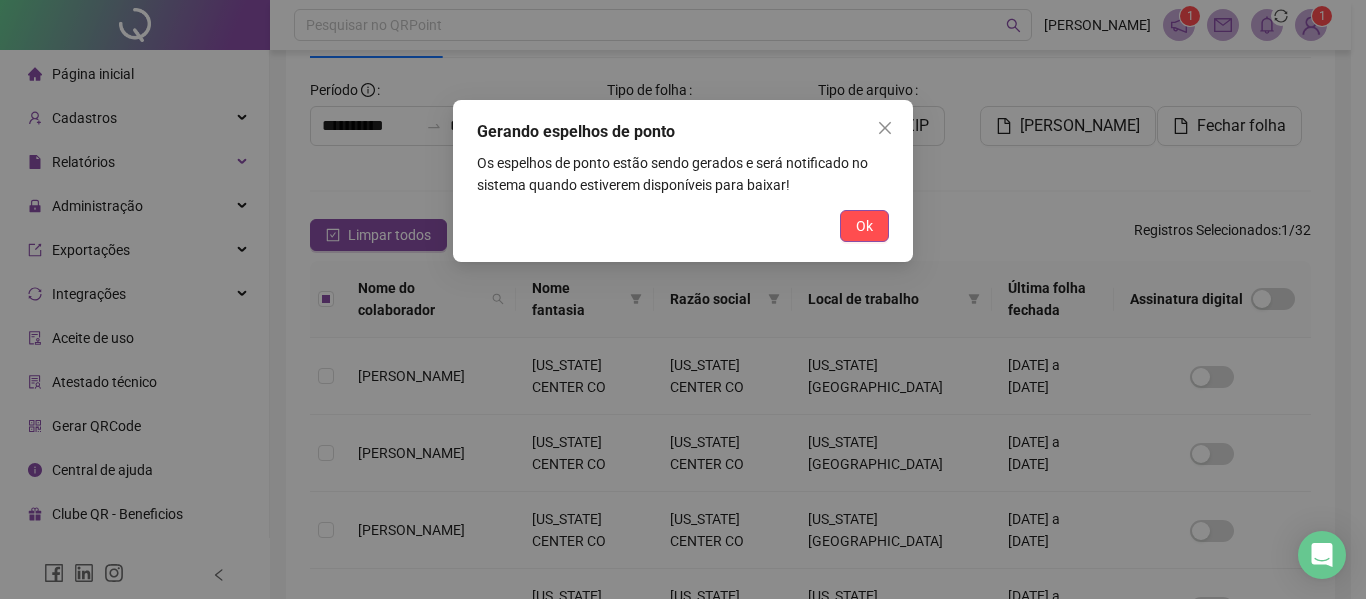click on "Ok" at bounding box center [864, 226] 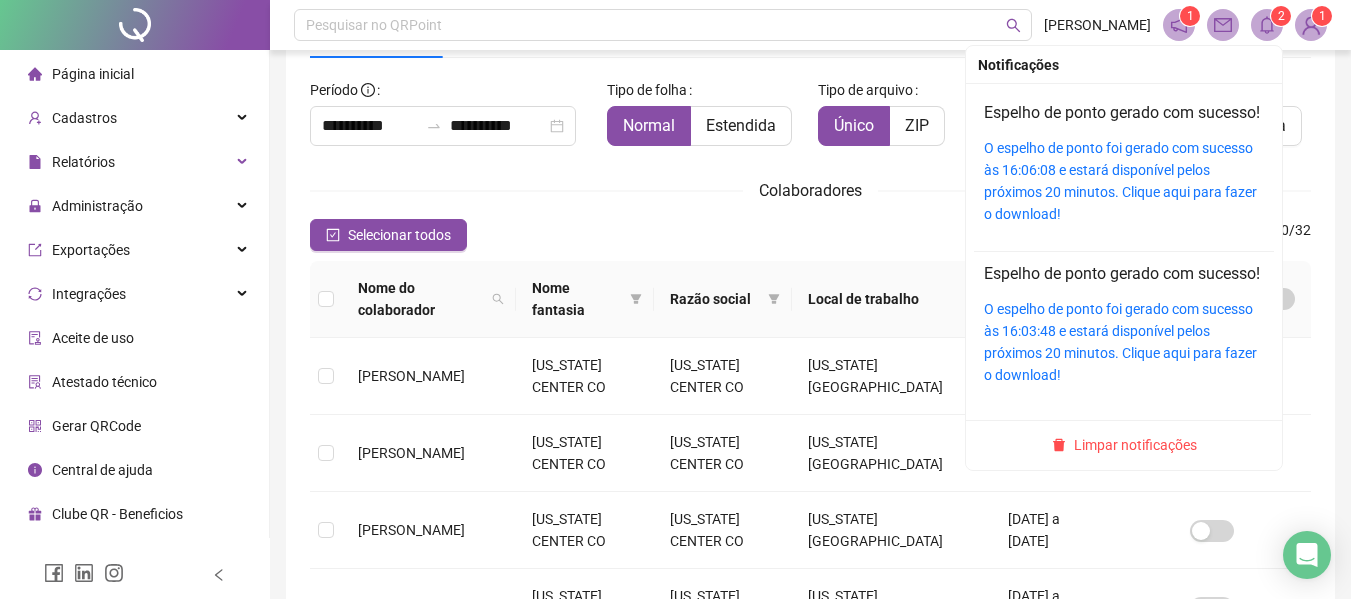 click 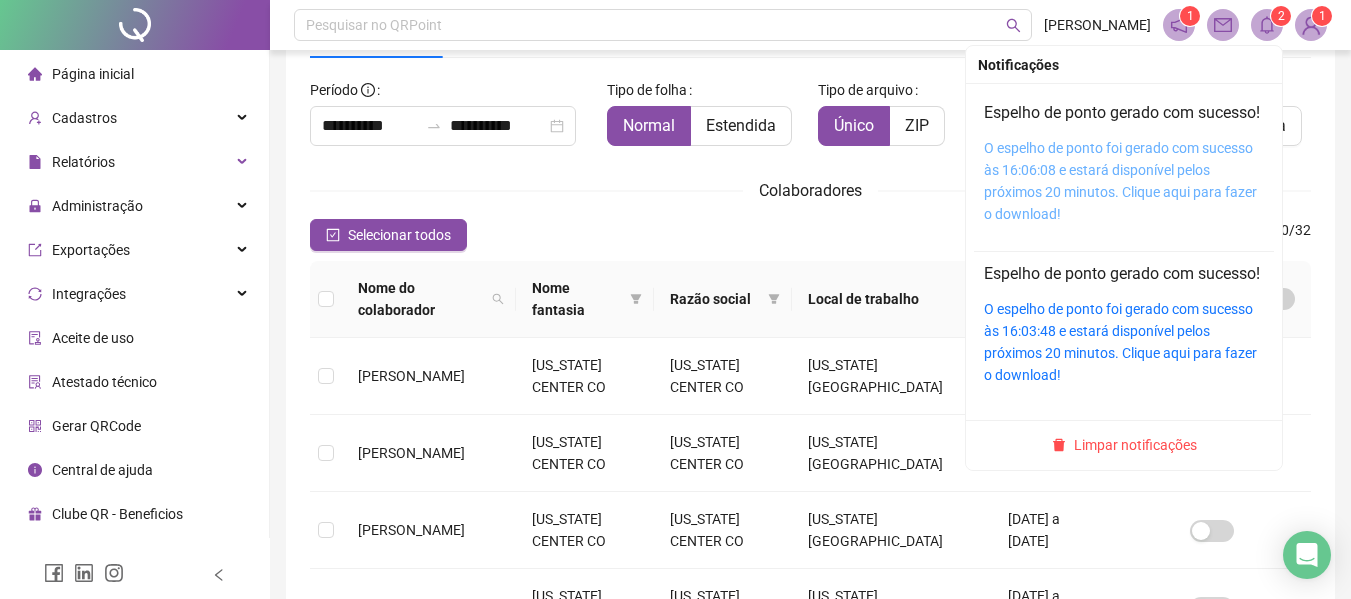 click on "O espelho de ponto foi gerado com sucesso às 16:06:08 e estará disponível pelos próximos 20 minutos.
Clique aqui para fazer o download!" at bounding box center [1120, 181] 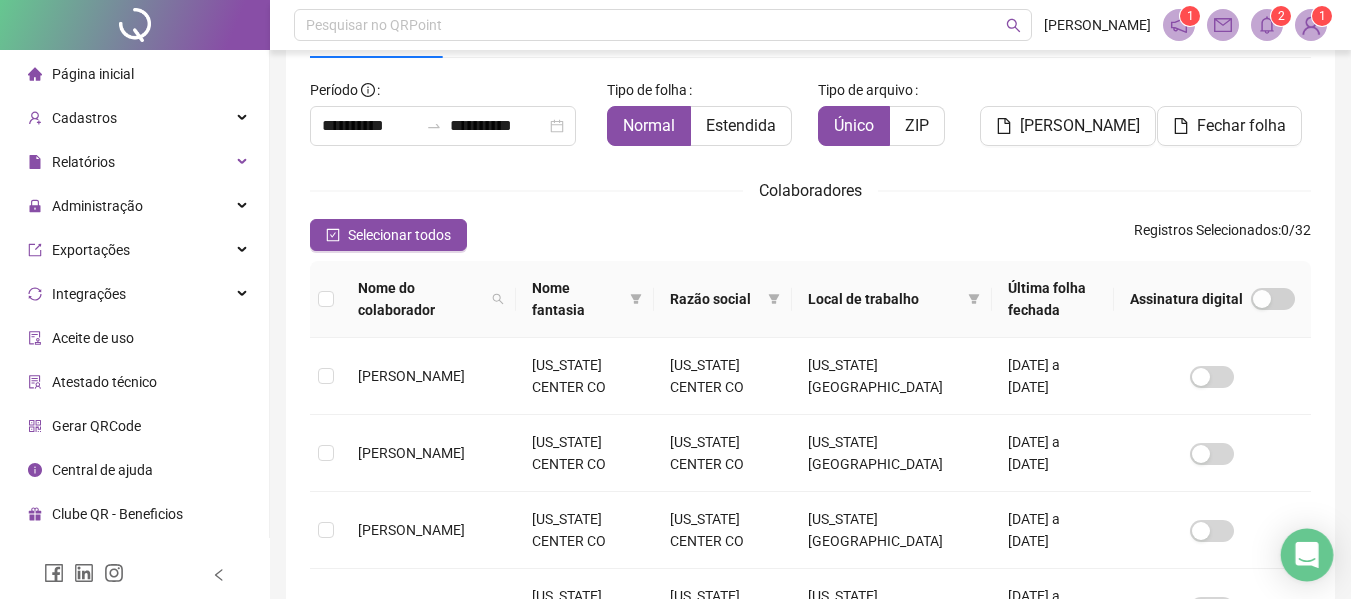 click 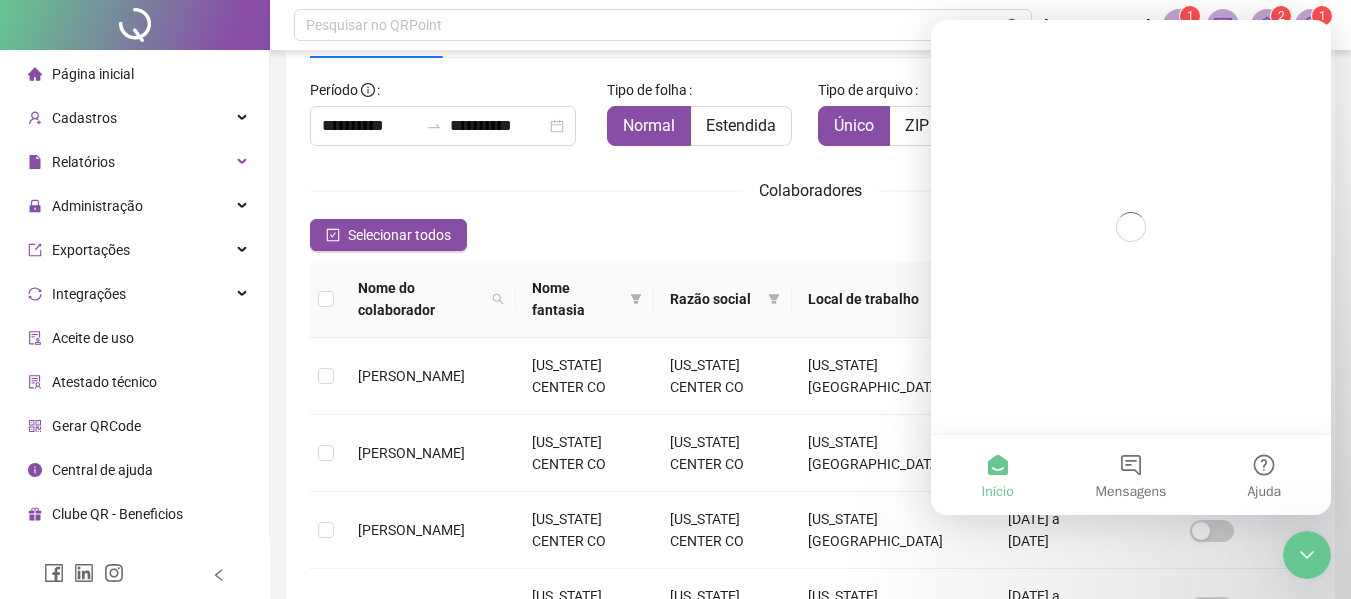scroll, scrollTop: 0, scrollLeft: 0, axis: both 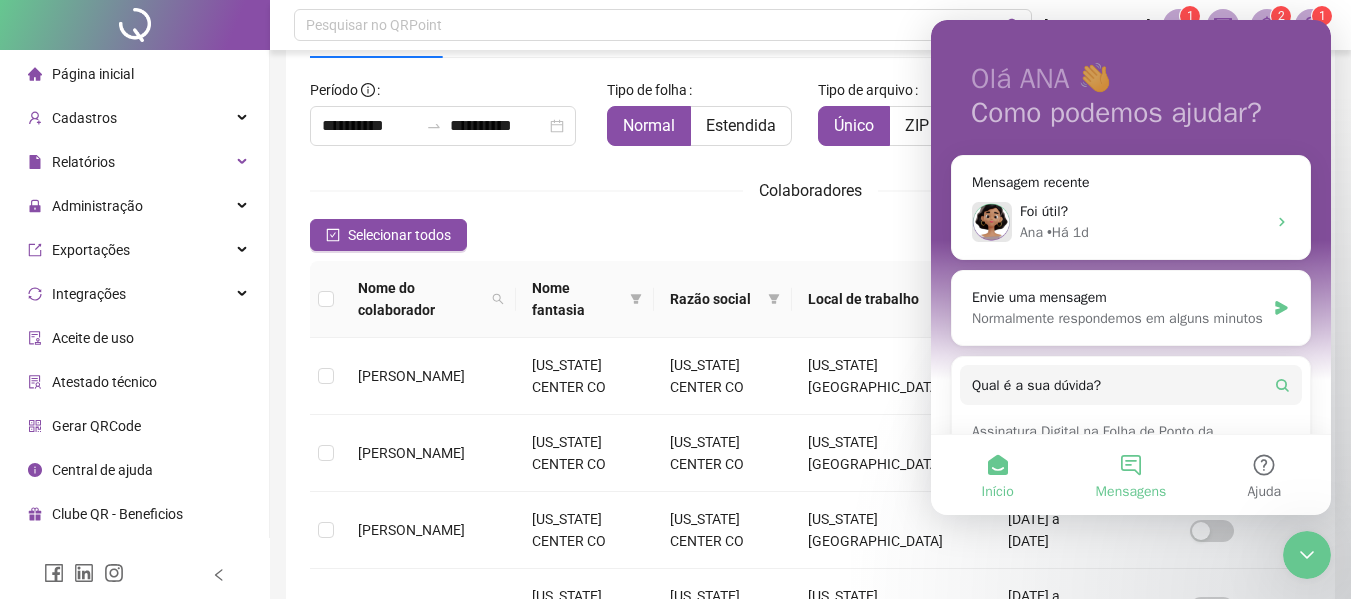 click on "Mensagens" at bounding box center [1130, 475] 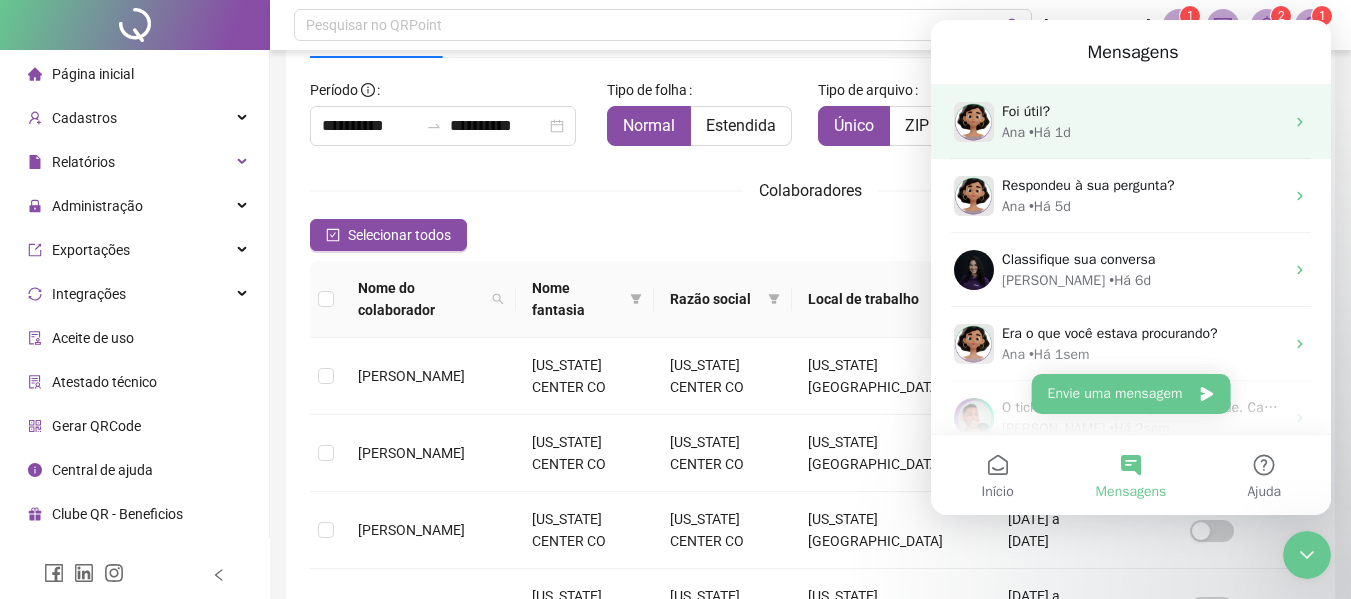 click on "Foi útil?" at bounding box center [1143, 111] 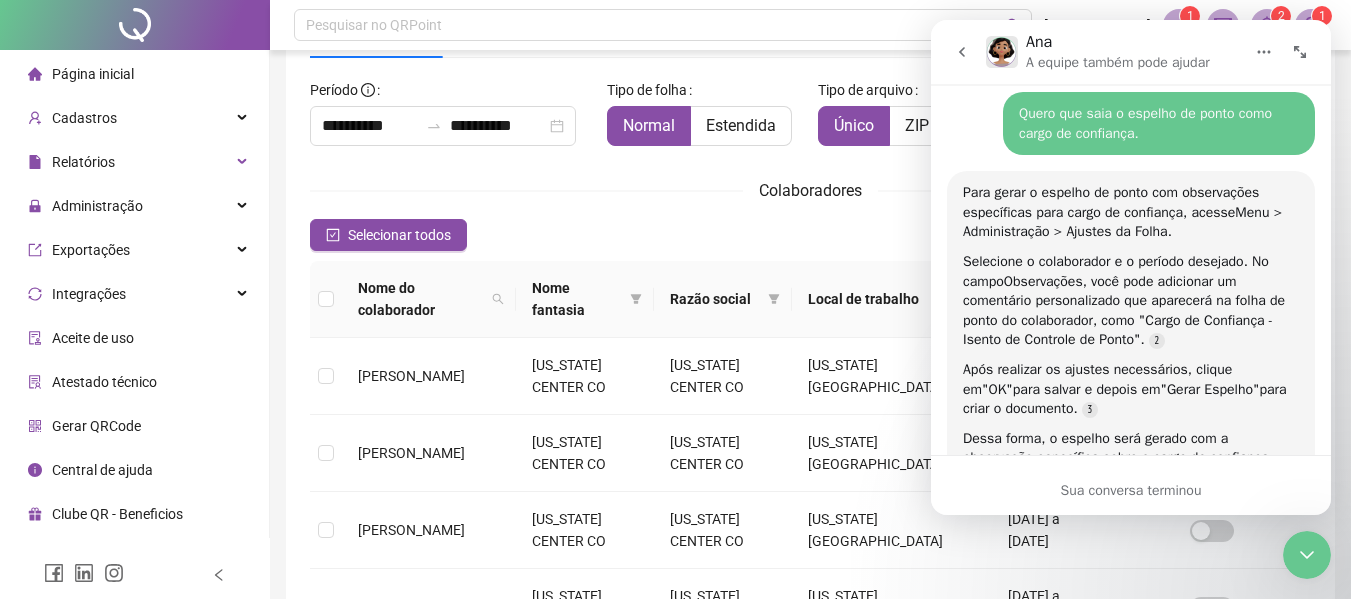 scroll, scrollTop: 953, scrollLeft: 0, axis: vertical 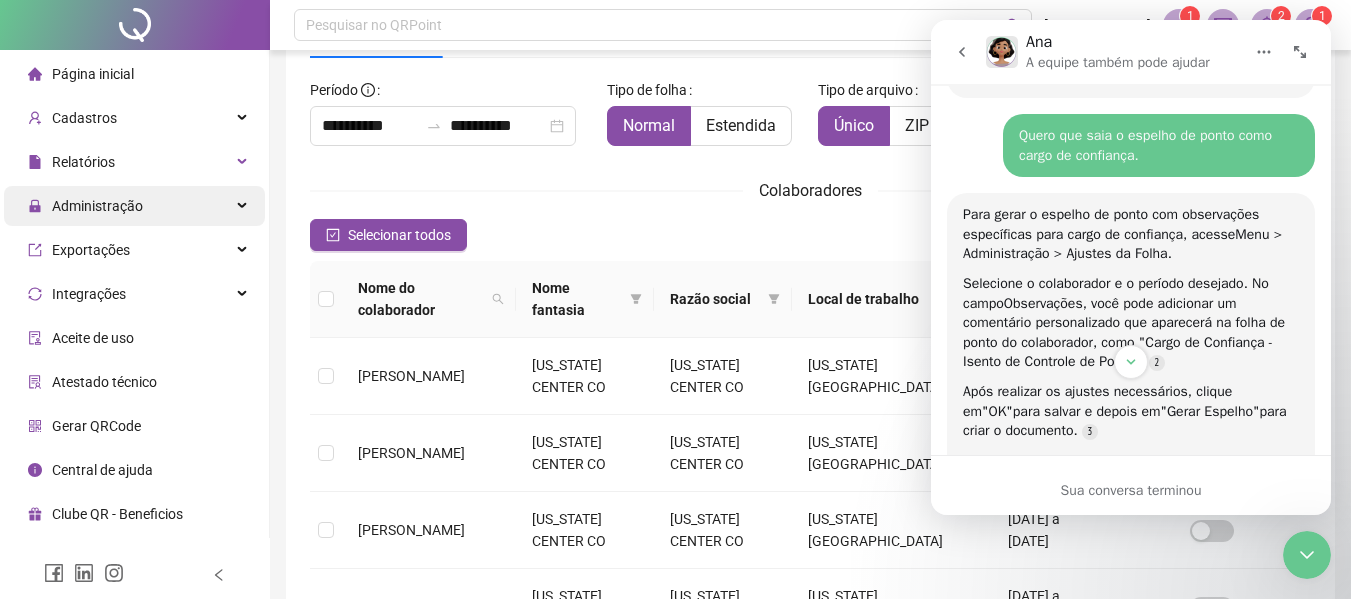 click on "Administração" at bounding box center [97, 206] 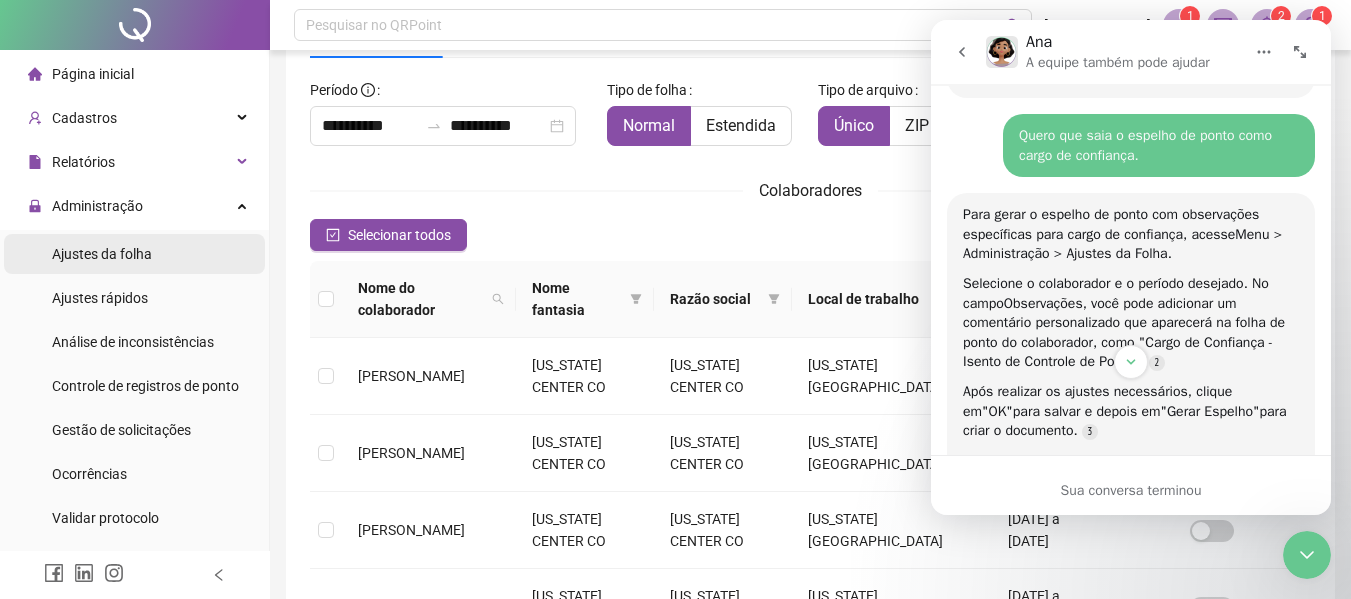 click on "Ajustes da folha" at bounding box center [102, 254] 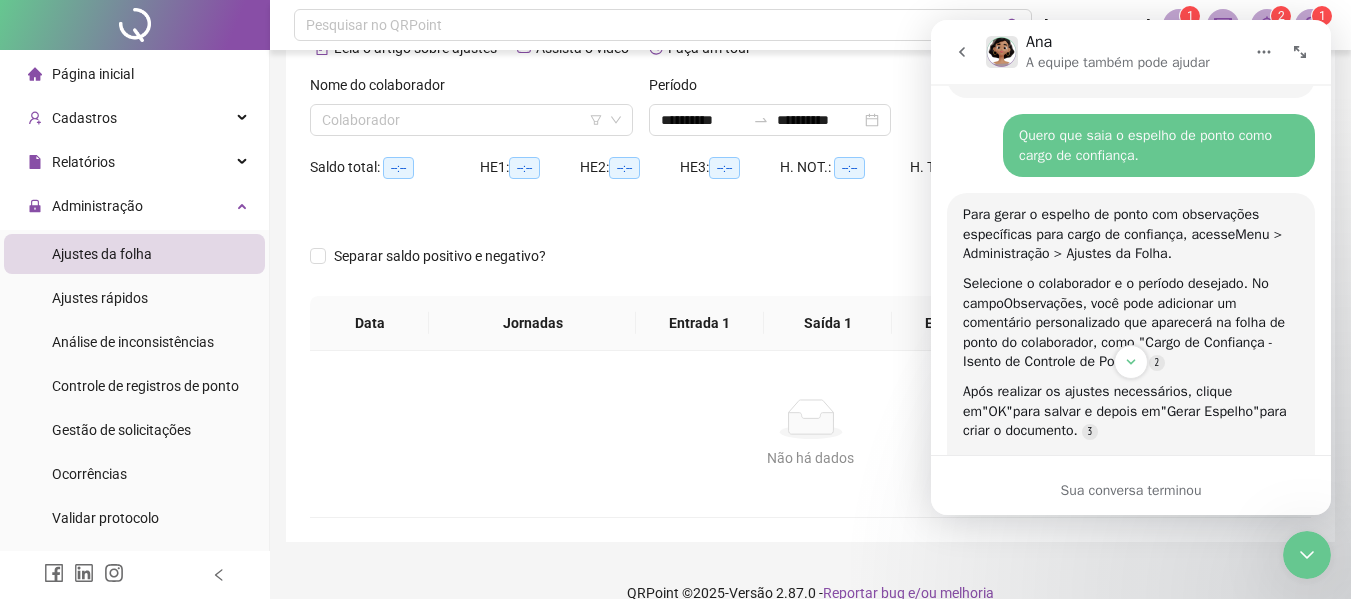 type on "**********" 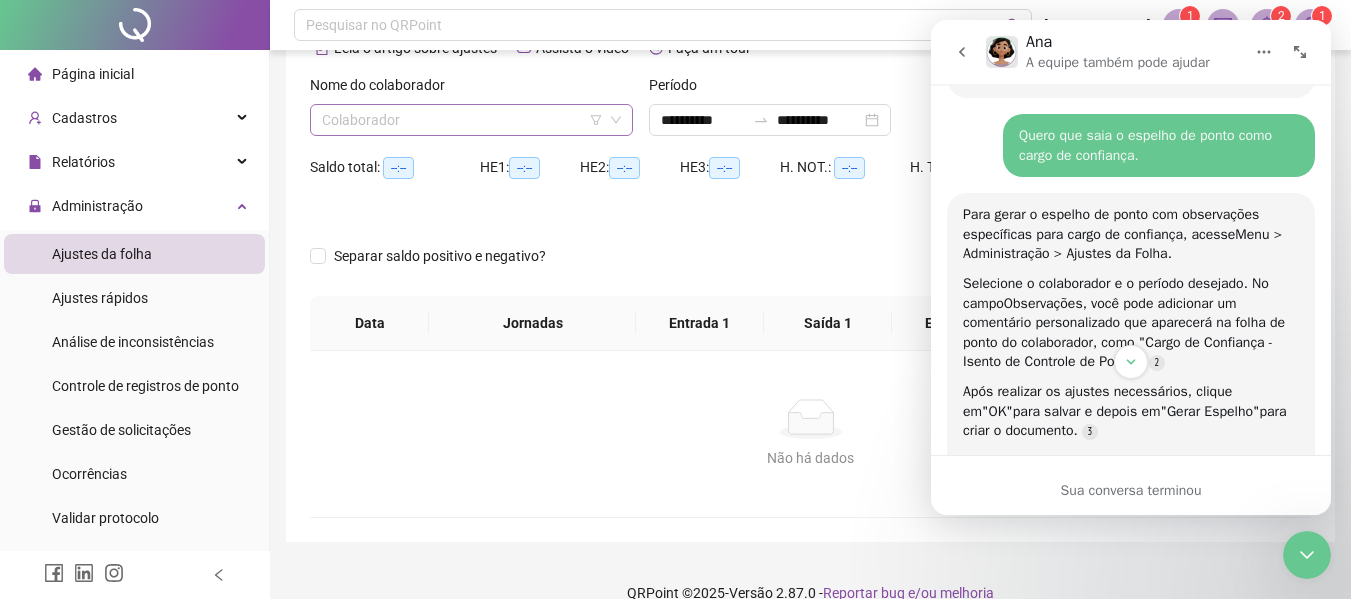 click at bounding box center [465, 120] 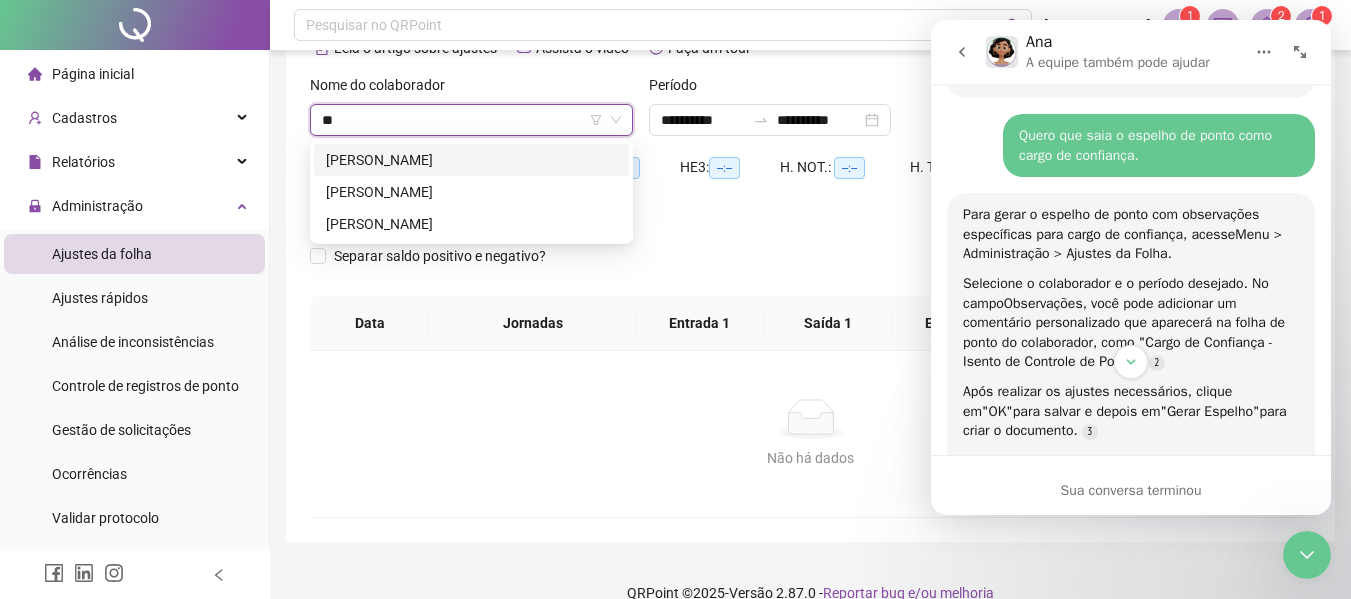 type on "***" 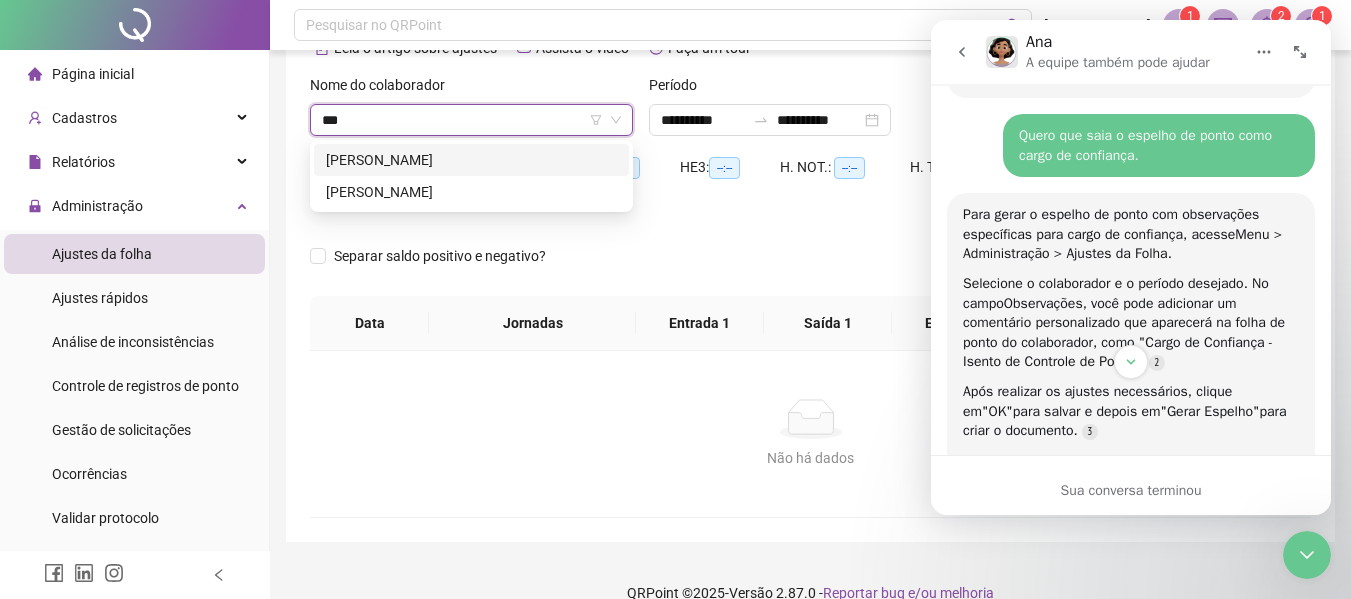 click on "[PERSON_NAME]" at bounding box center [471, 160] 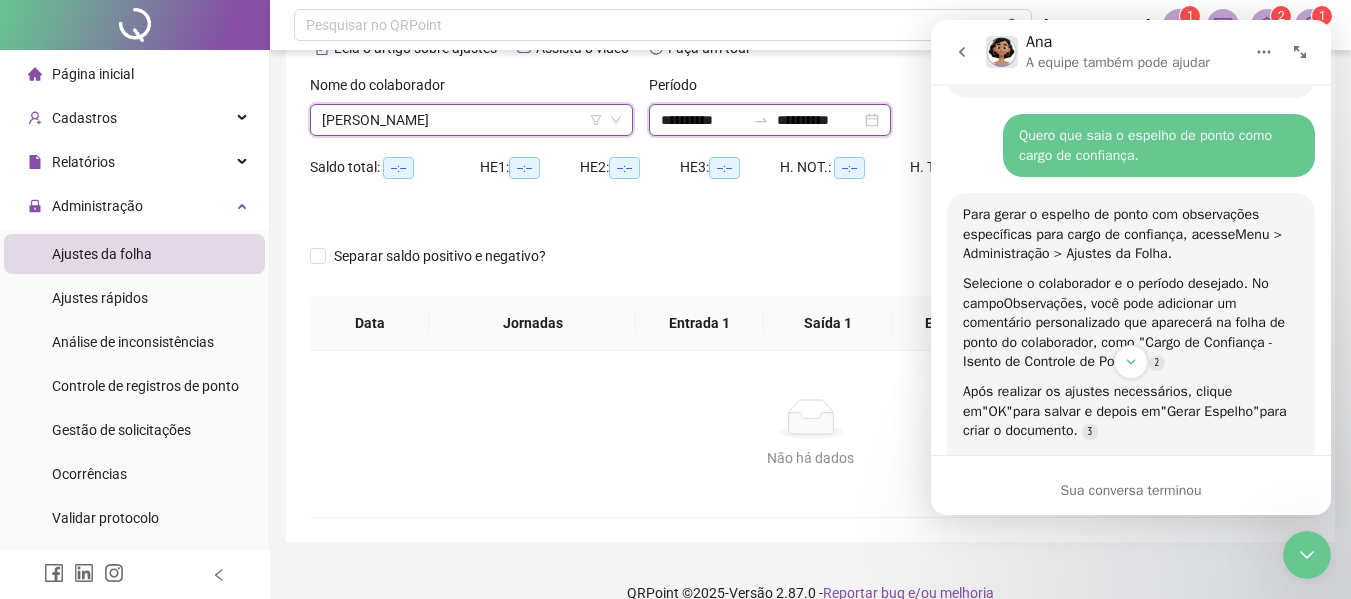 click on "**********" at bounding box center [703, 120] 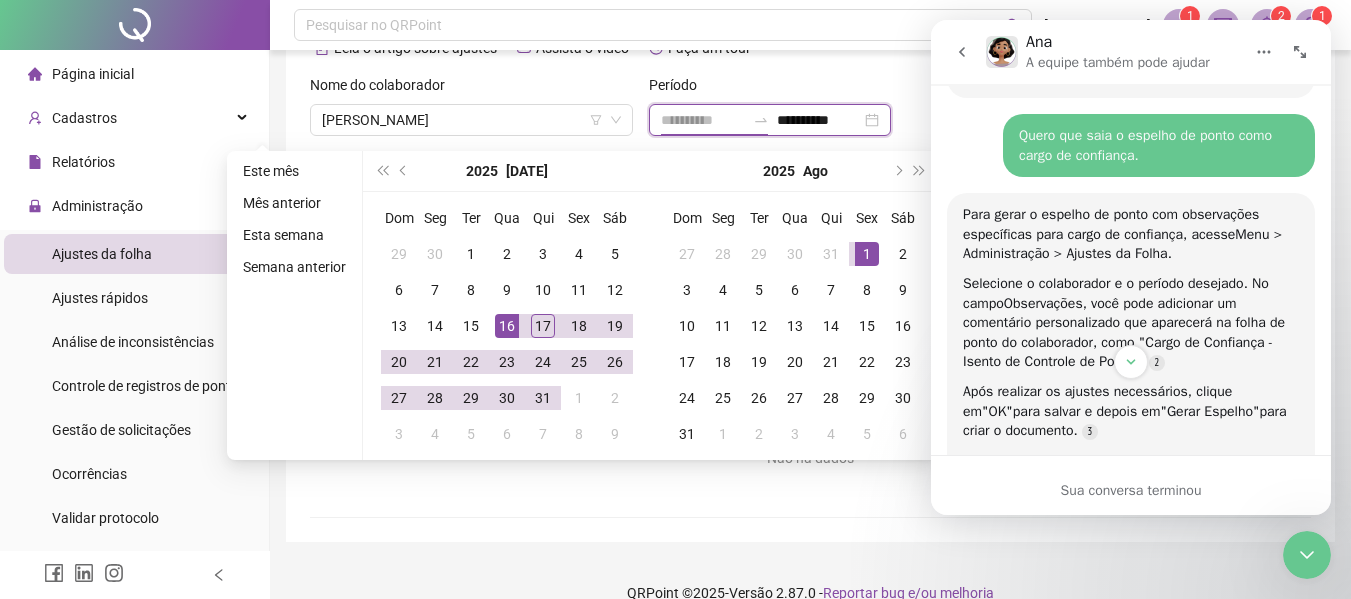 type on "**********" 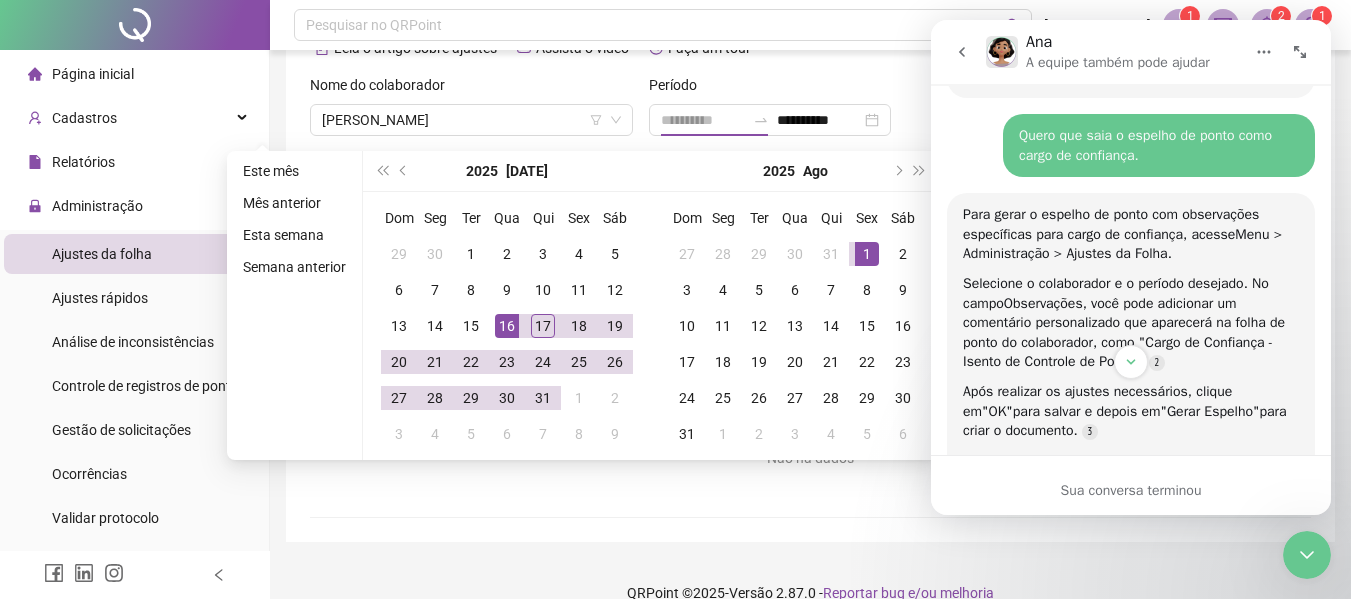 click on "1" at bounding box center (867, 254) 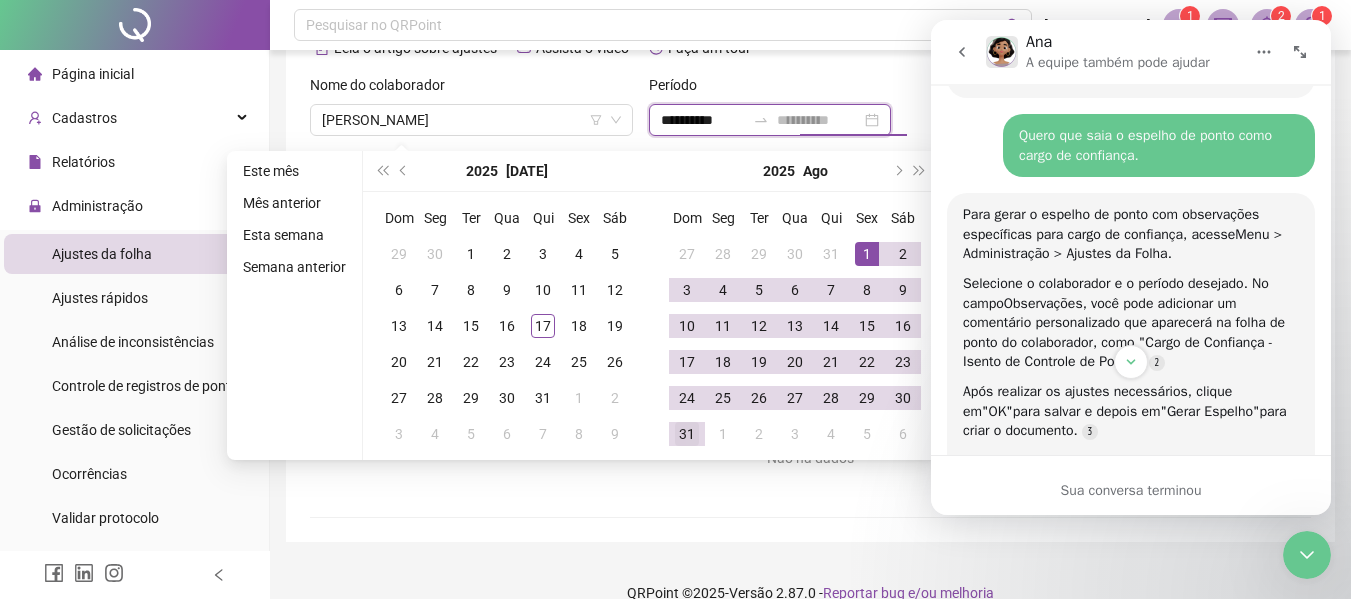 type on "**********" 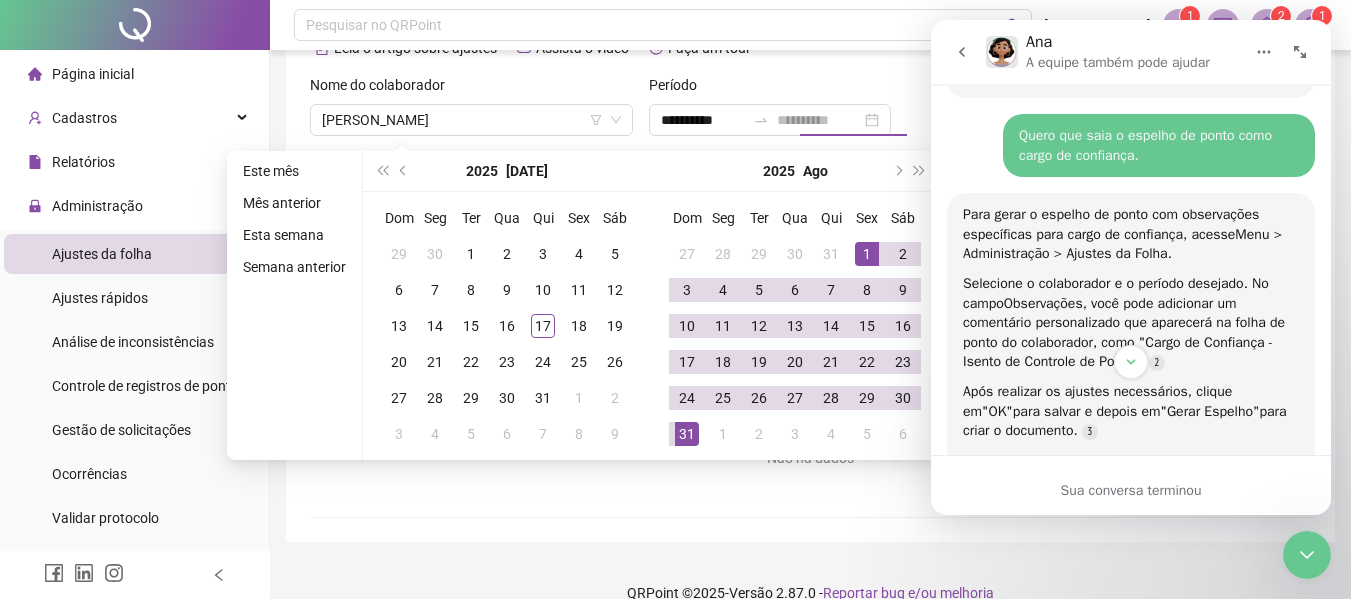 click on "31" at bounding box center [687, 434] 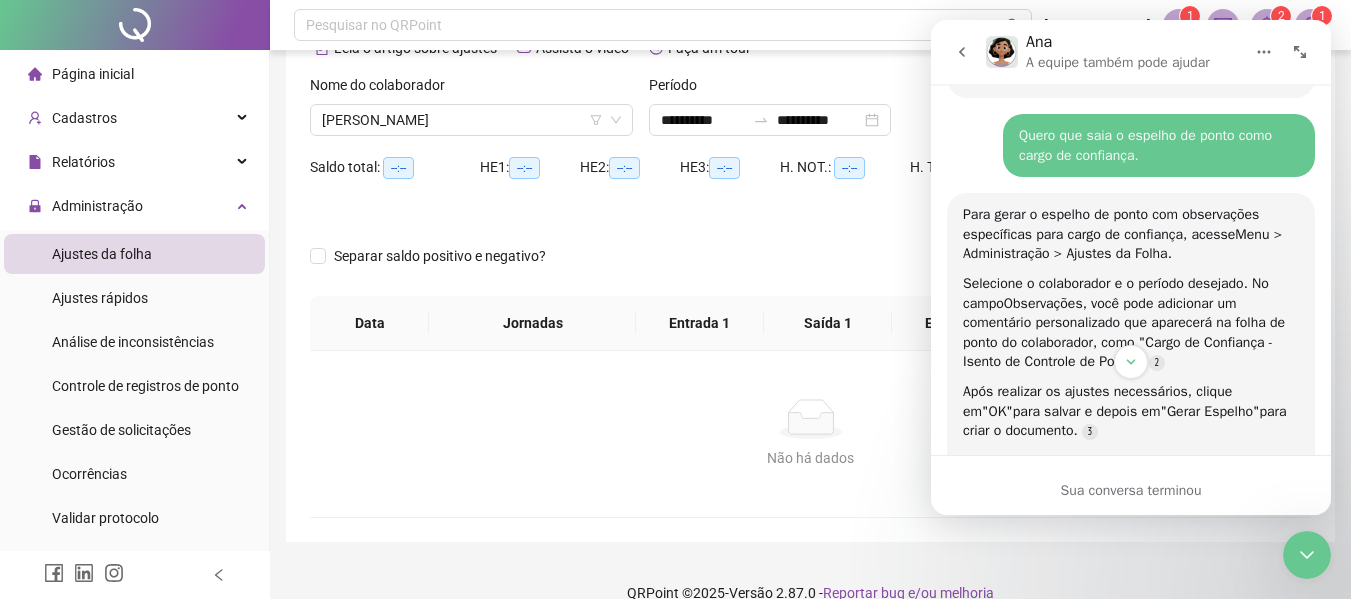 click 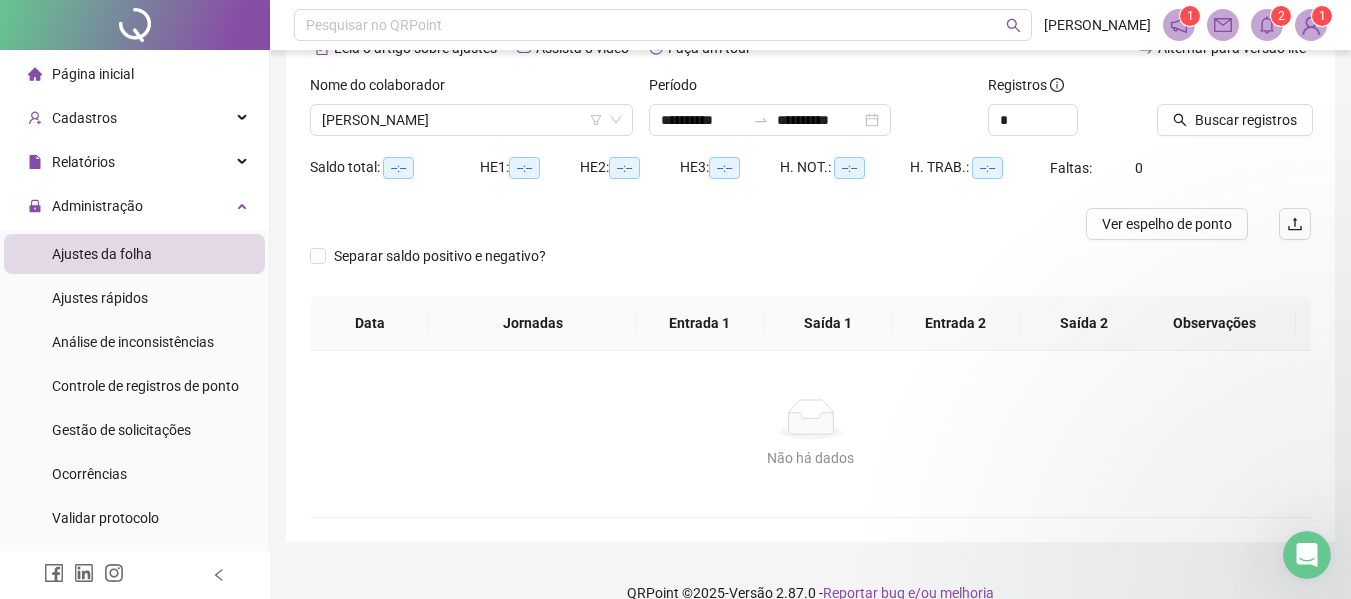 scroll, scrollTop: 0, scrollLeft: 0, axis: both 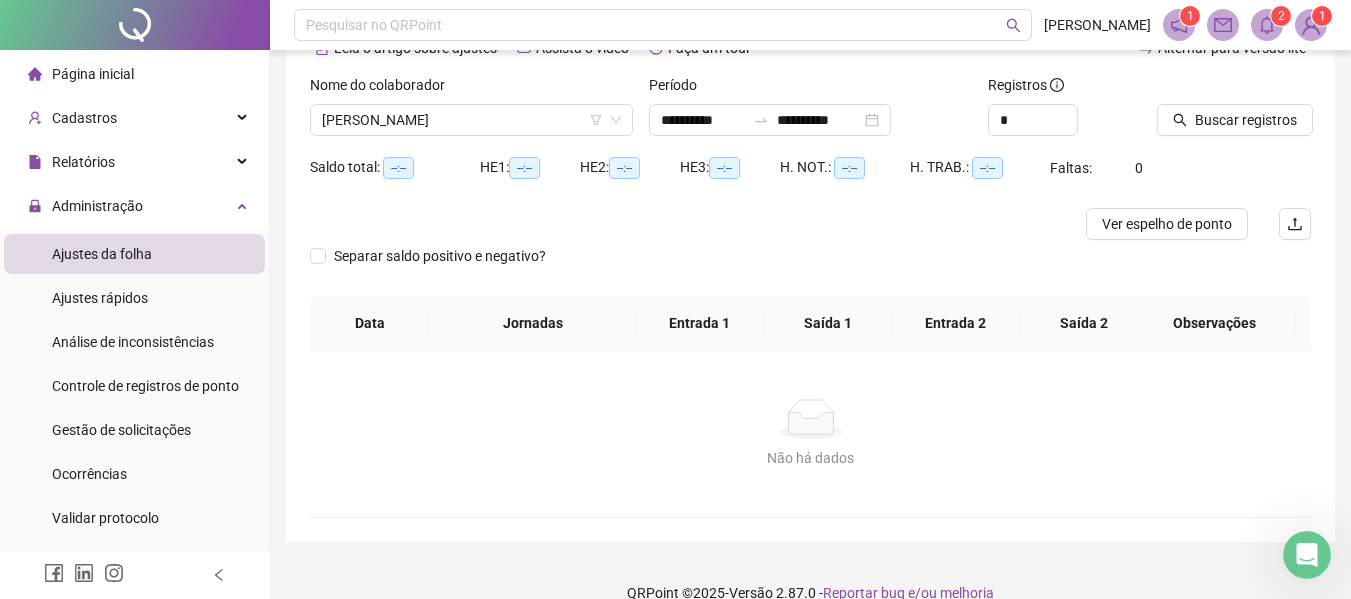 click on "Observações" at bounding box center (1214, 323) 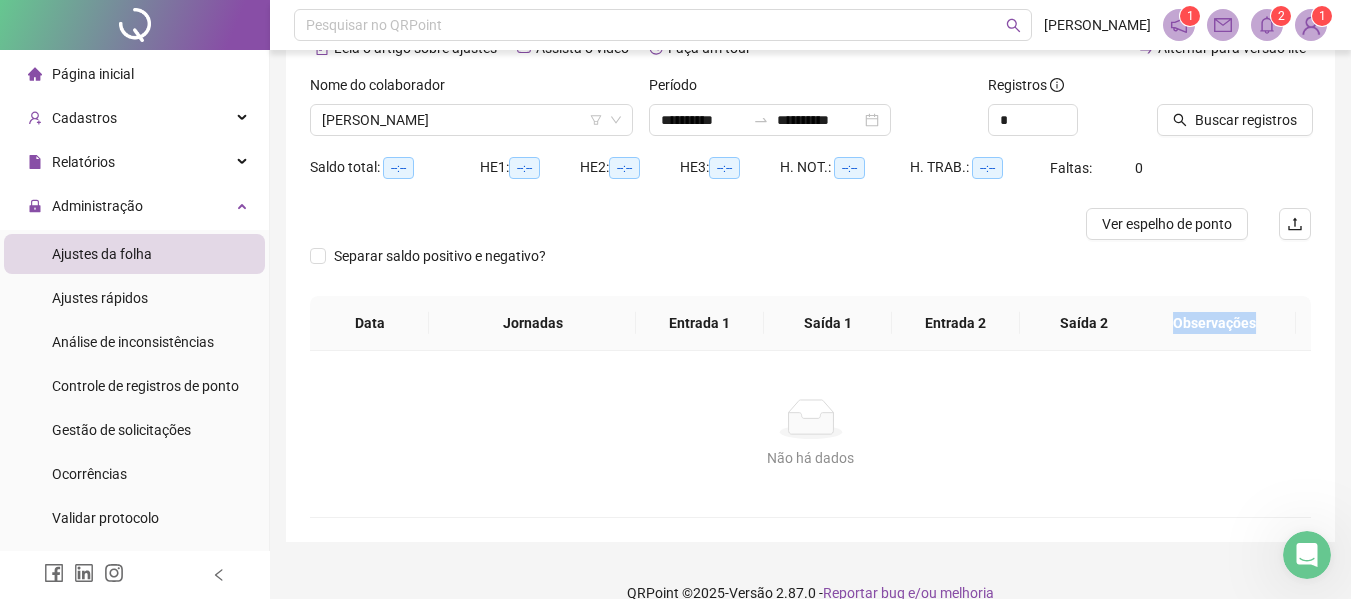 click on "Observações" at bounding box center (1214, 323) 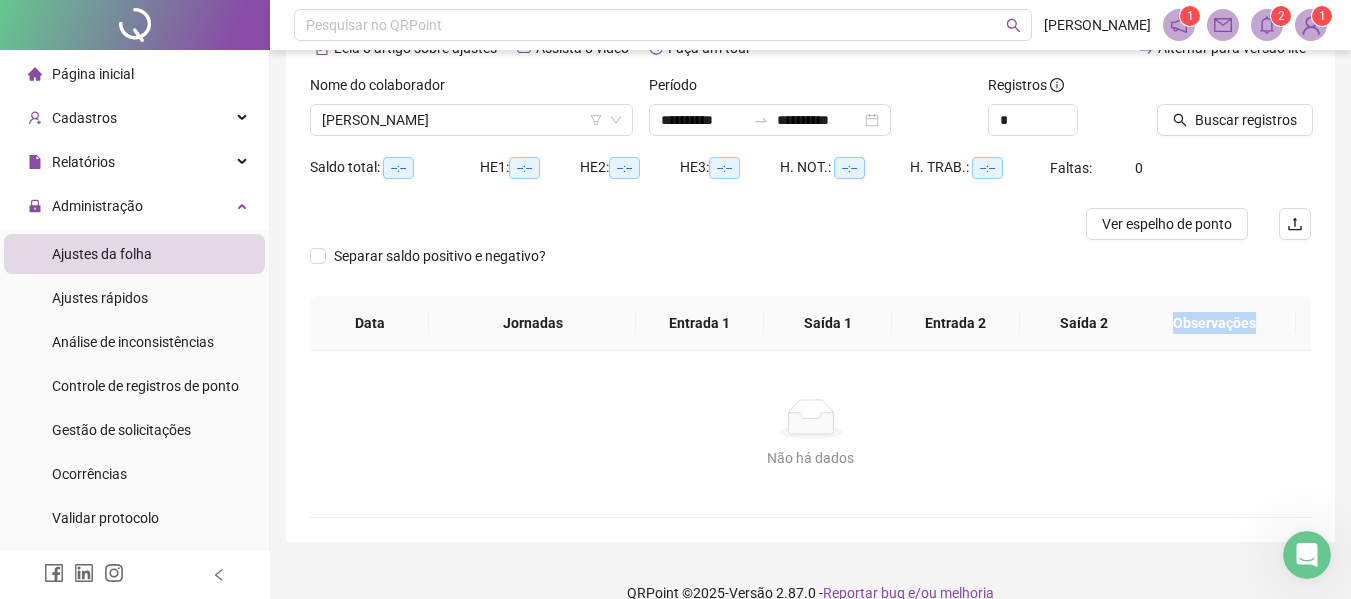 scroll, scrollTop: 10, scrollLeft: 0, axis: vertical 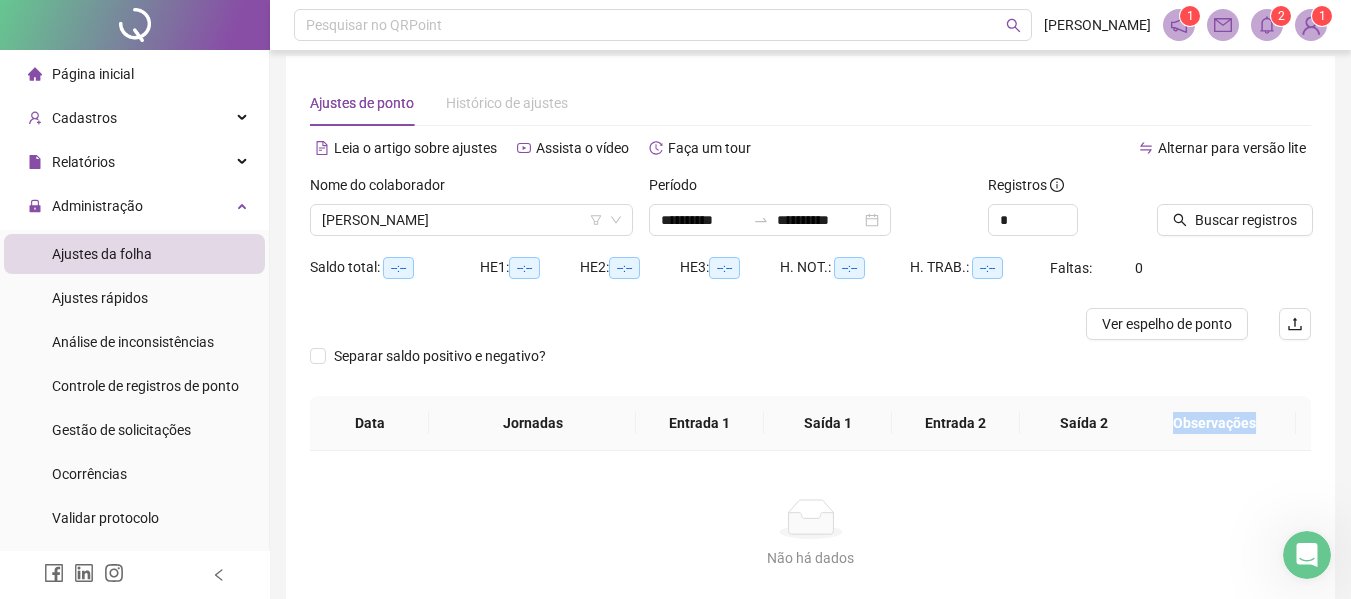 click on "Observações" at bounding box center [1214, 423] 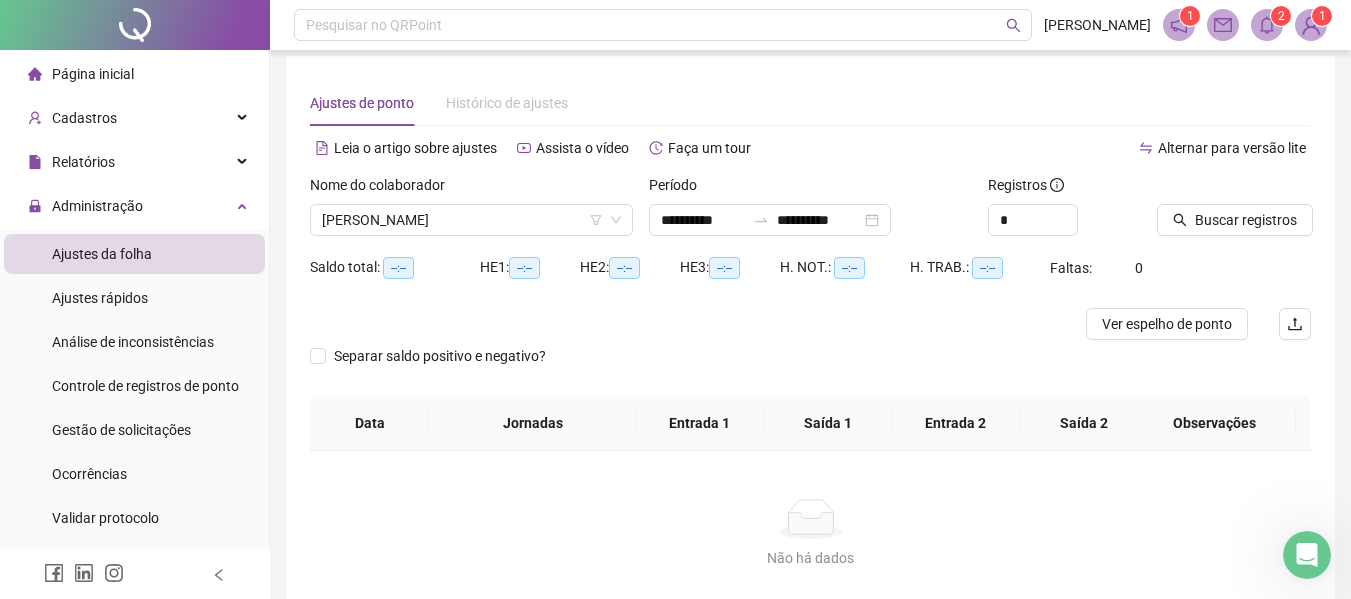 click on "Não há dados" at bounding box center [810, 558] 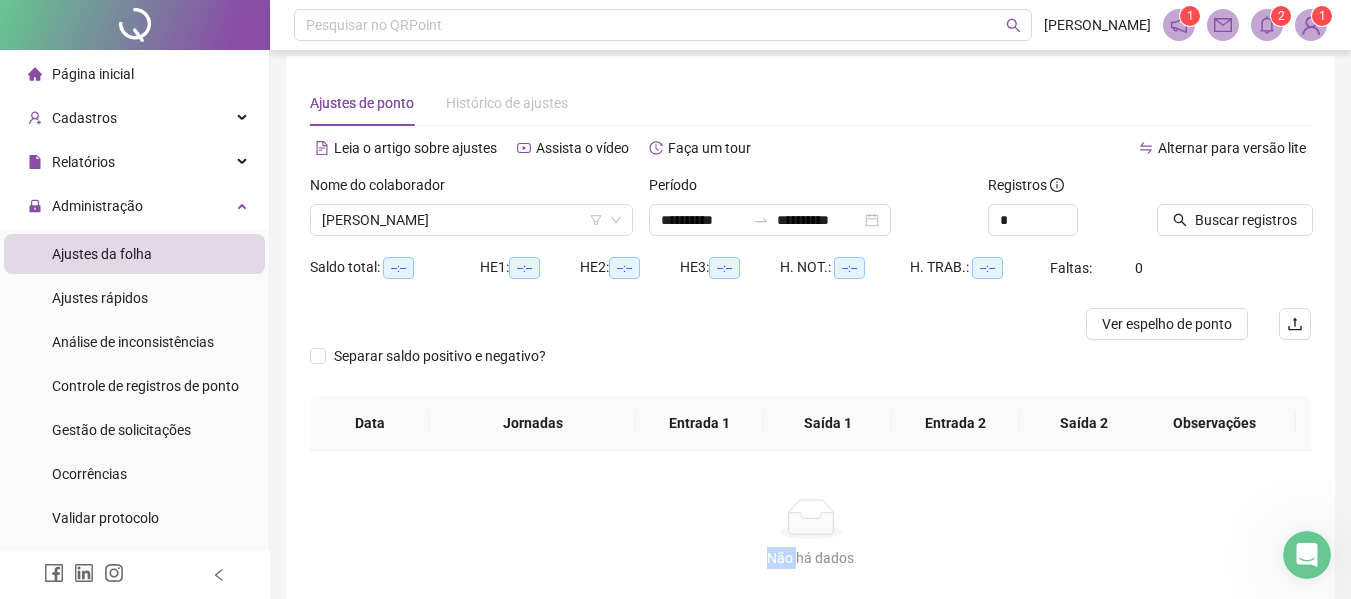 click on "Não há dados" at bounding box center (810, 519) 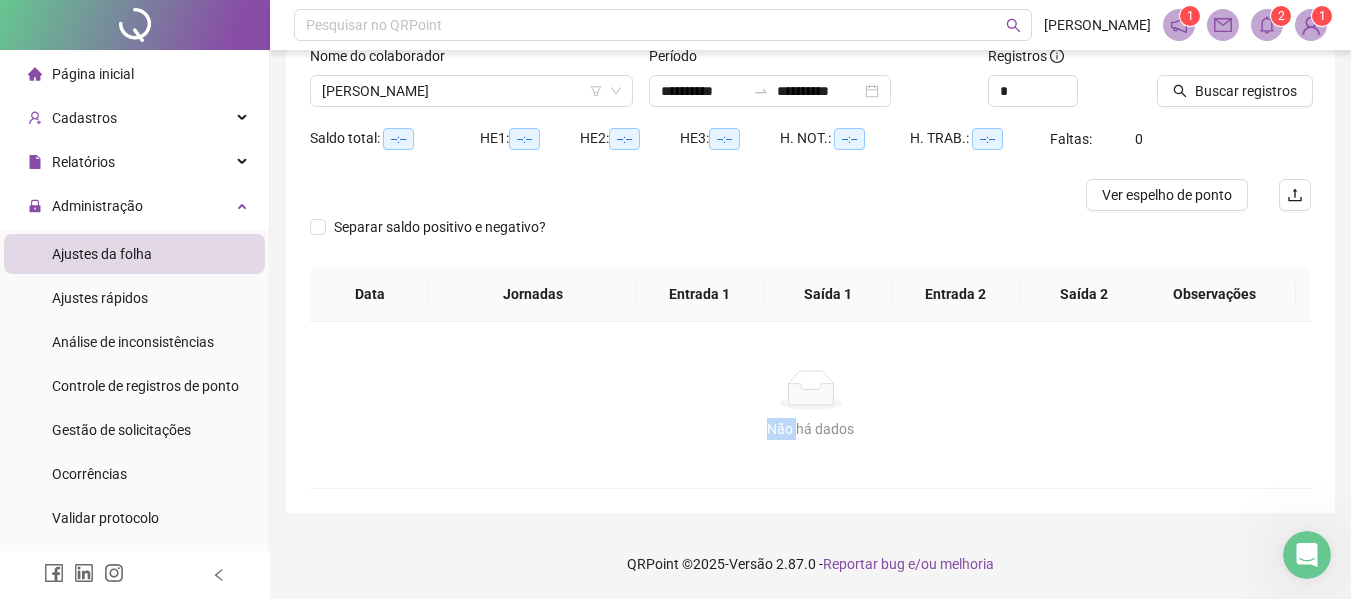 scroll, scrollTop: 0, scrollLeft: 0, axis: both 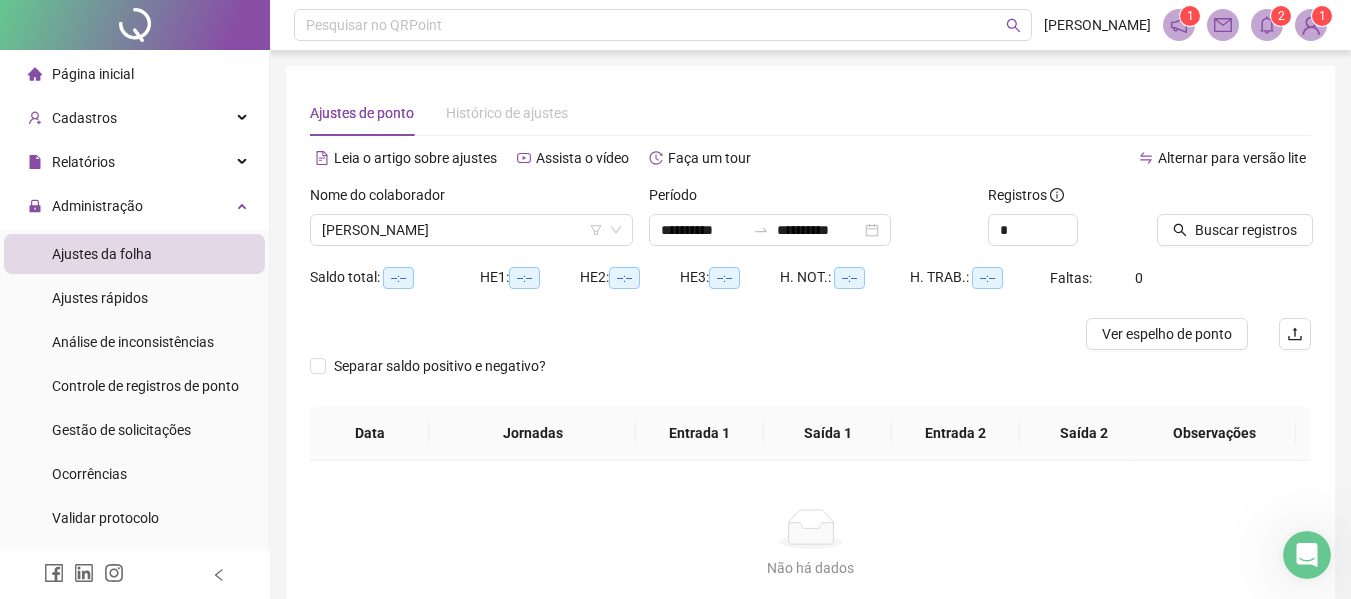 click on "Ajustes de ponto" at bounding box center (362, 113) 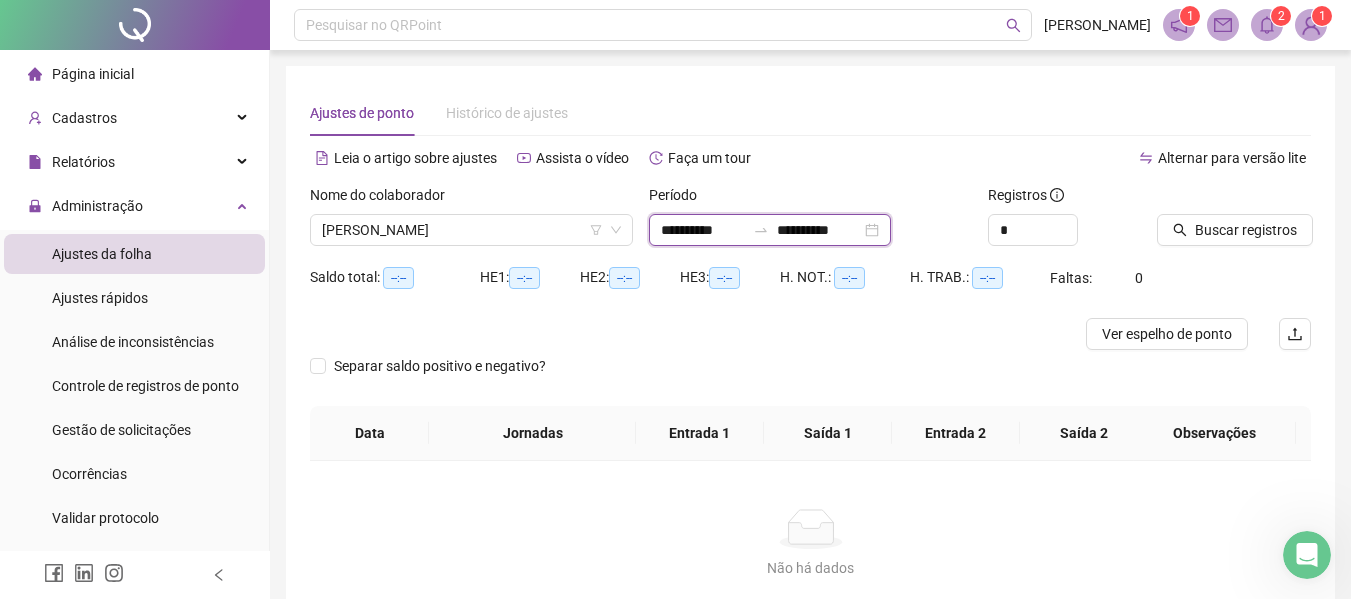 click on "**********" at bounding box center (703, 230) 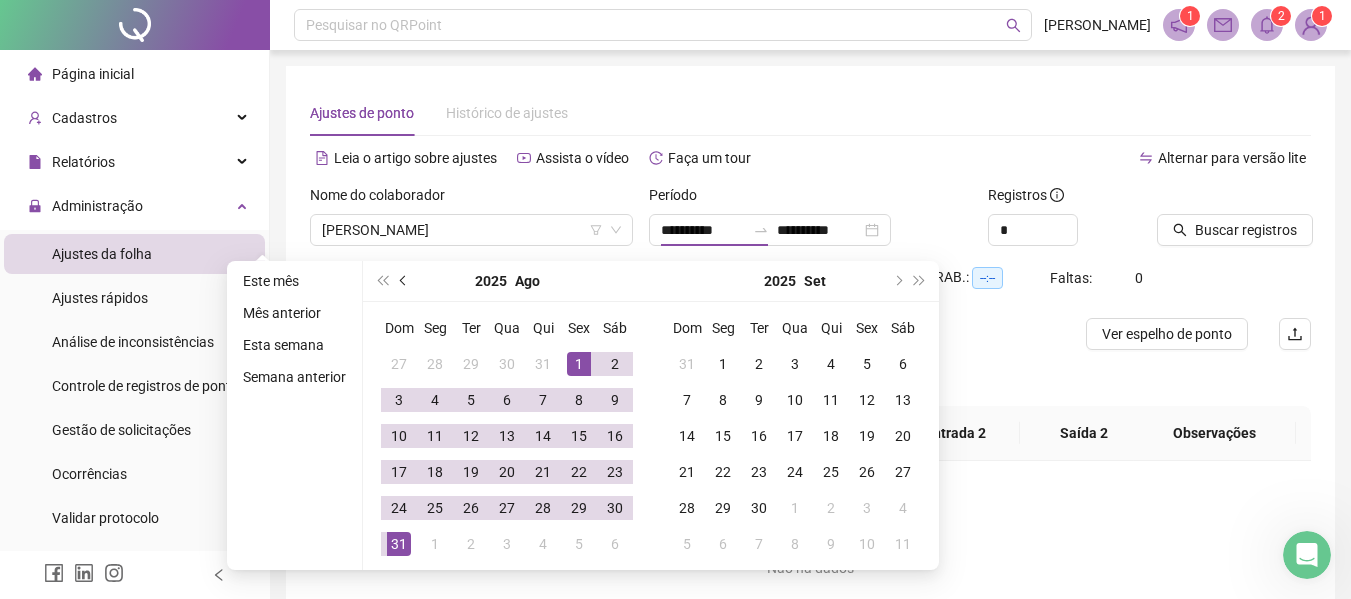 click at bounding box center [405, 281] 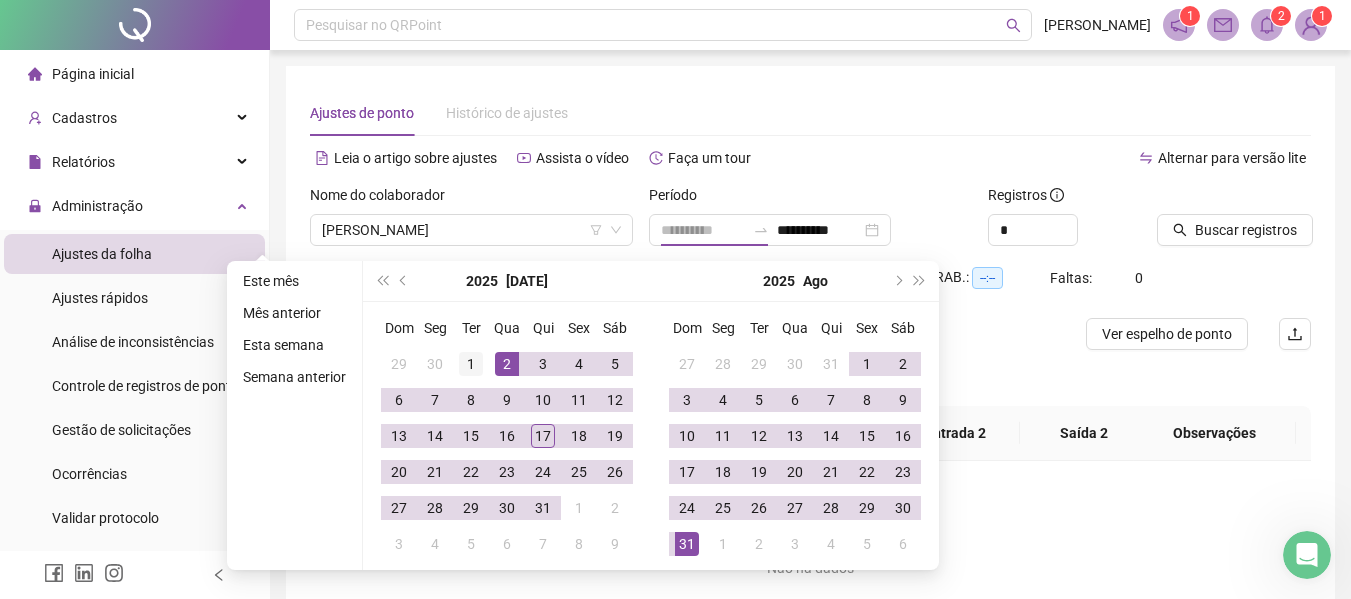type on "**********" 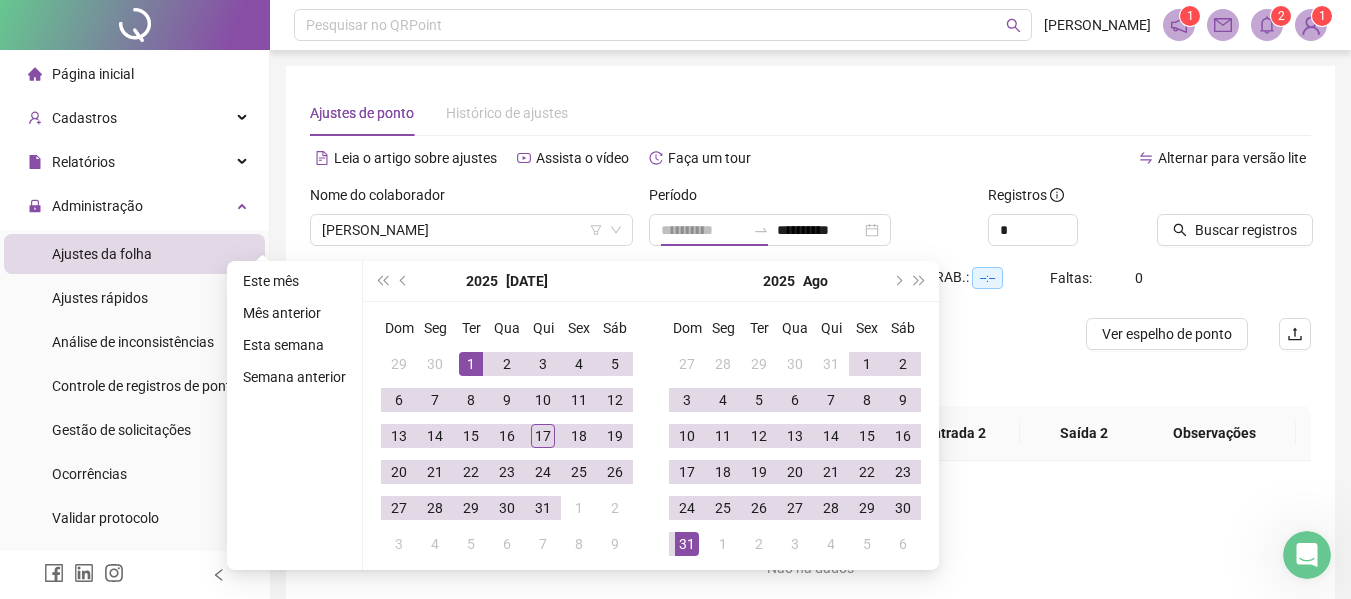 click on "1" at bounding box center [471, 364] 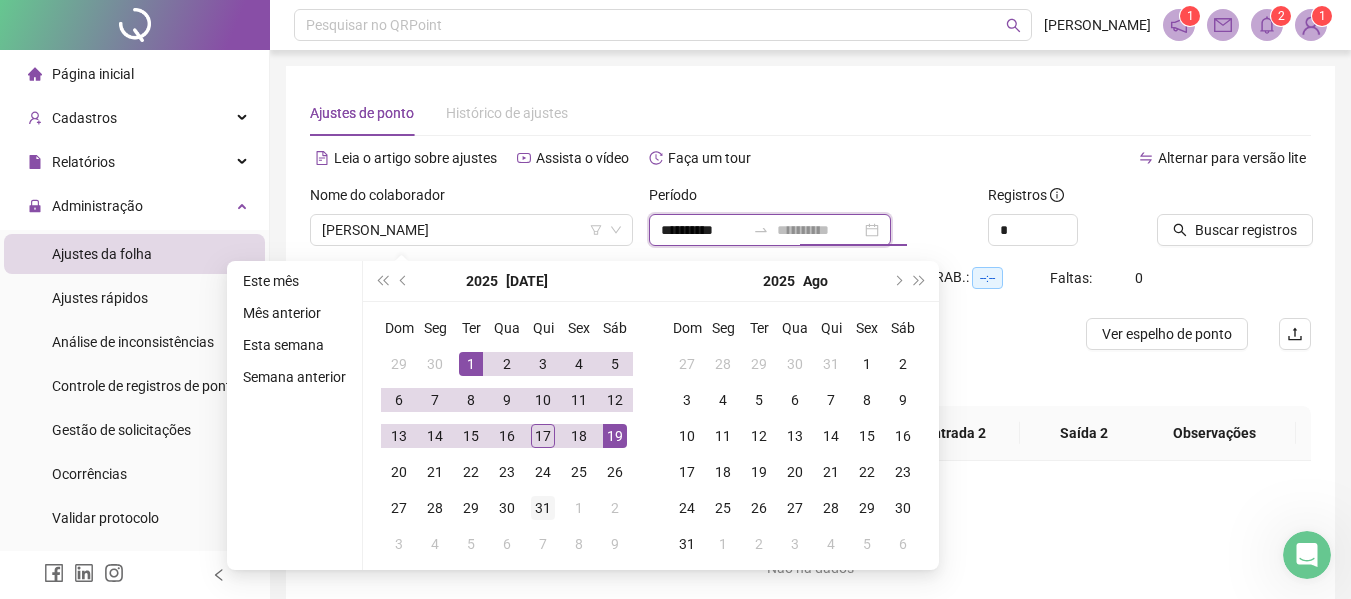 type on "**********" 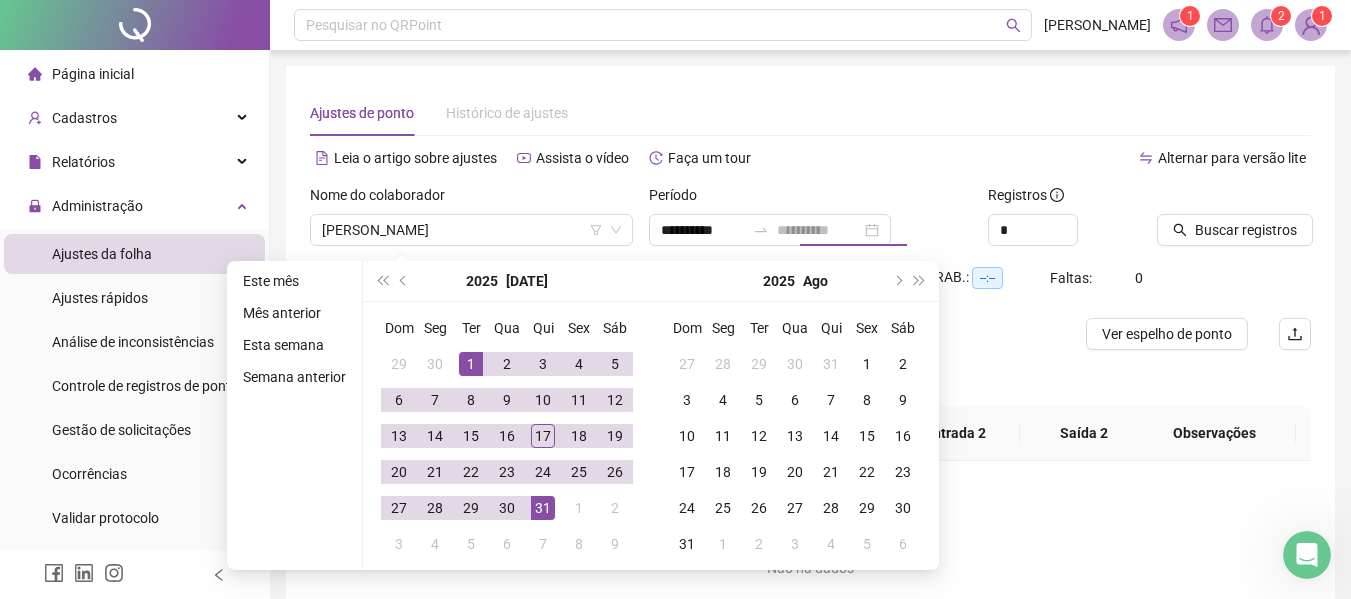 click on "31" at bounding box center [543, 508] 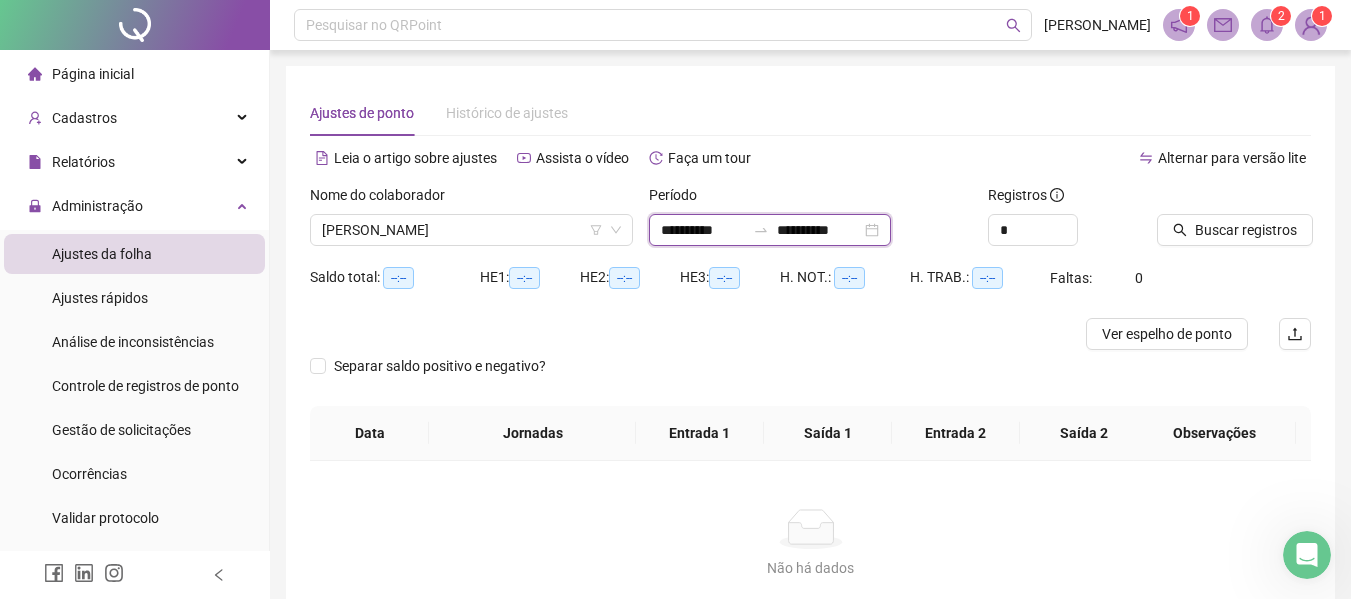 click on "**********" at bounding box center (703, 230) 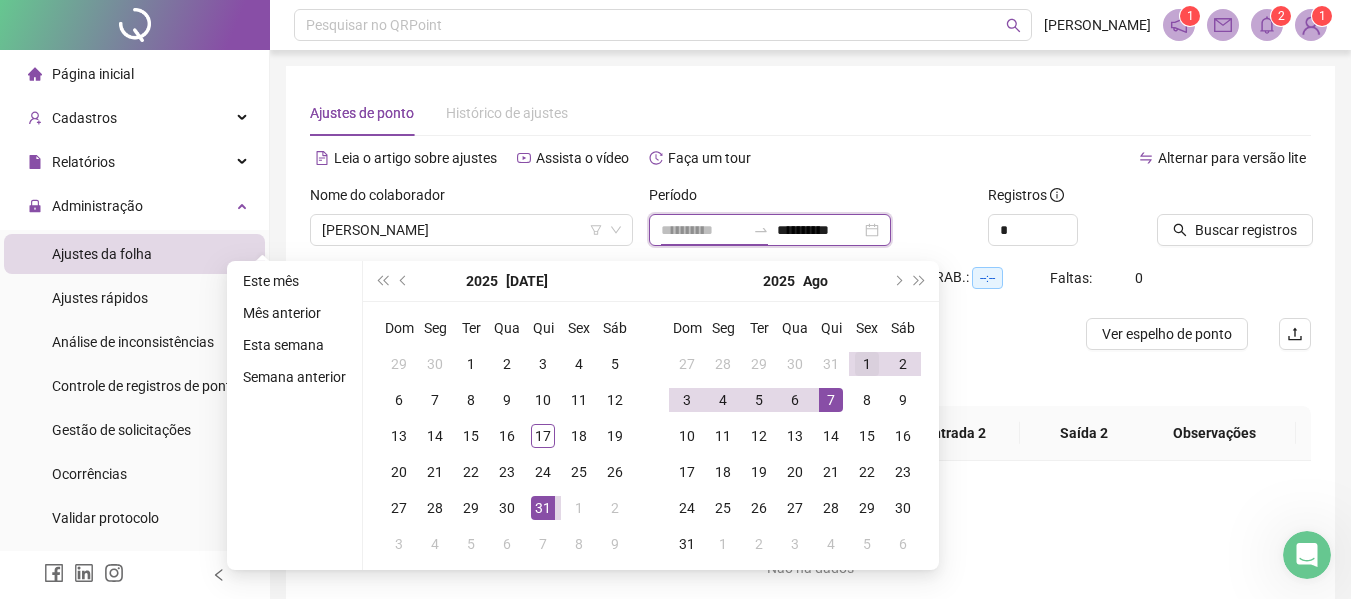 type on "**********" 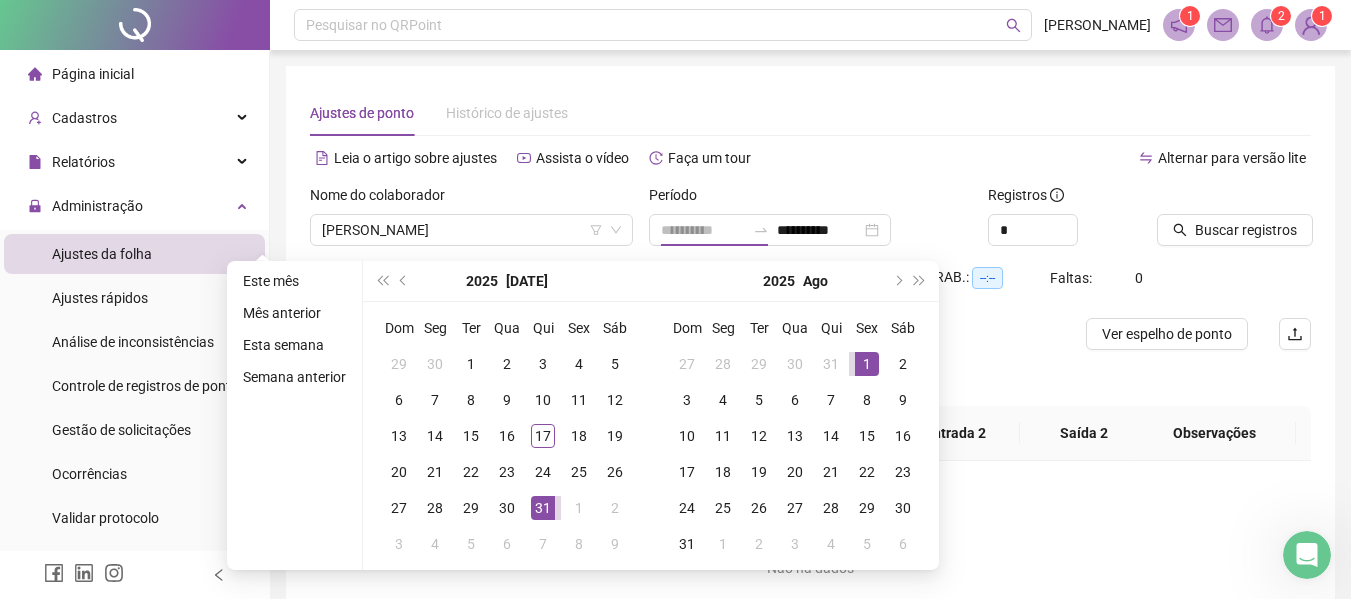 click on "1" at bounding box center [867, 364] 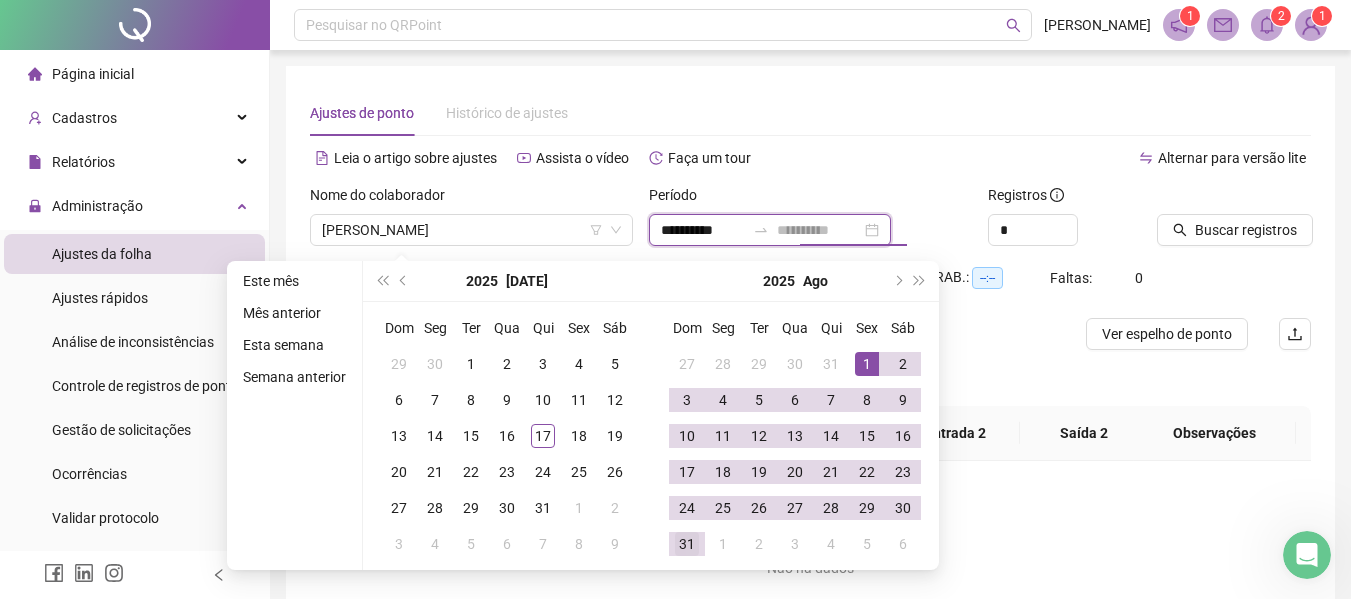 type on "**********" 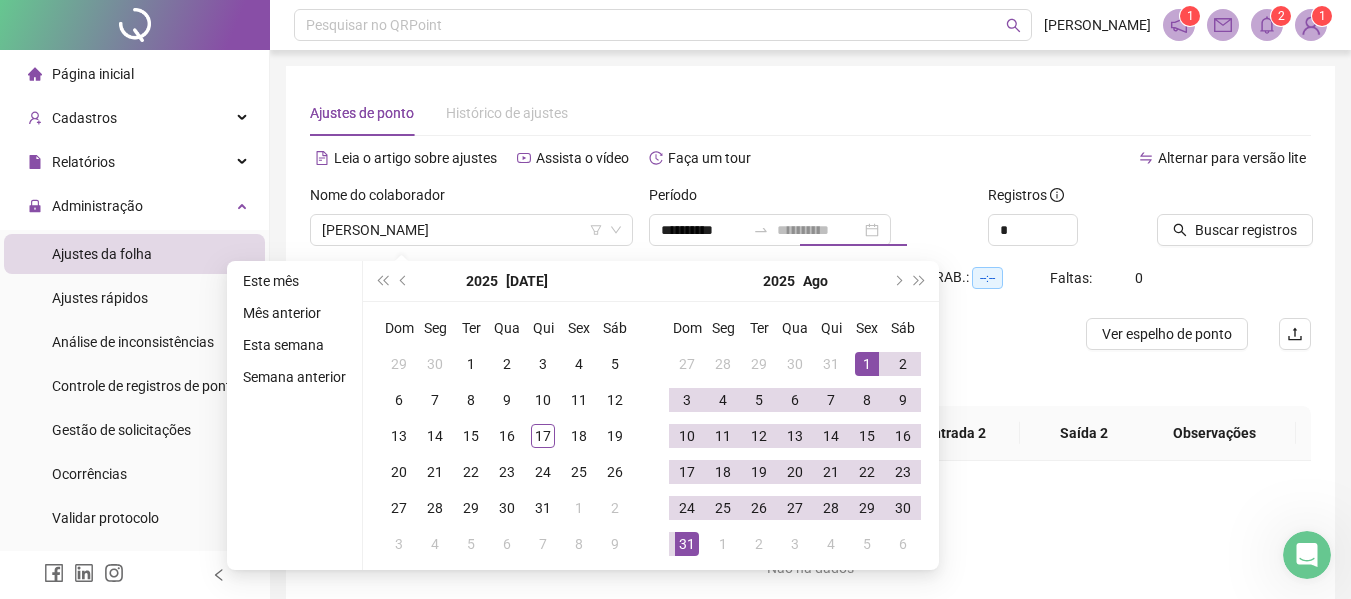 click on "31" at bounding box center (687, 544) 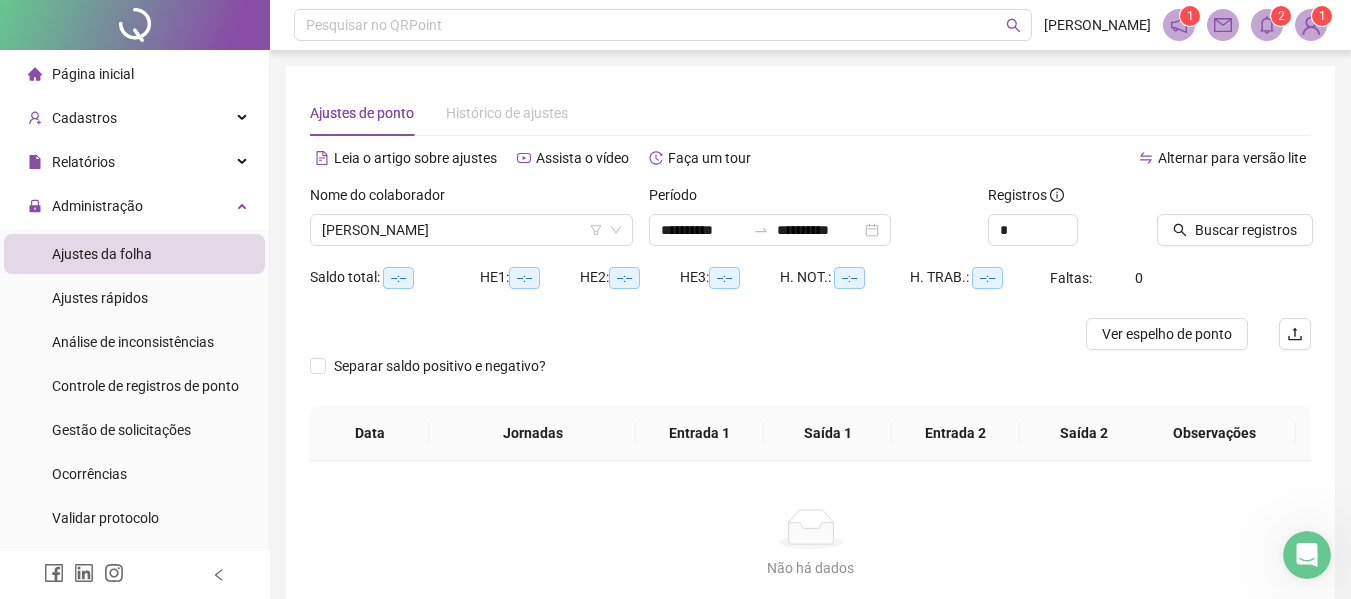 click at bounding box center [685, 334] 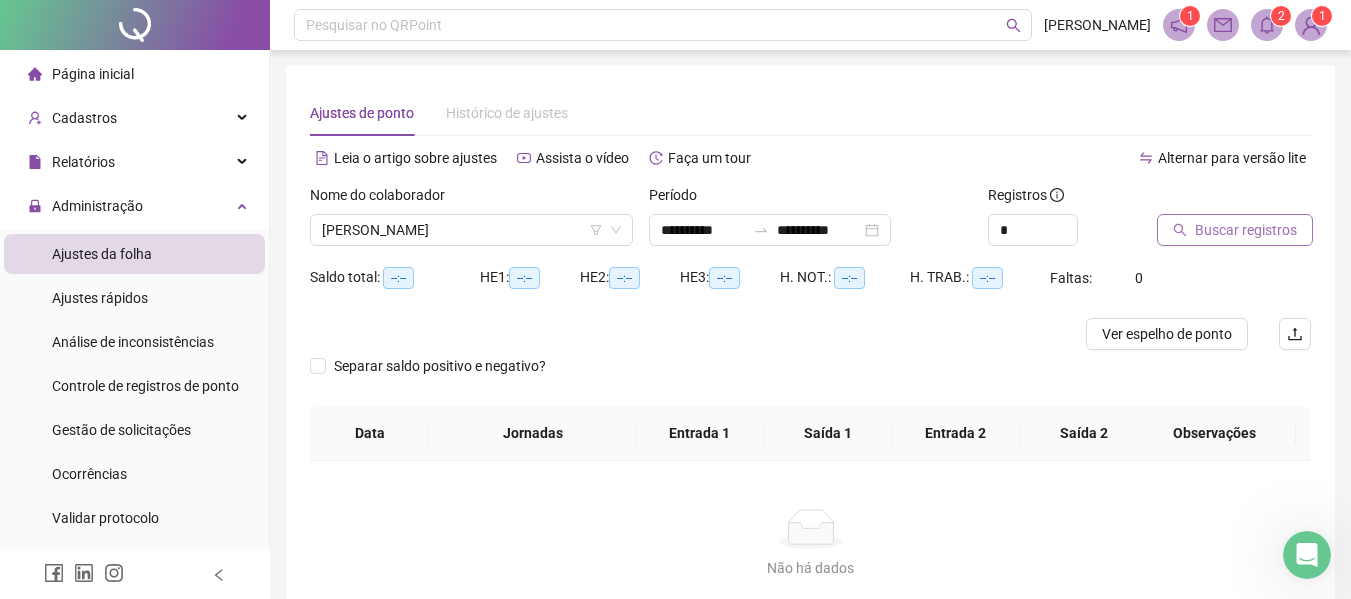 click on "Buscar registros" at bounding box center (1246, 230) 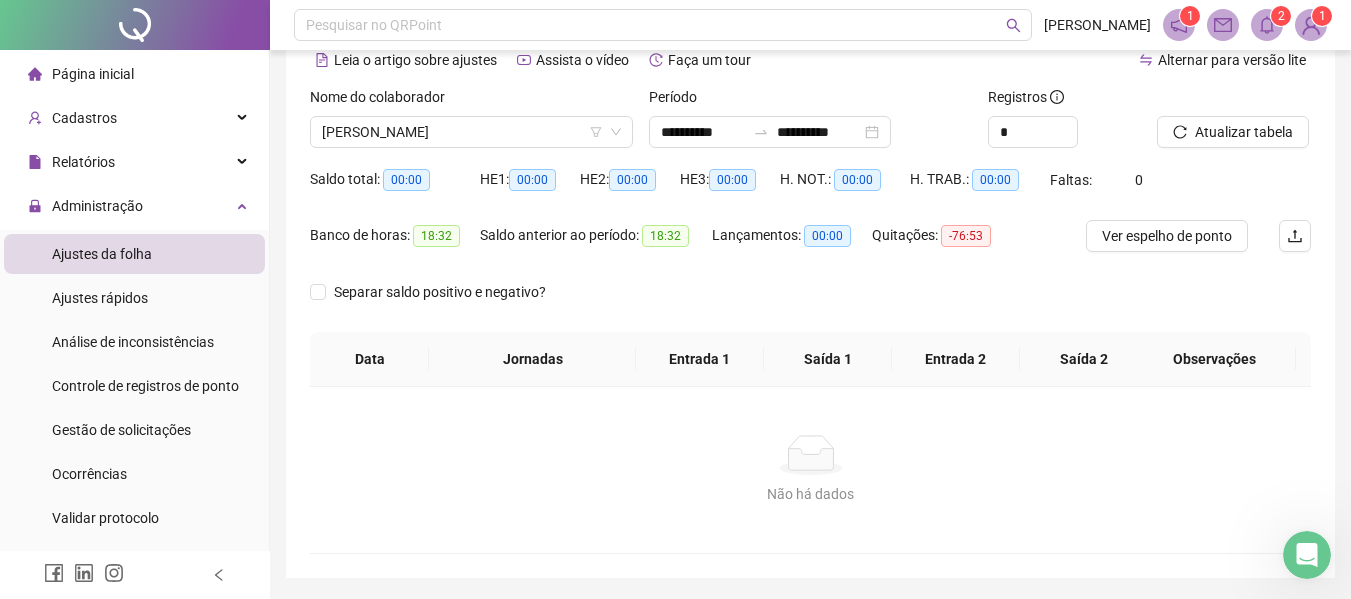 scroll, scrollTop: 63, scrollLeft: 0, axis: vertical 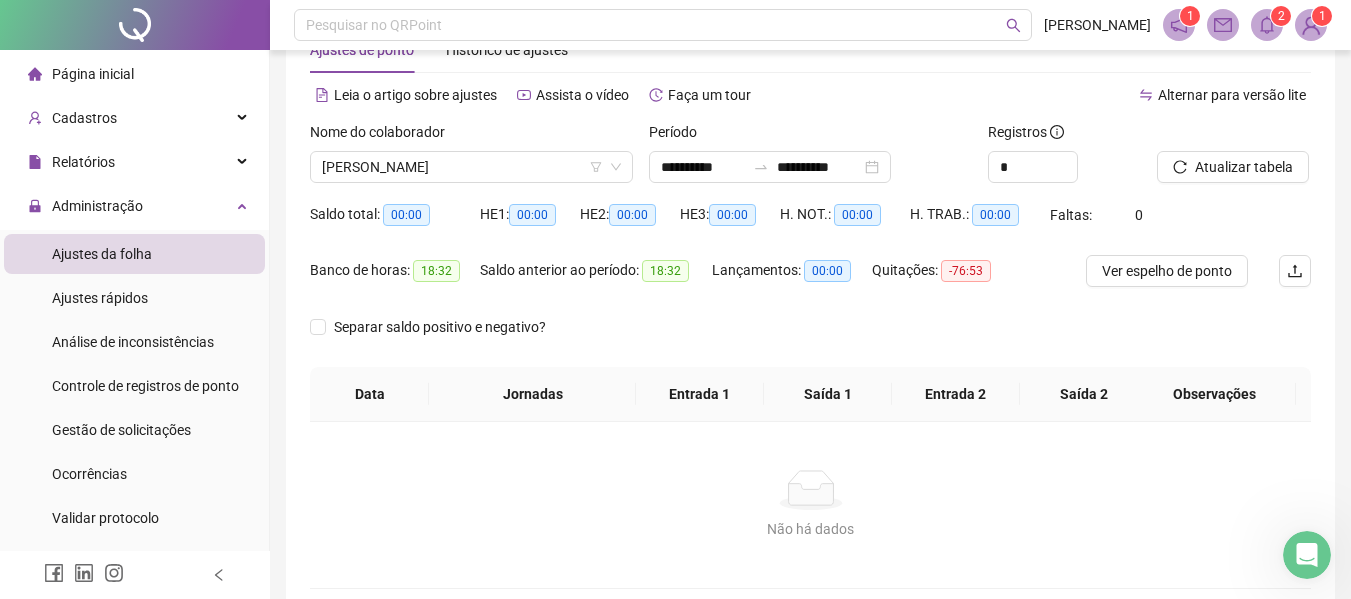 type 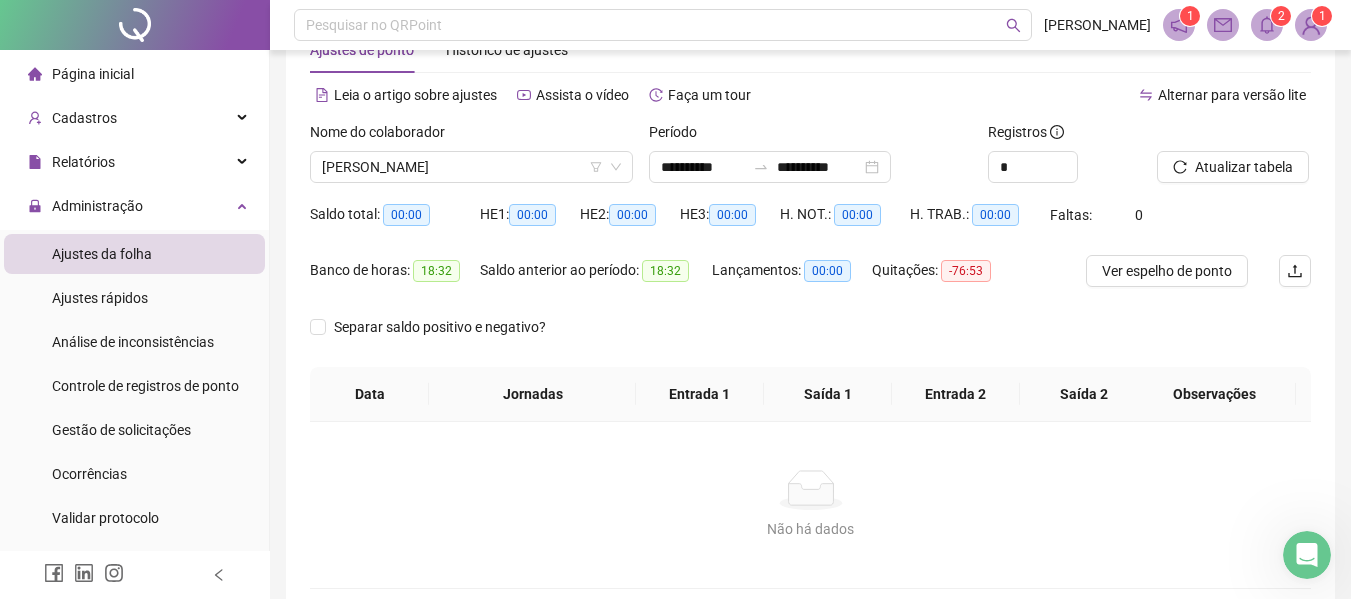 click 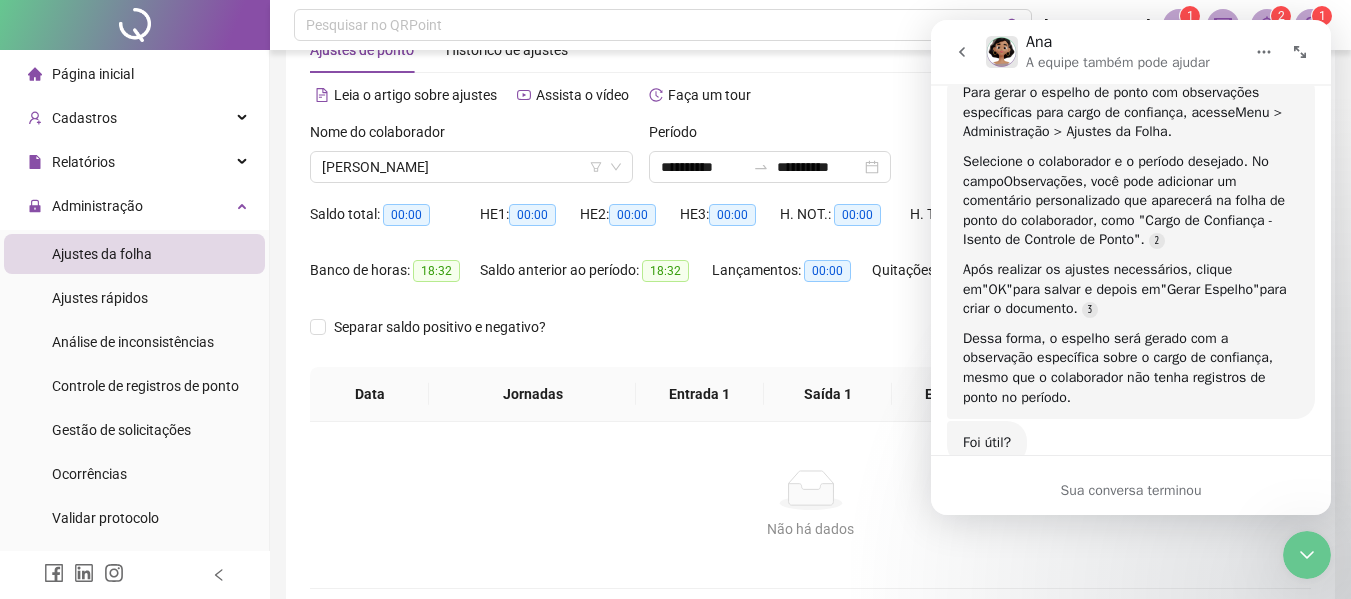 scroll, scrollTop: 1153, scrollLeft: 0, axis: vertical 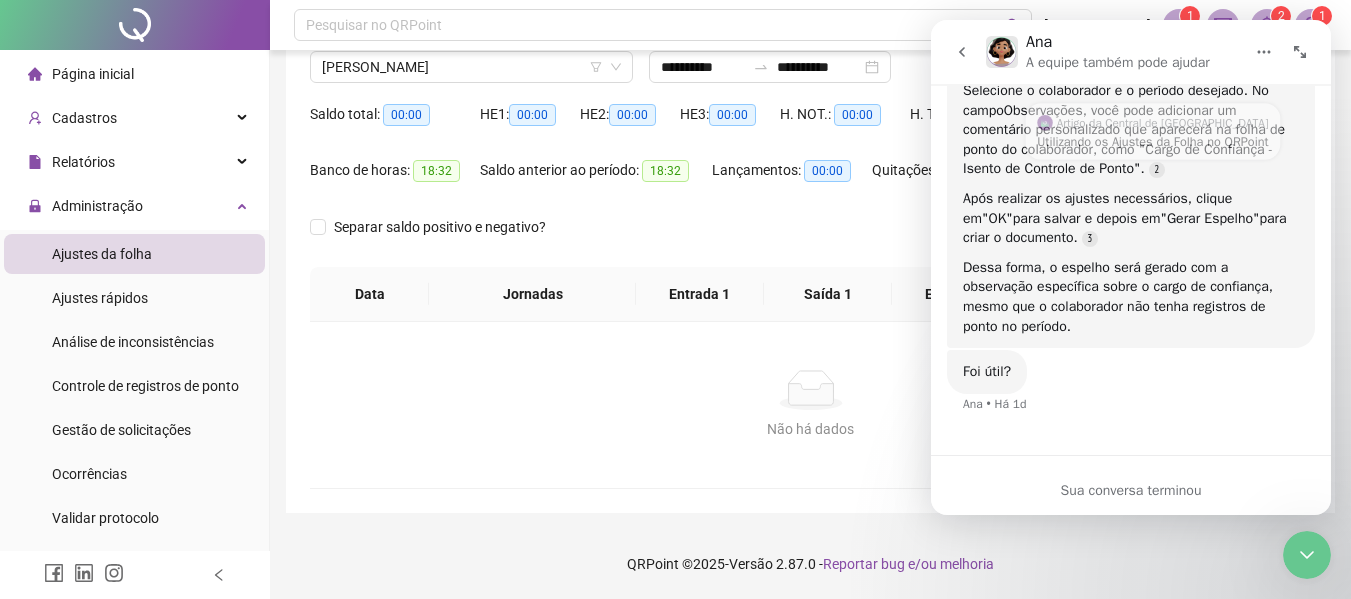 click 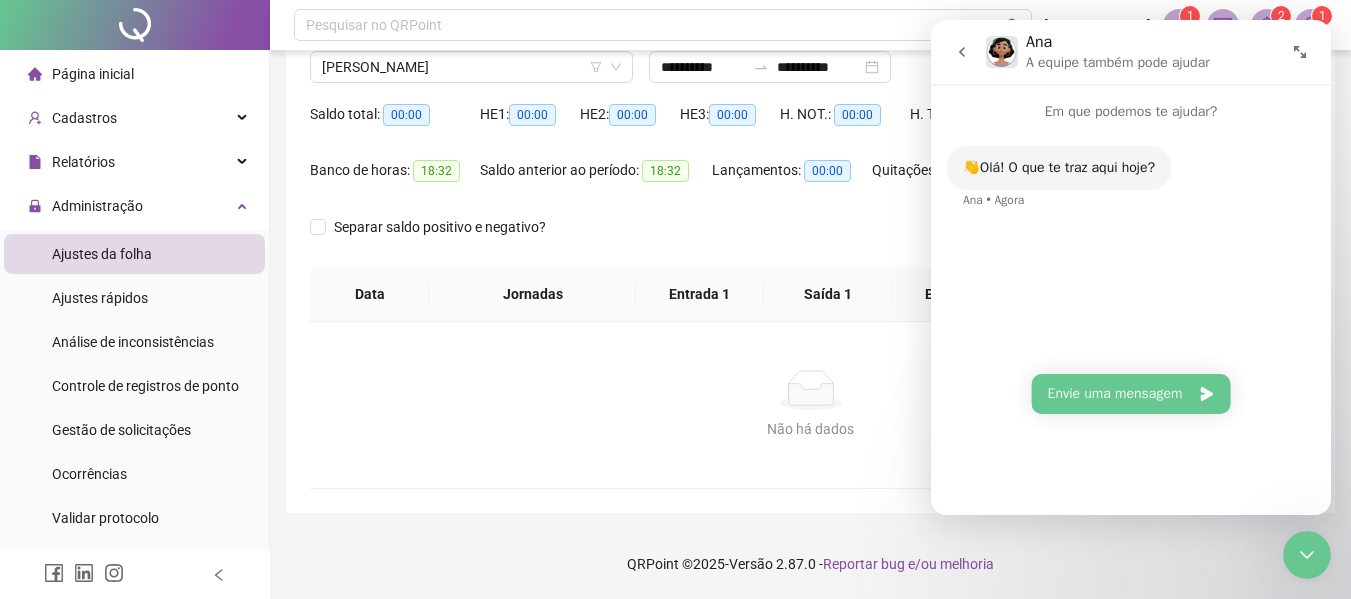 scroll, scrollTop: 0, scrollLeft: 0, axis: both 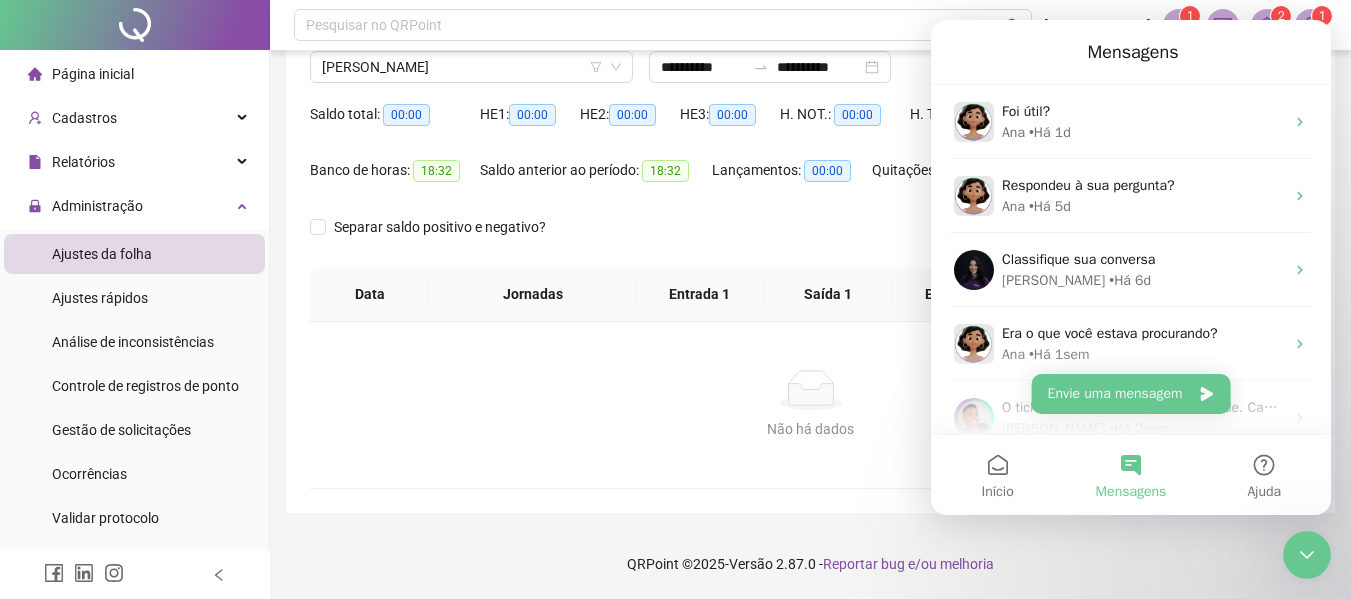 click on "Mensagens" at bounding box center (1130, 475) 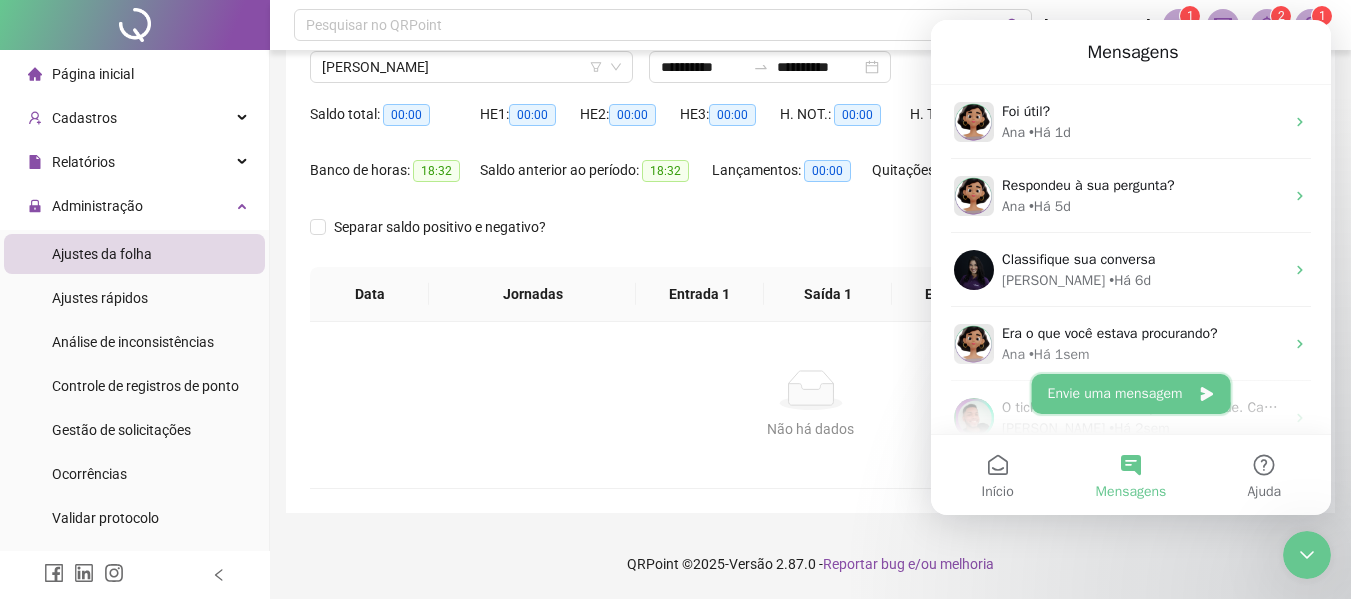 click on "Envie uma mensagem" at bounding box center (1131, 394) 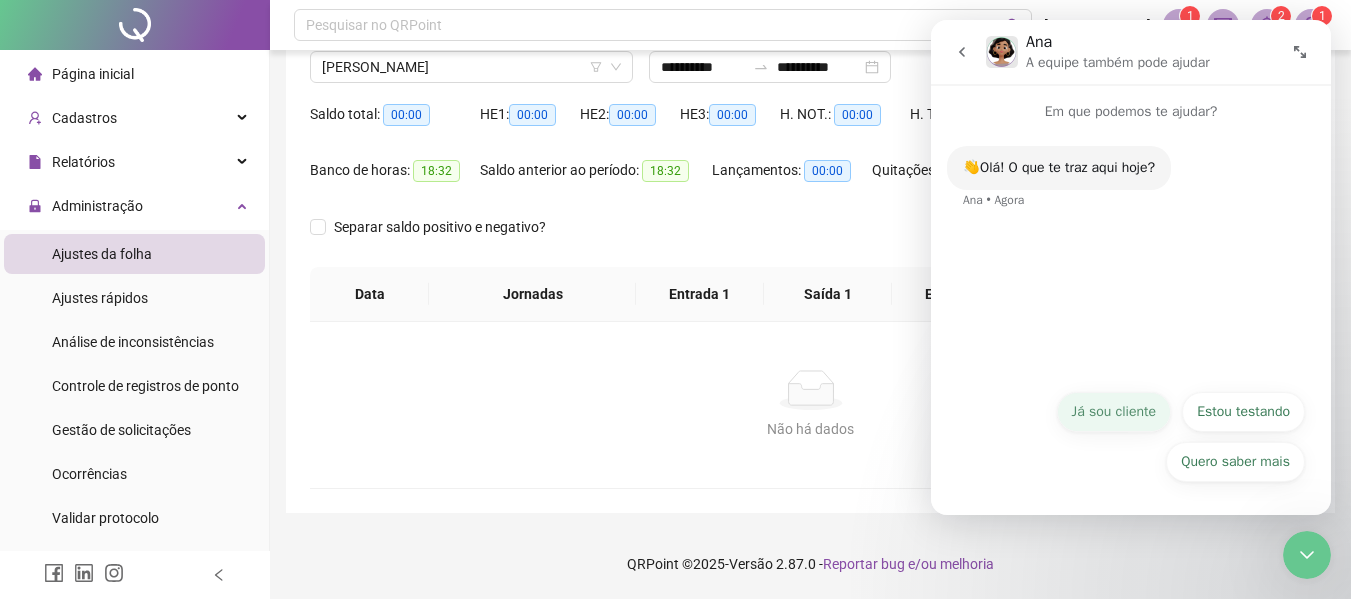 click on "Já sou cliente" at bounding box center (1114, 412) 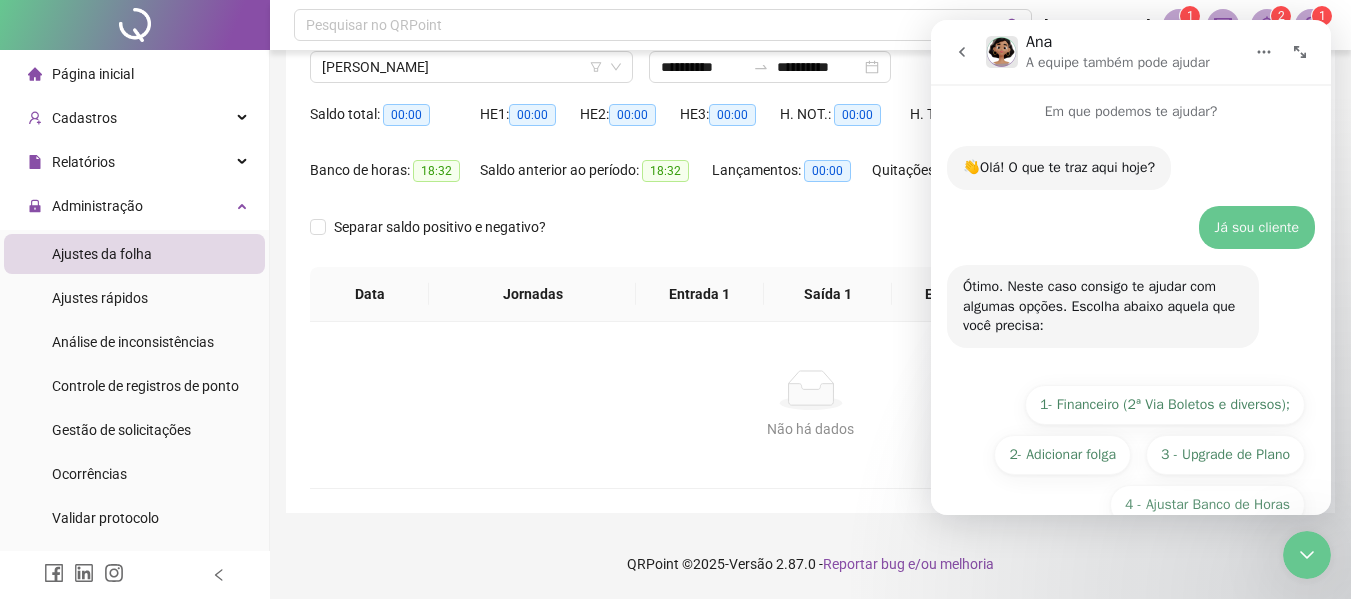 scroll, scrollTop: 93, scrollLeft: 0, axis: vertical 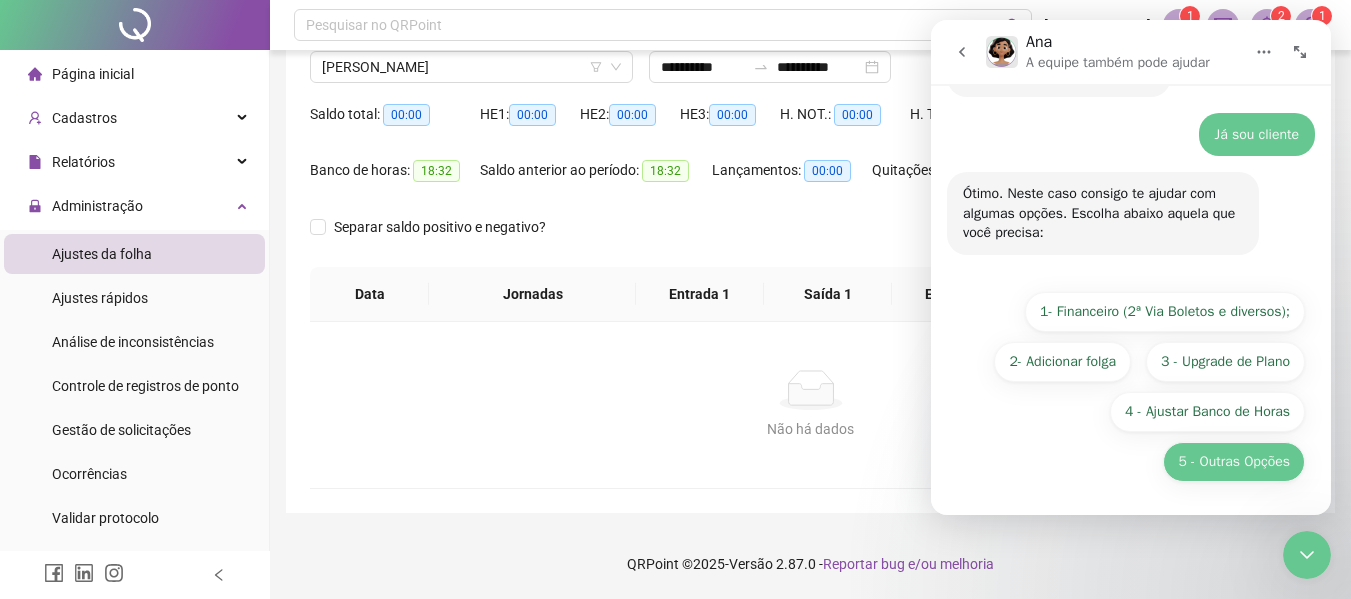 click on "5 - Outras Opções" at bounding box center (1234, 462) 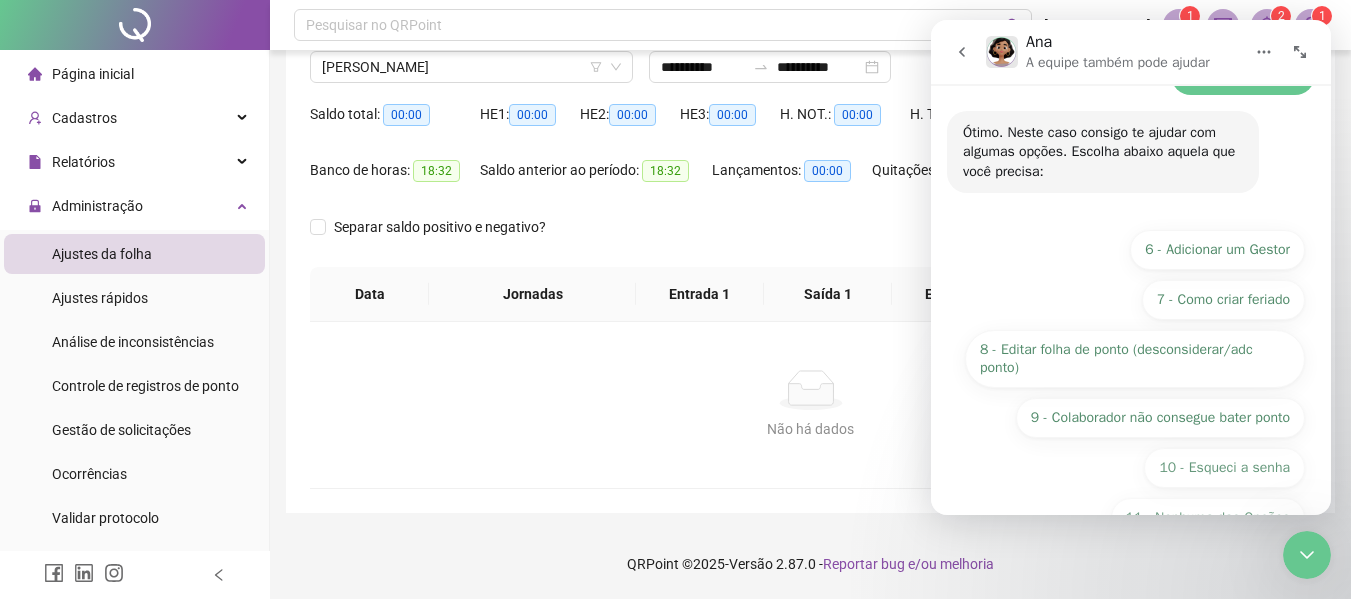 scroll, scrollTop: 369, scrollLeft: 0, axis: vertical 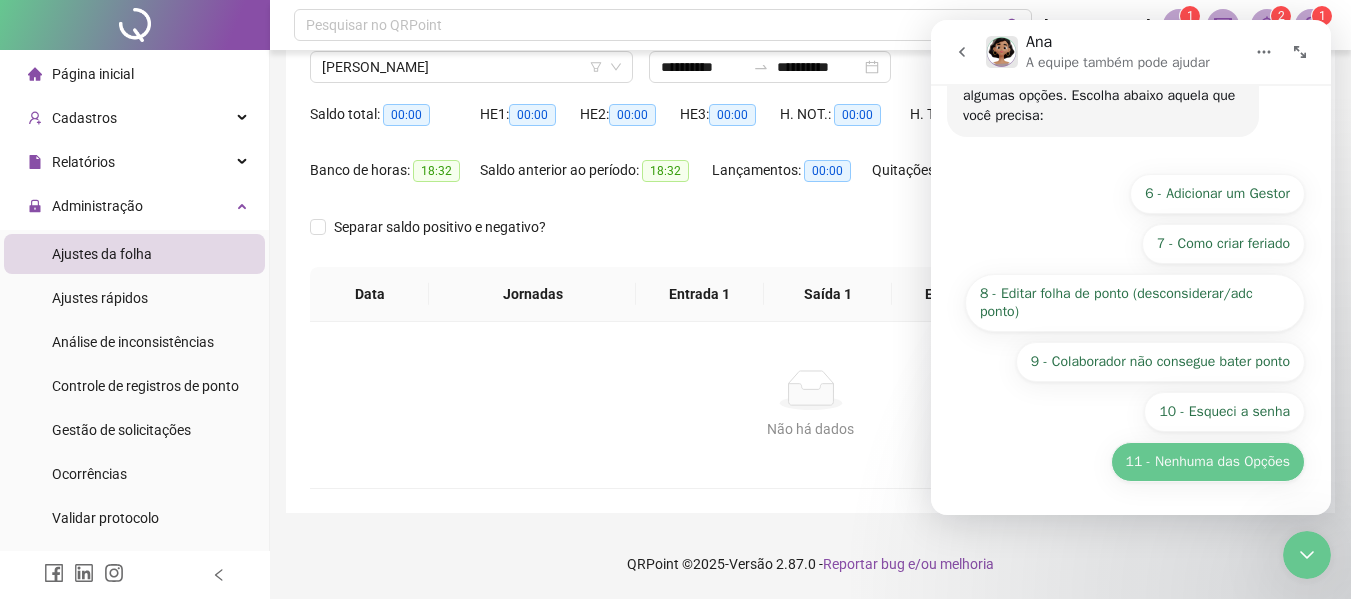 click on "11 - Nenhuma das Opções" at bounding box center [1208, 462] 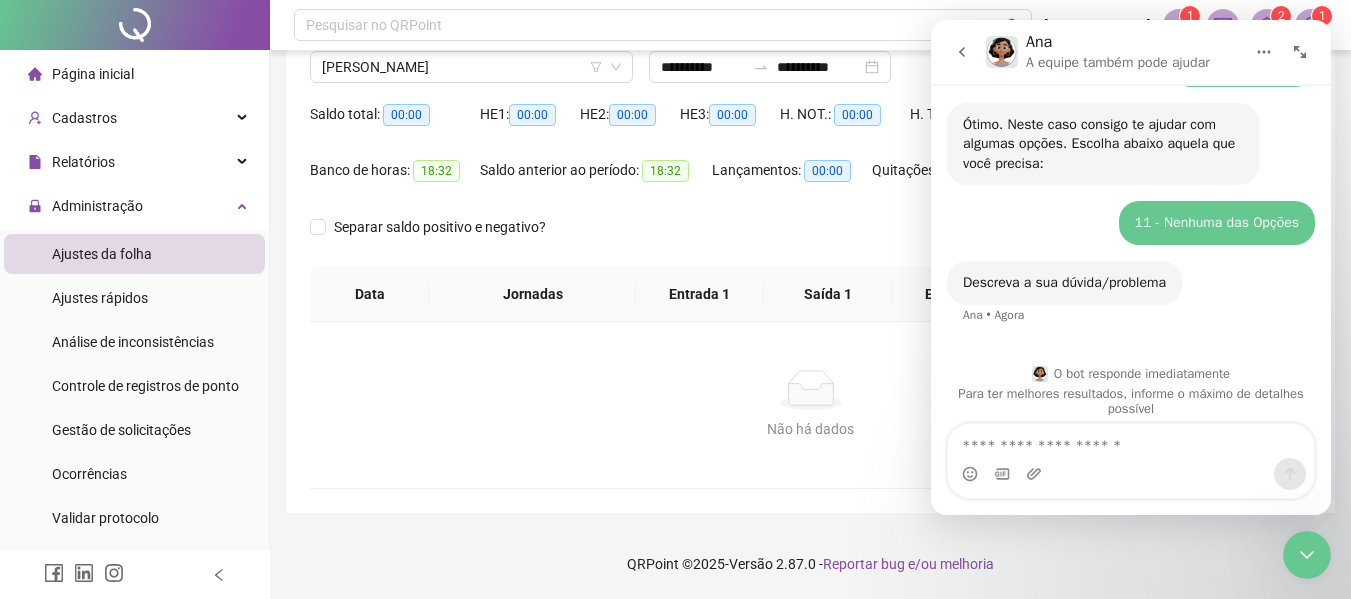 scroll, scrollTop: 334, scrollLeft: 0, axis: vertical 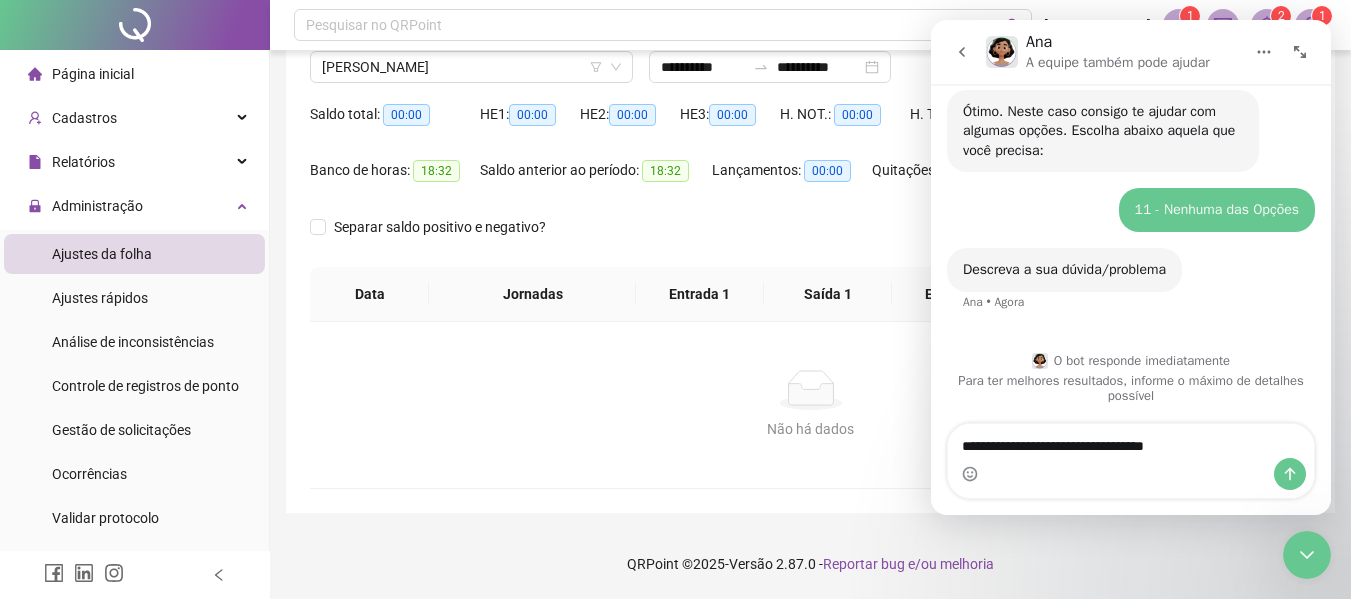 type on "**********" 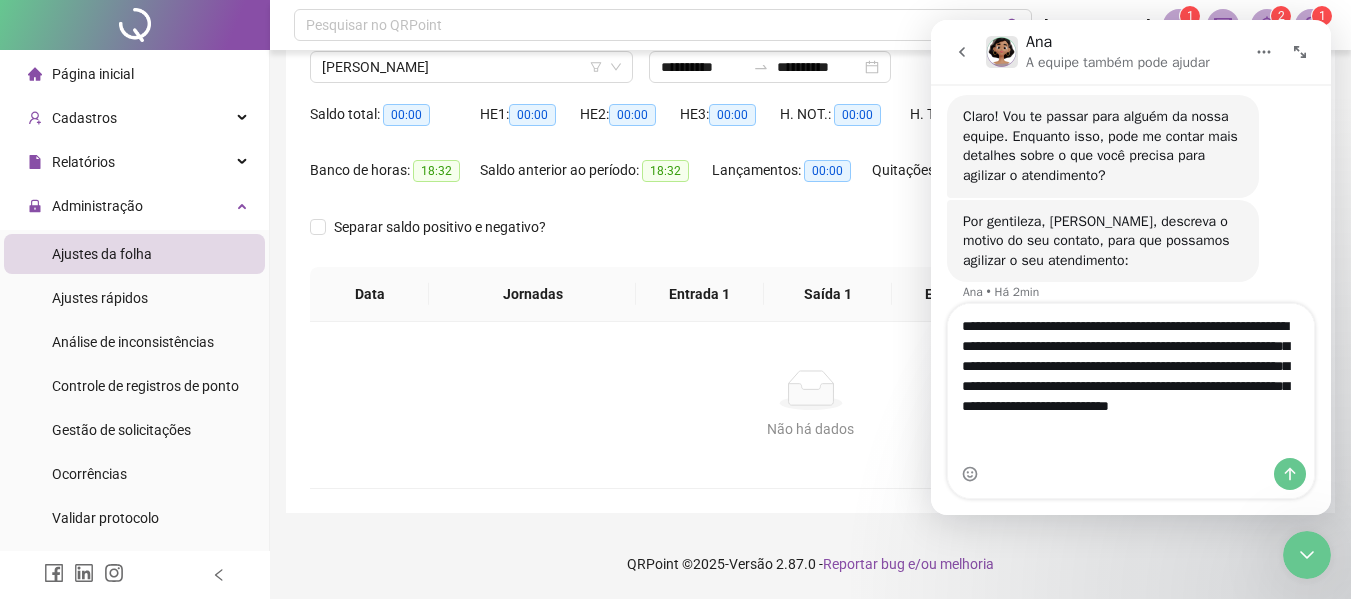 scroll, scrollTop: 626, scrollLeft: 0, axis: vertical 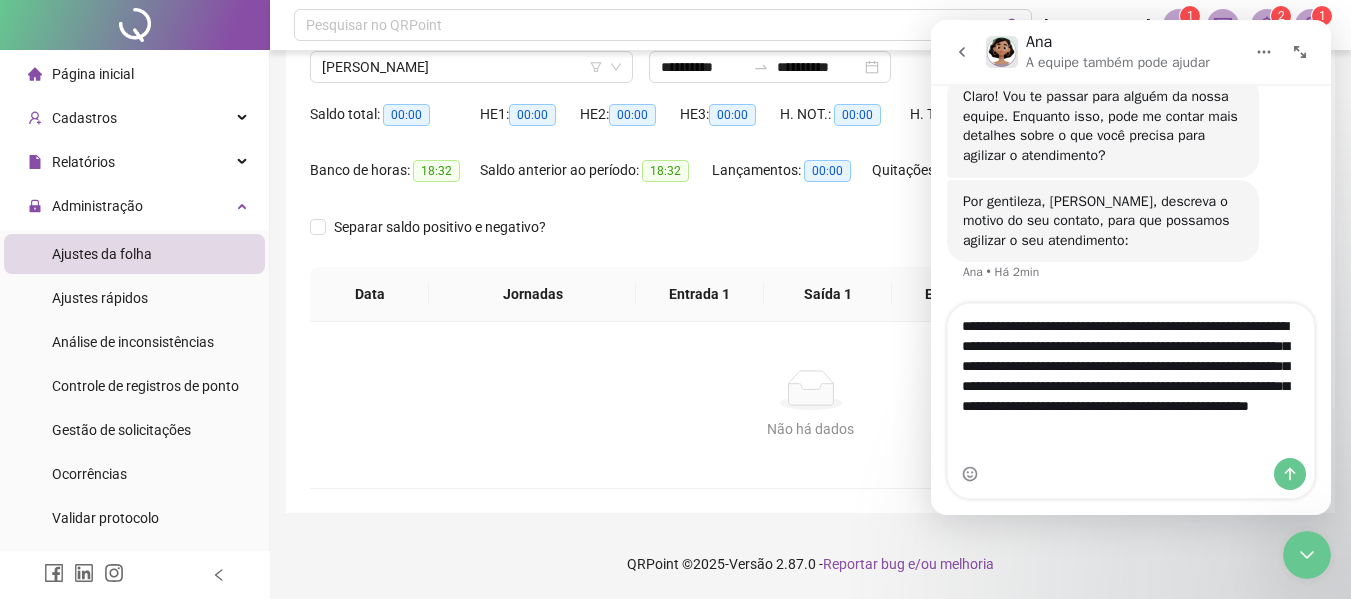type on "**********" 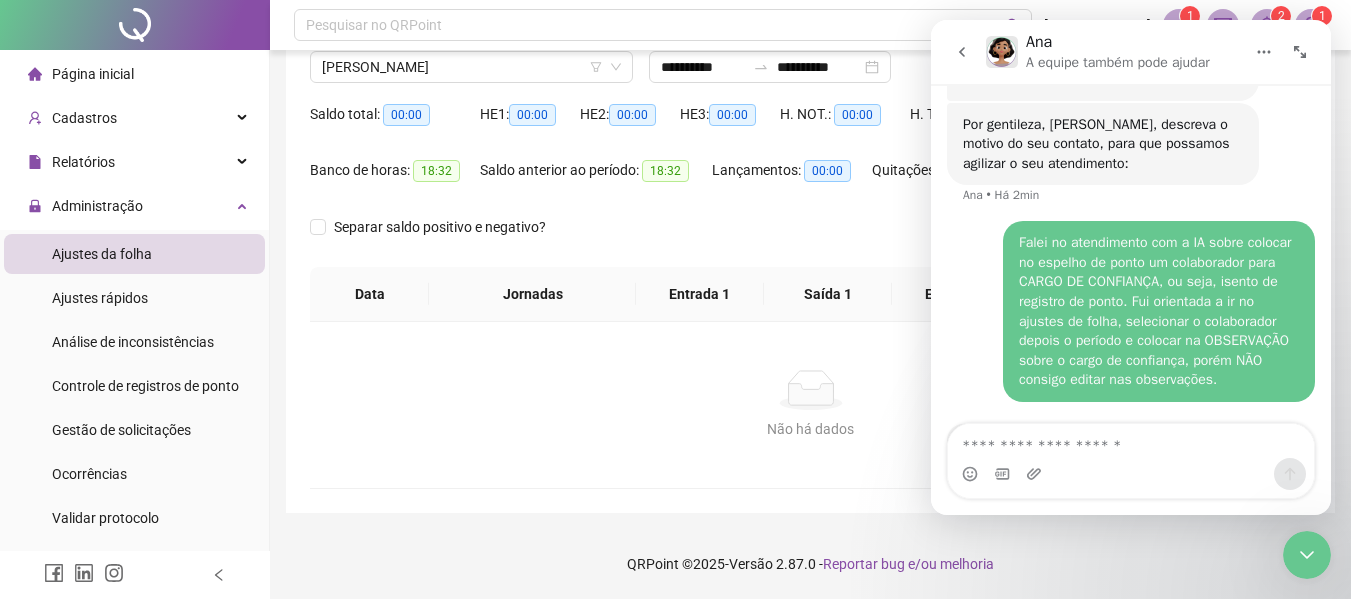 scroll, scrollTop: 768, scrollLeft: 0, axis: vertical 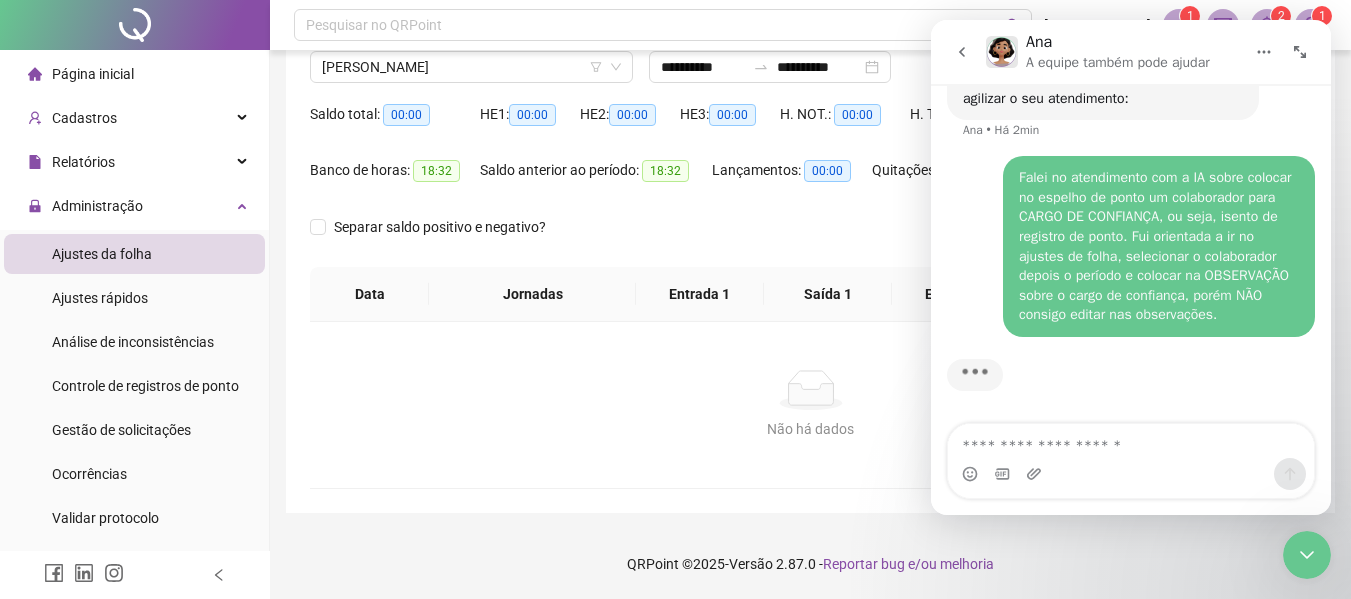 click at bounding box center [1131, 441] 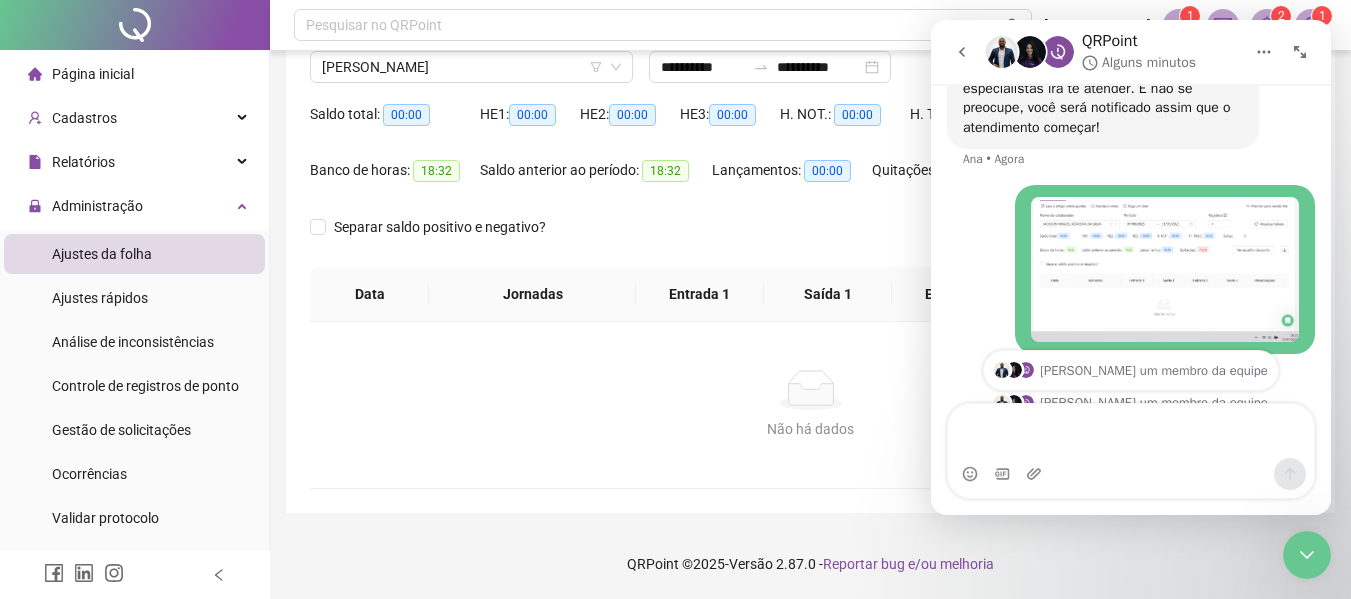 scroll, scrollTop: 1082, scrollLeft: 0, axis: vertical 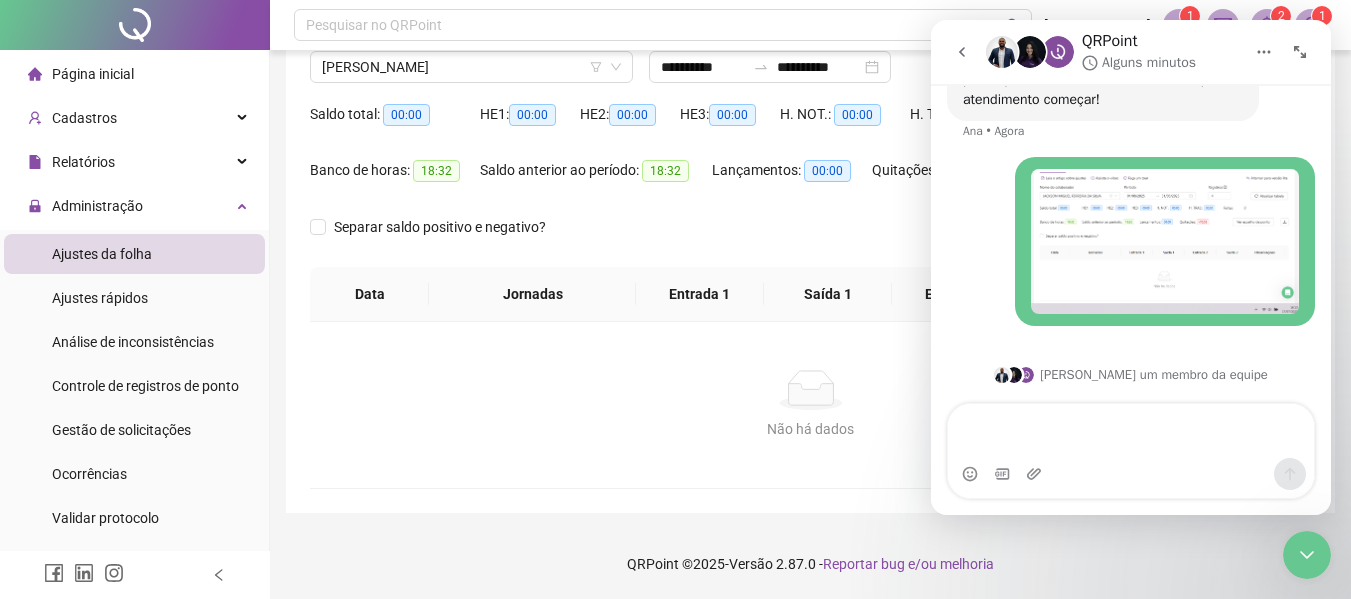click at bounding box center (1131, 431) 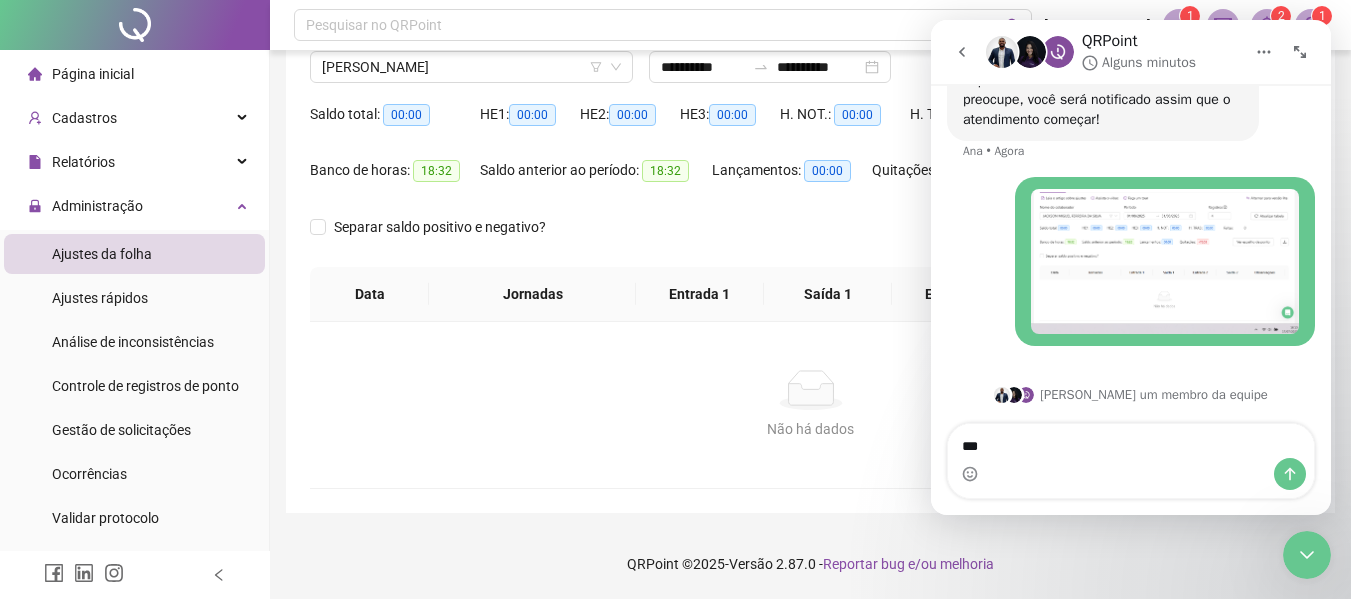 type on "*" 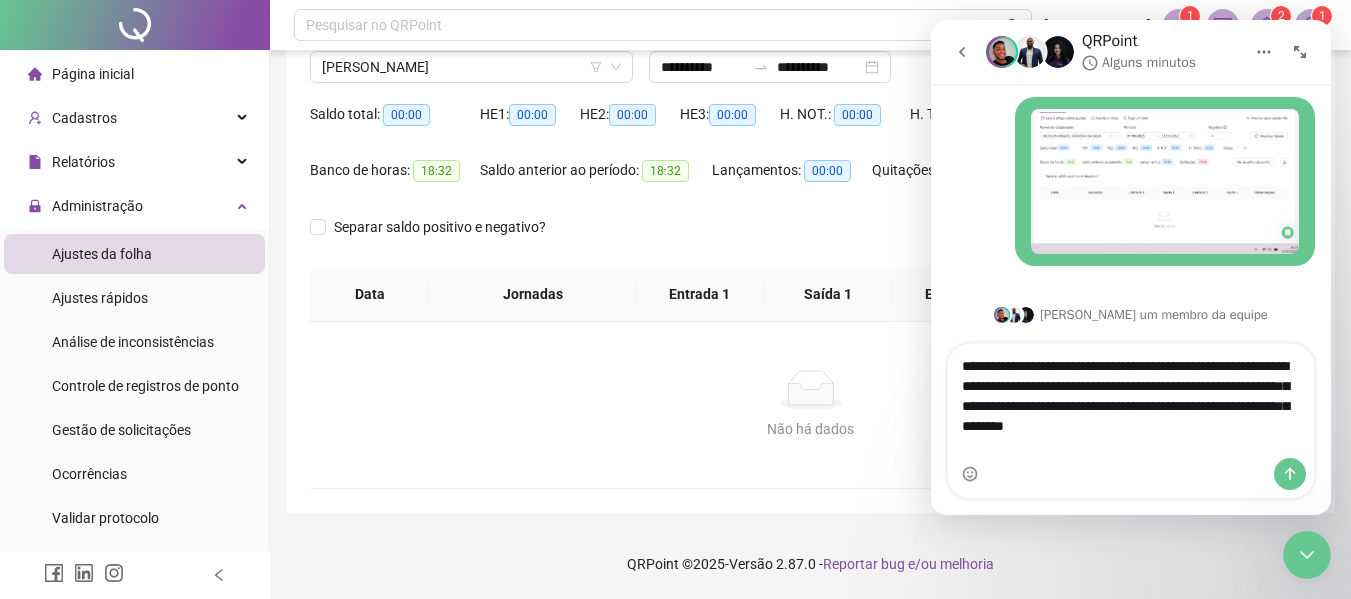 scroll, scrollTop: 1162, scrollLeft: 0, axis: vertical 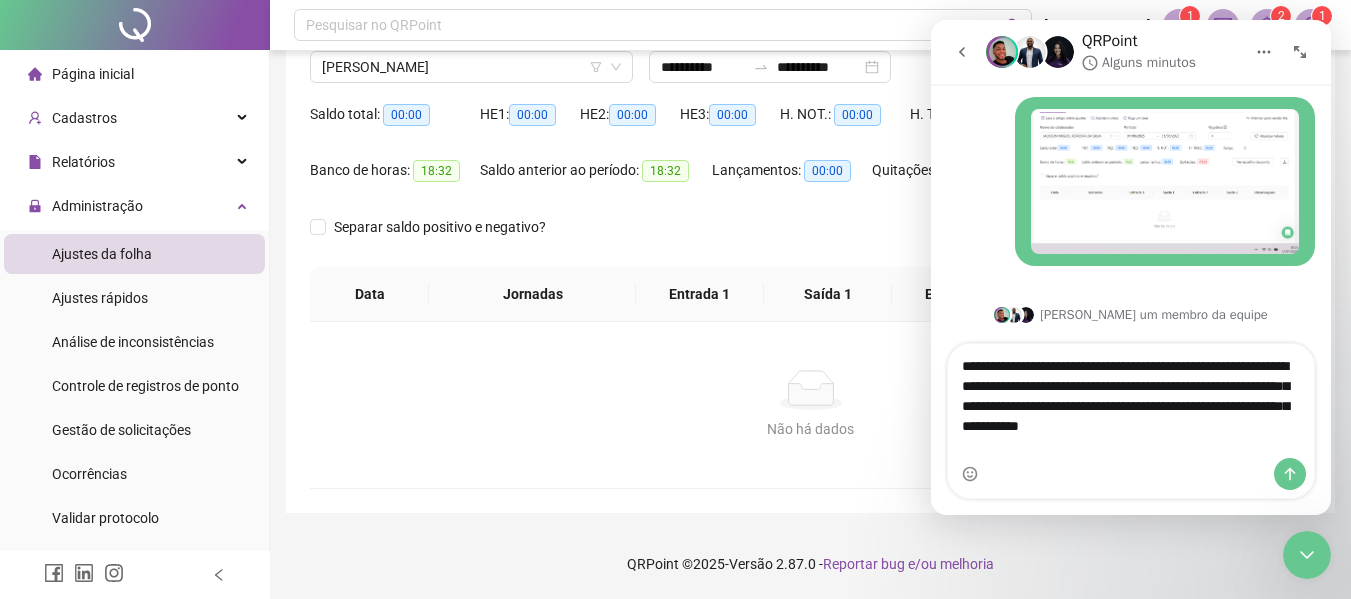 type on "**********" 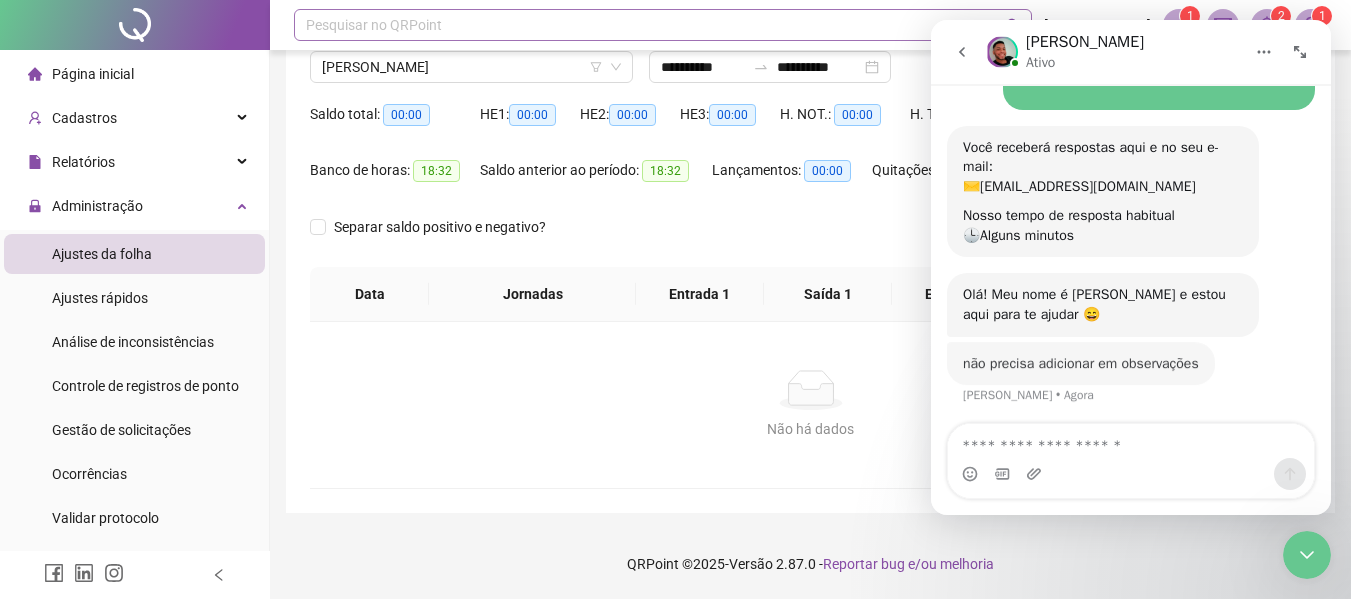 scroll, scrollTop: 1442, scrollLeft: 0, axis: vertical 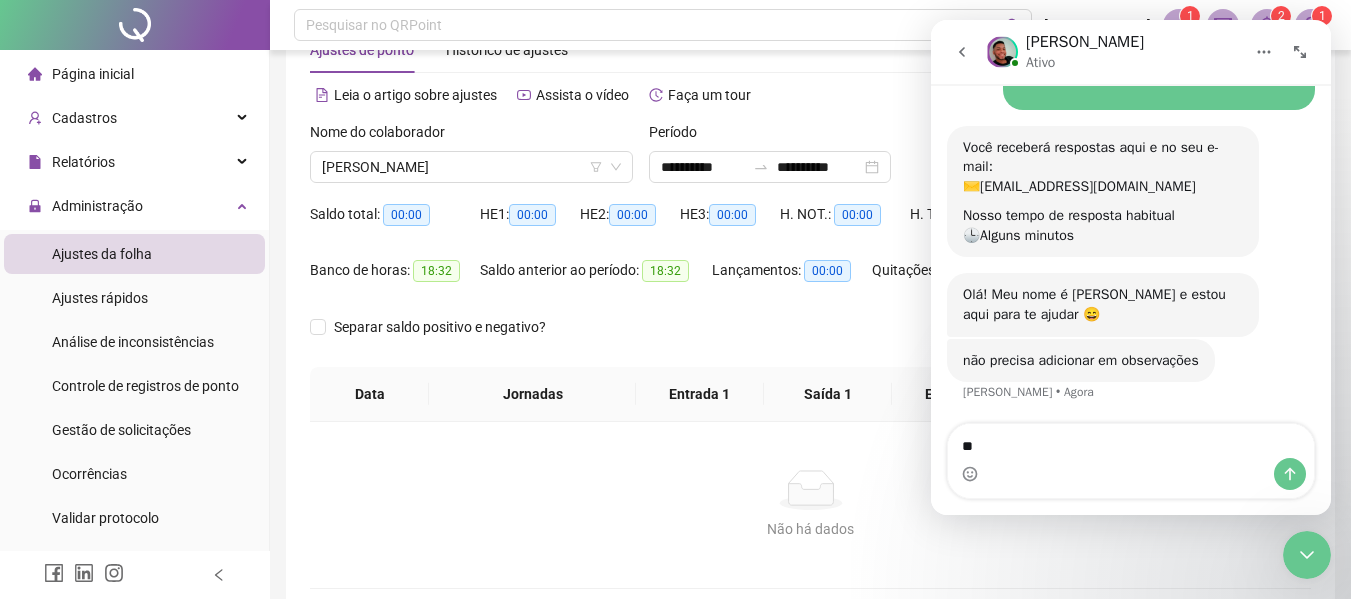type on "*" 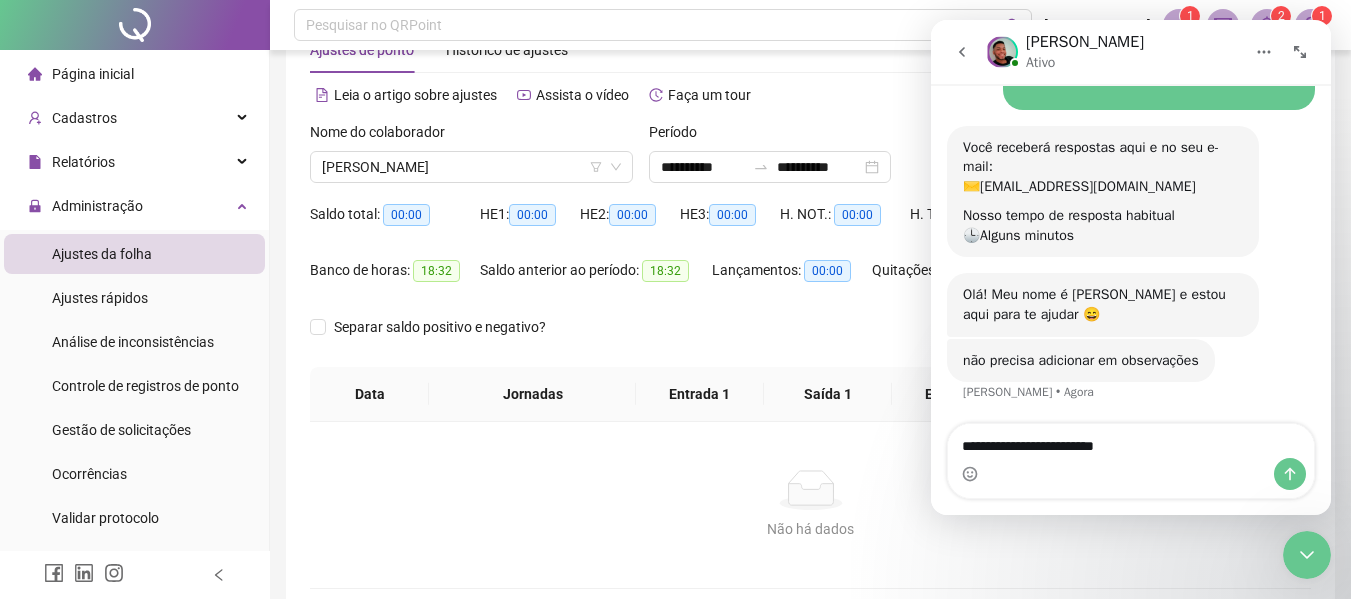 type on "**********" 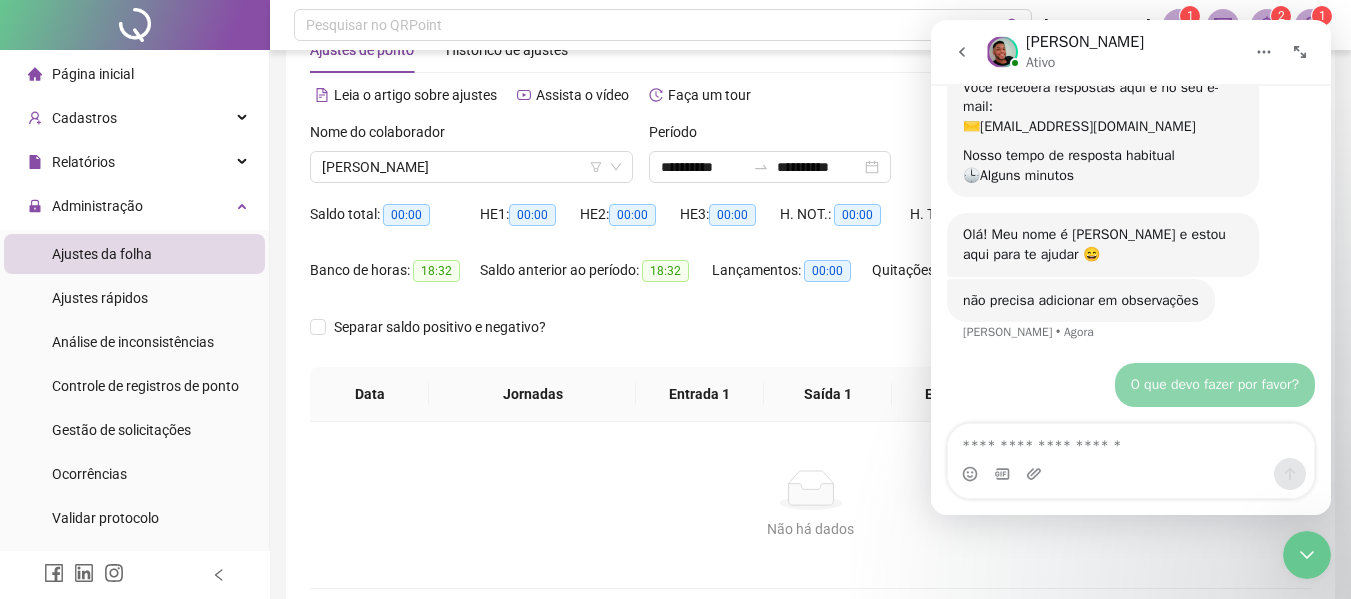 scroll, scrollTop: 1501, scrollLeft: 0, axis: vertical 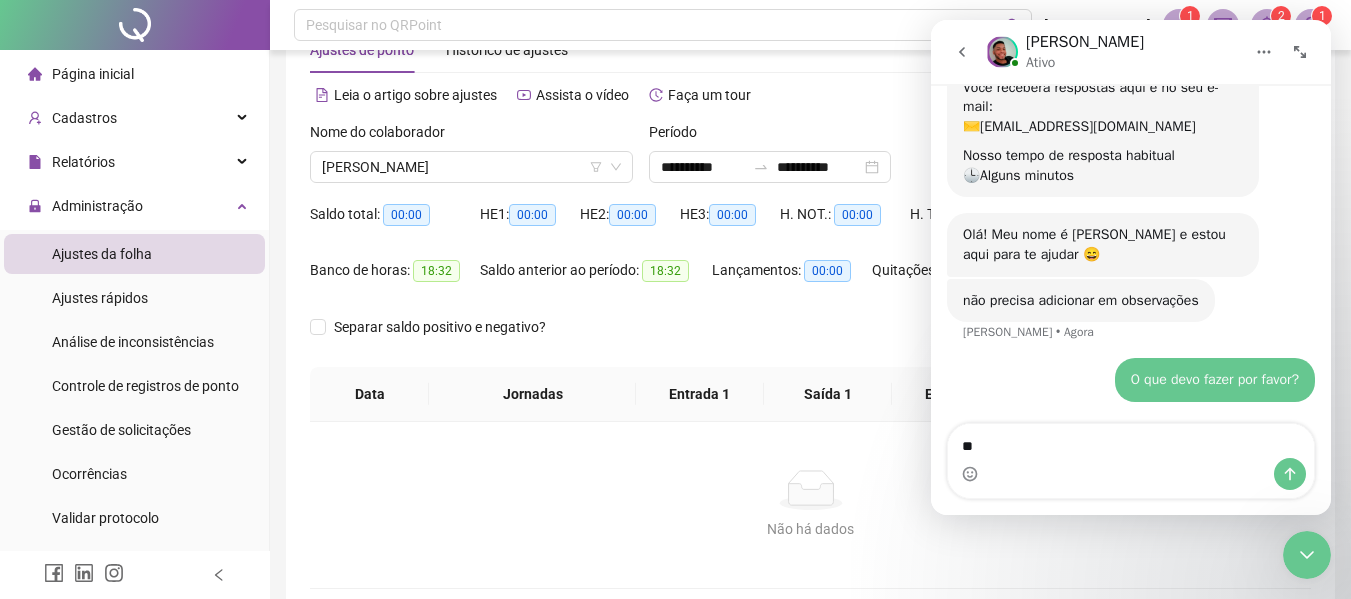 type on "*" 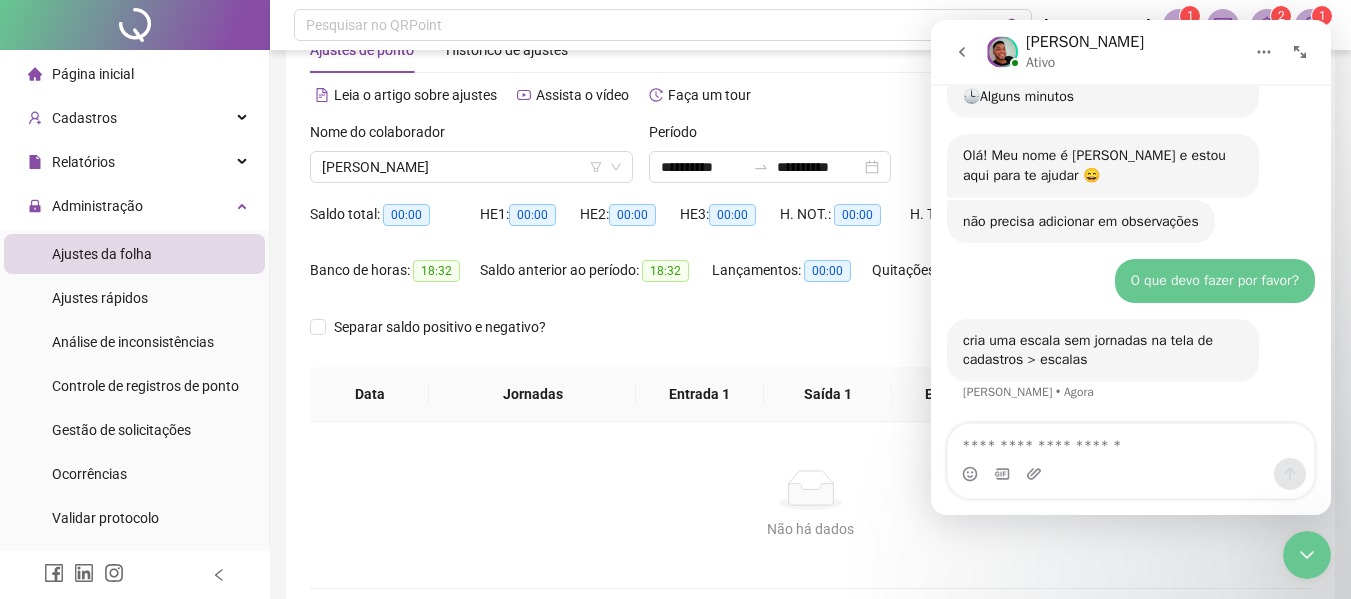 scroll, scrollTop: 1581, scrollLeft: 0, axis: vertical 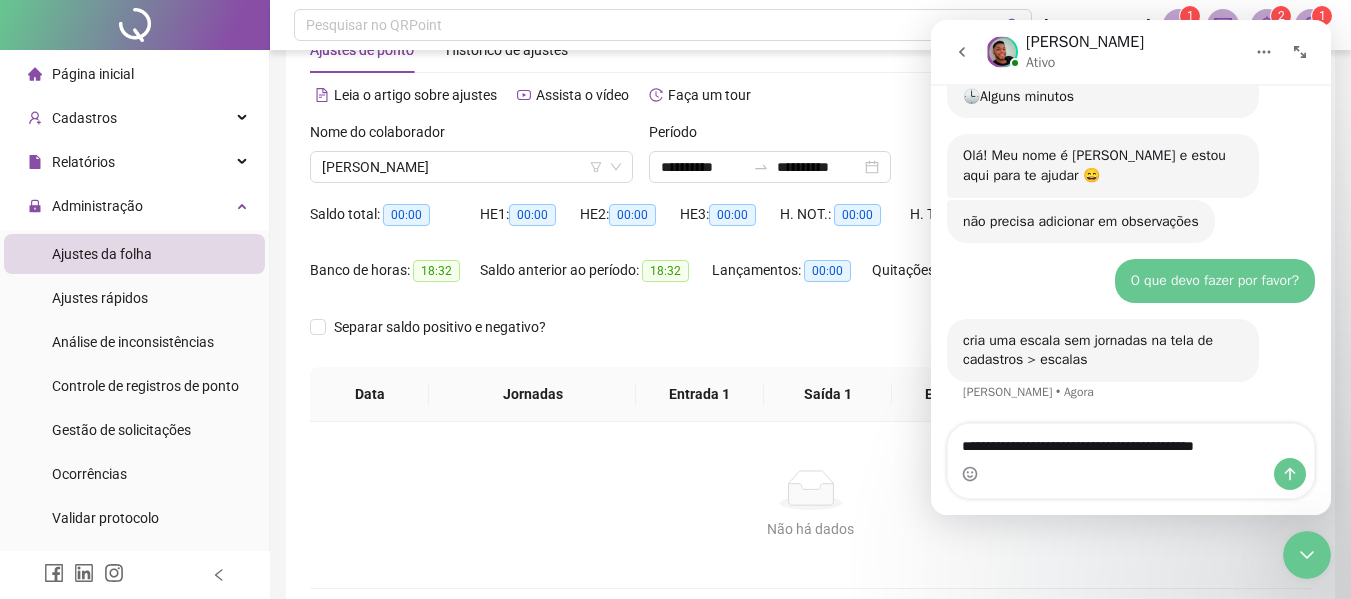 type on "**********" 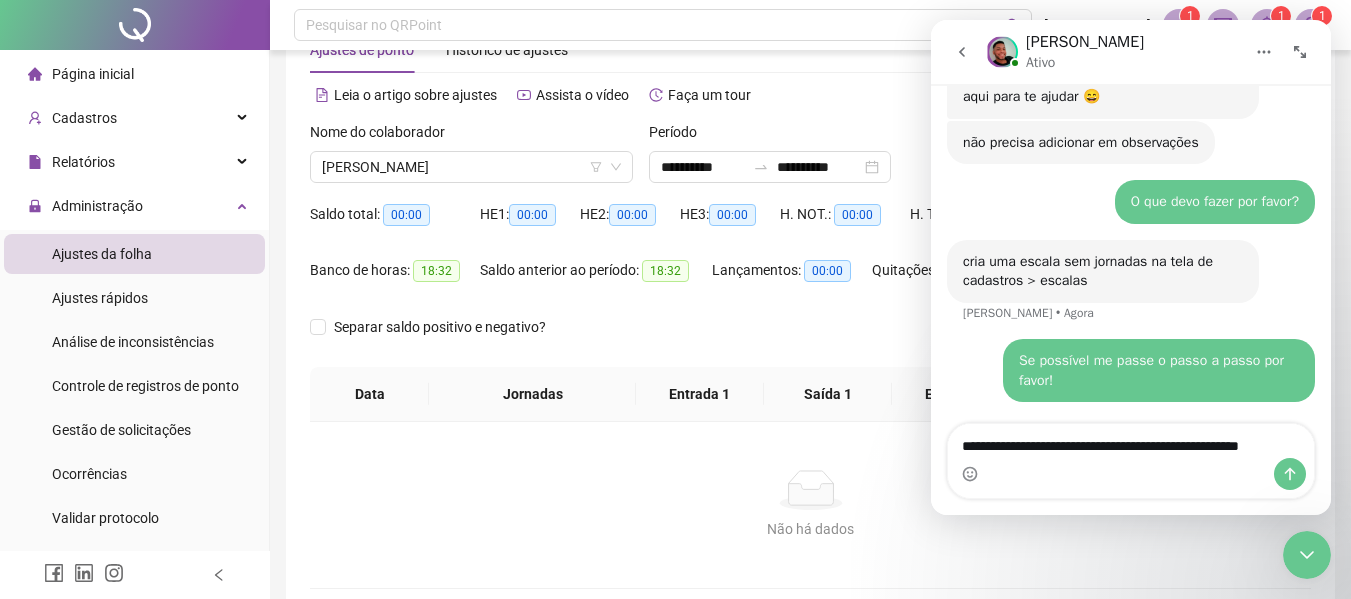 scroll, scrollTop: 1680, scrollLeft: 0, axis: vertical 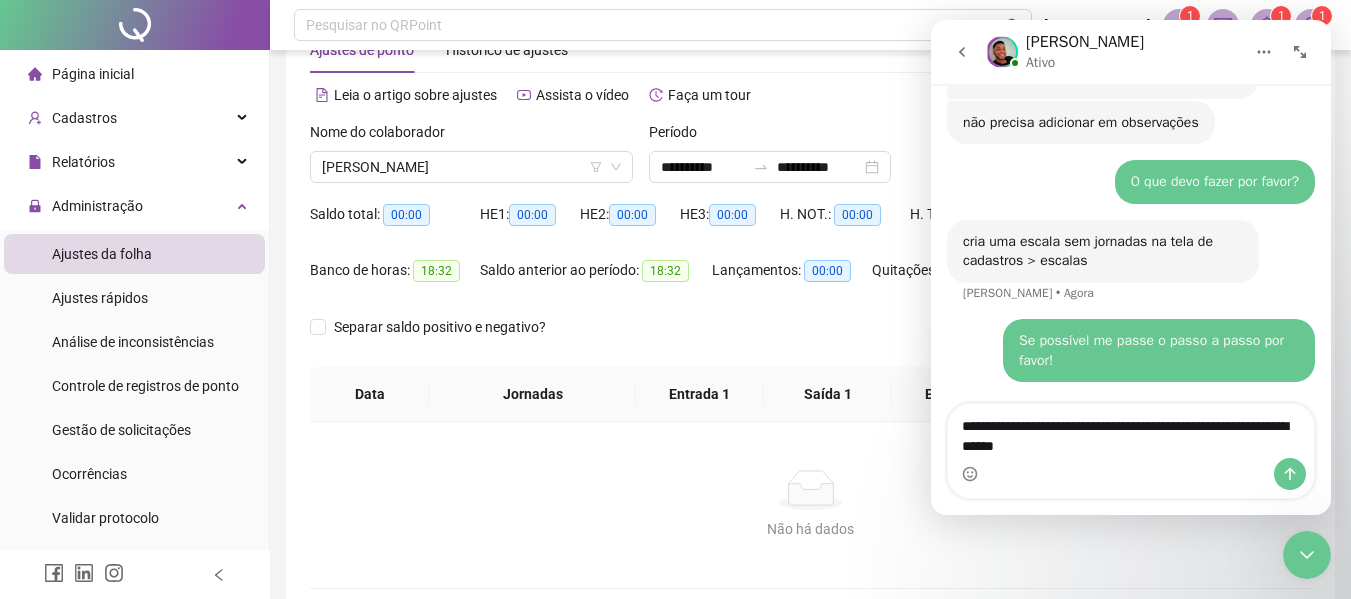 type on "**********" 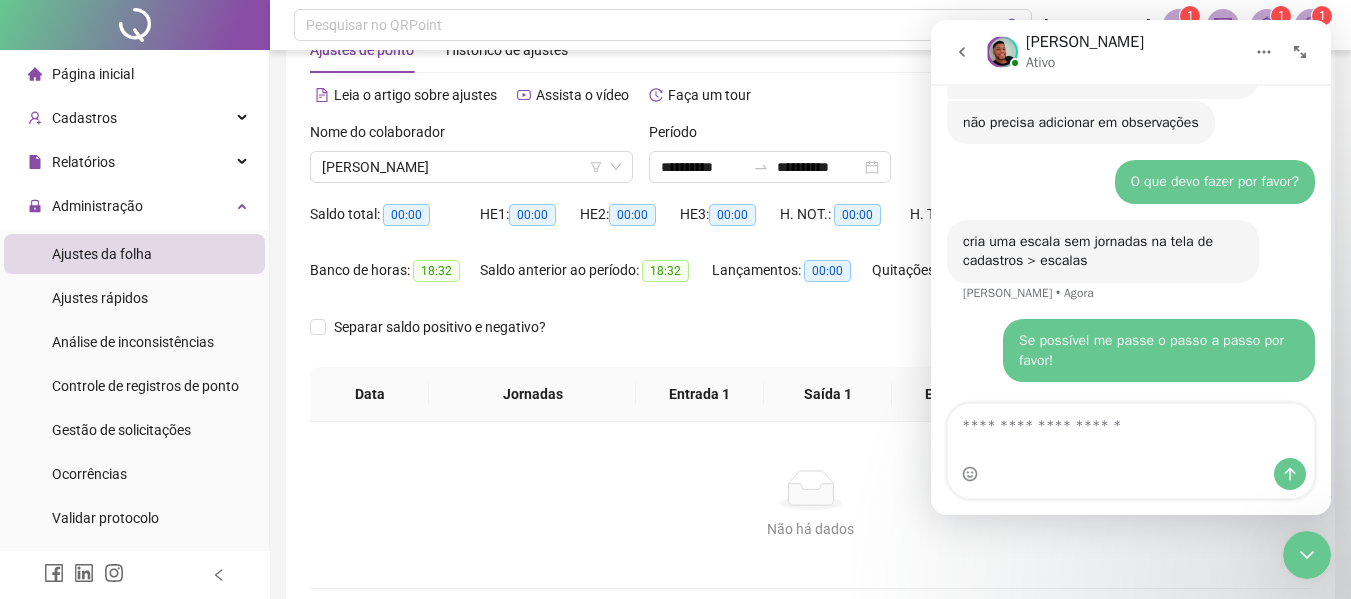 scroll, scrollTop: 1725, scrollLeft: 0, axis: vertical 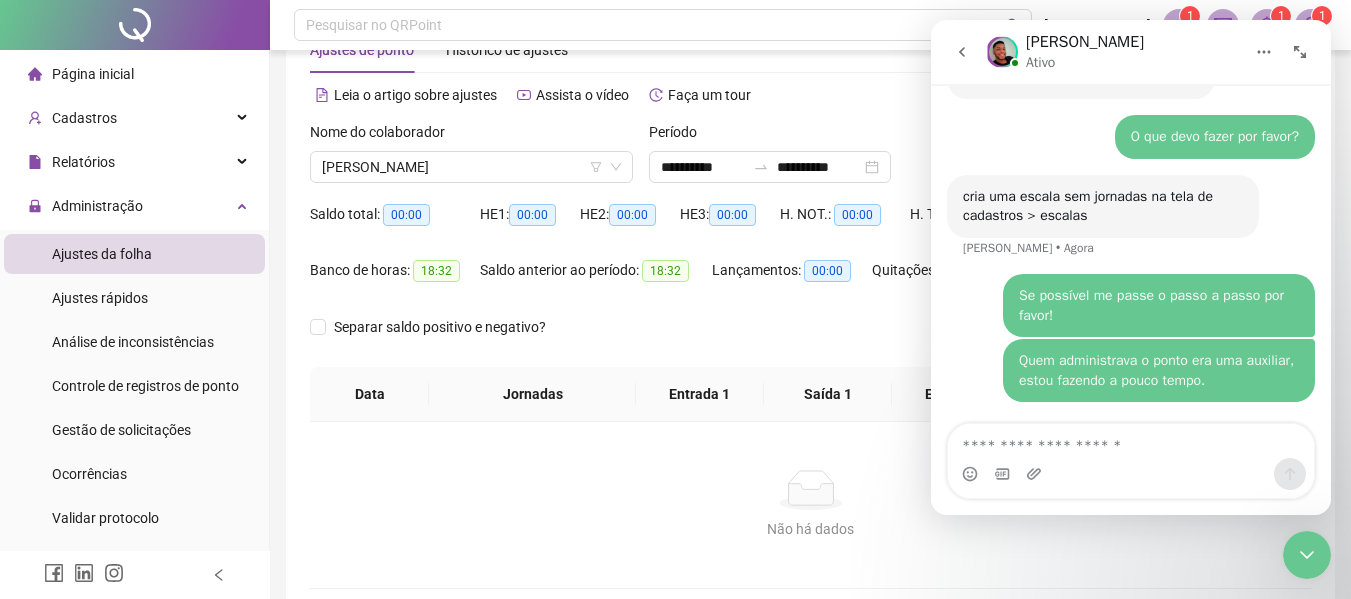 click at bounding box center (1131, 441) 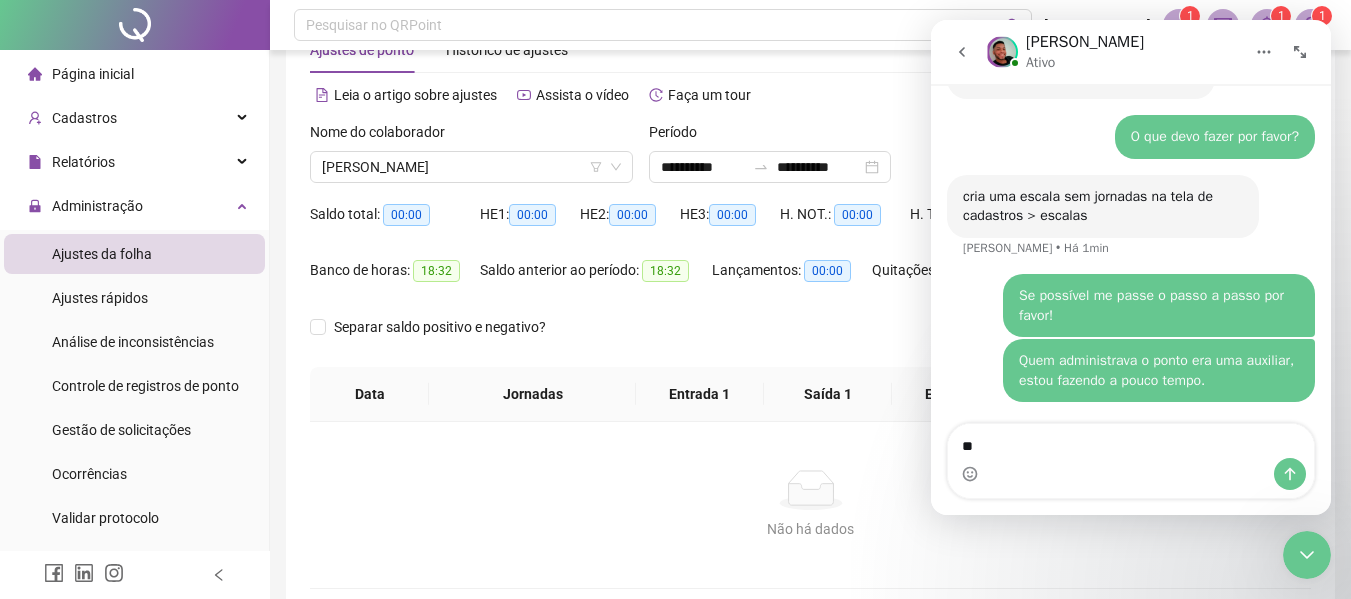 type on "*" 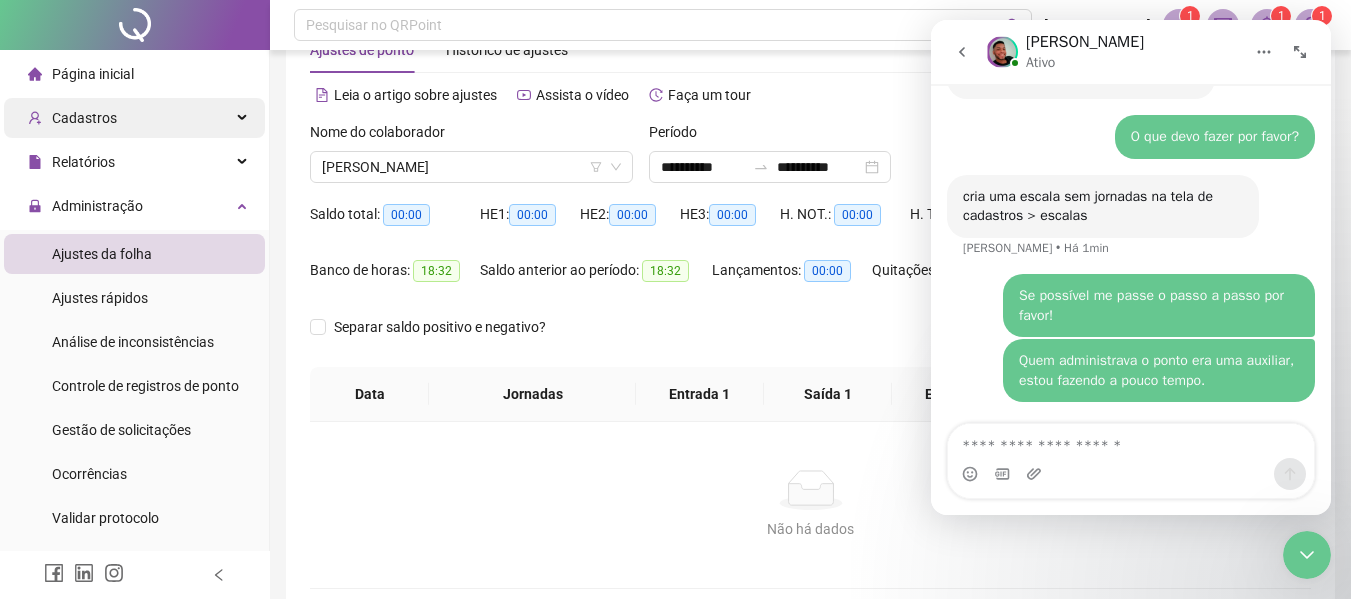 click on "Cadastros" at bounding box center (84, 118) 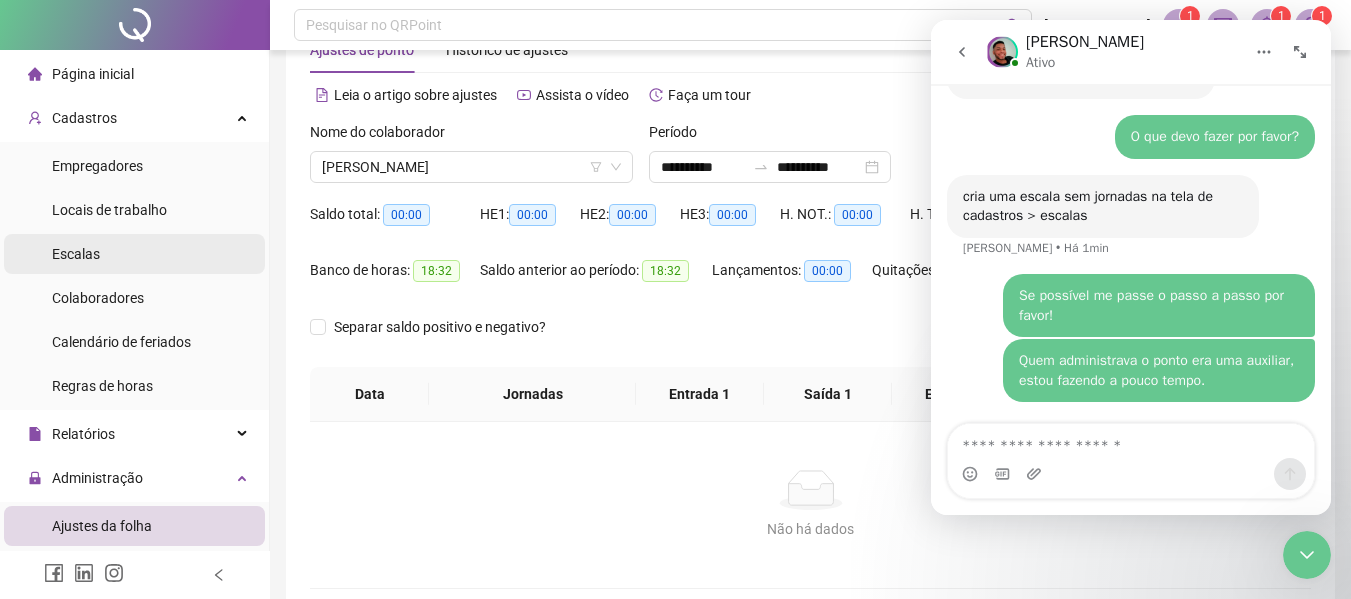 click on "Escalas" at bounding box center [76, 254] 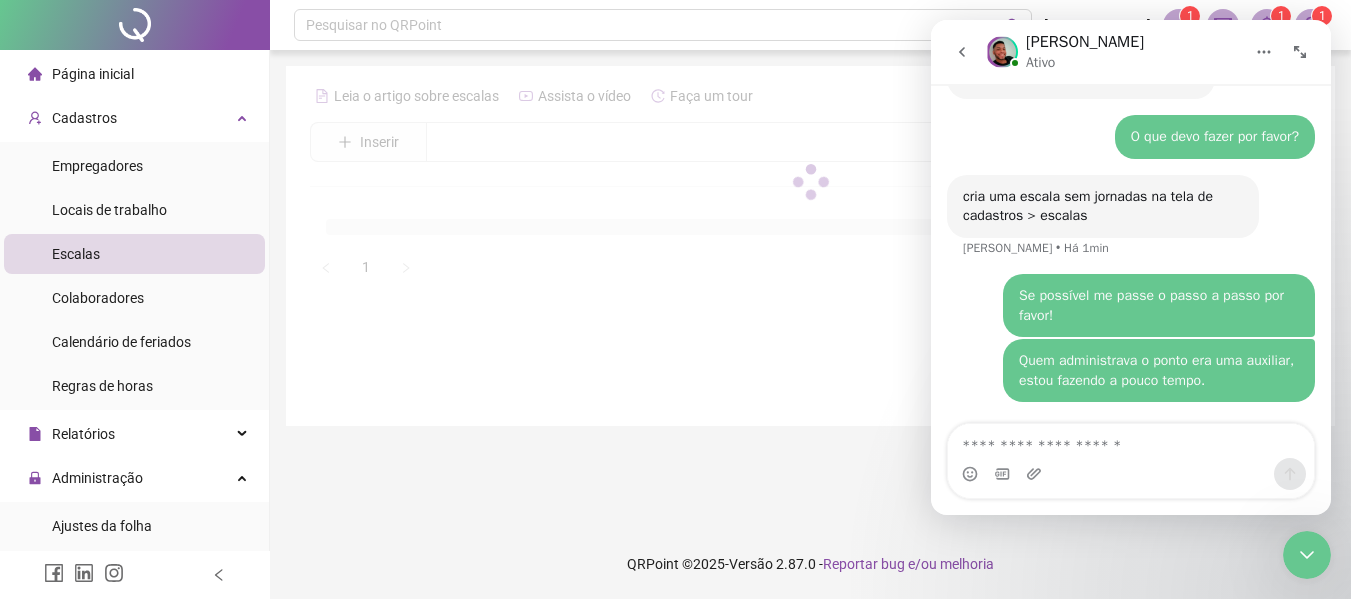 scroll, scrollTop: 0, scrollLeft: 0, axis: both 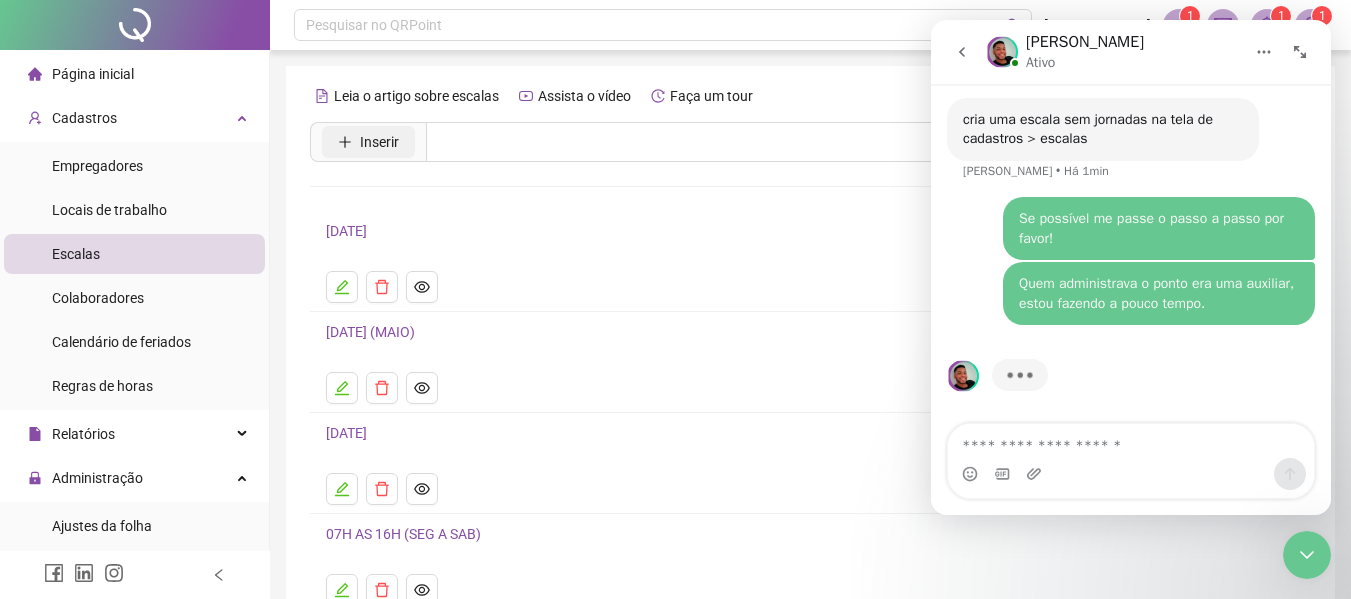 click on "Inserir" at bounding box center (379, 142) 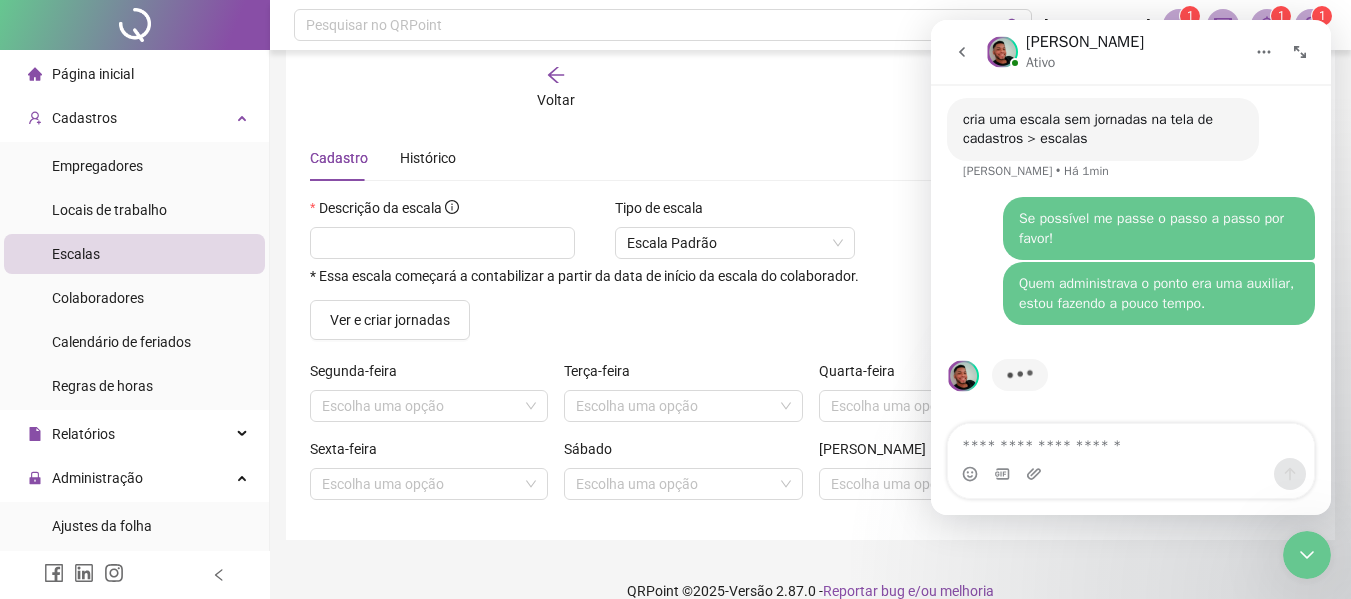 scroll, scrollTop: 77, scrollLeft: 0, axis: vertical 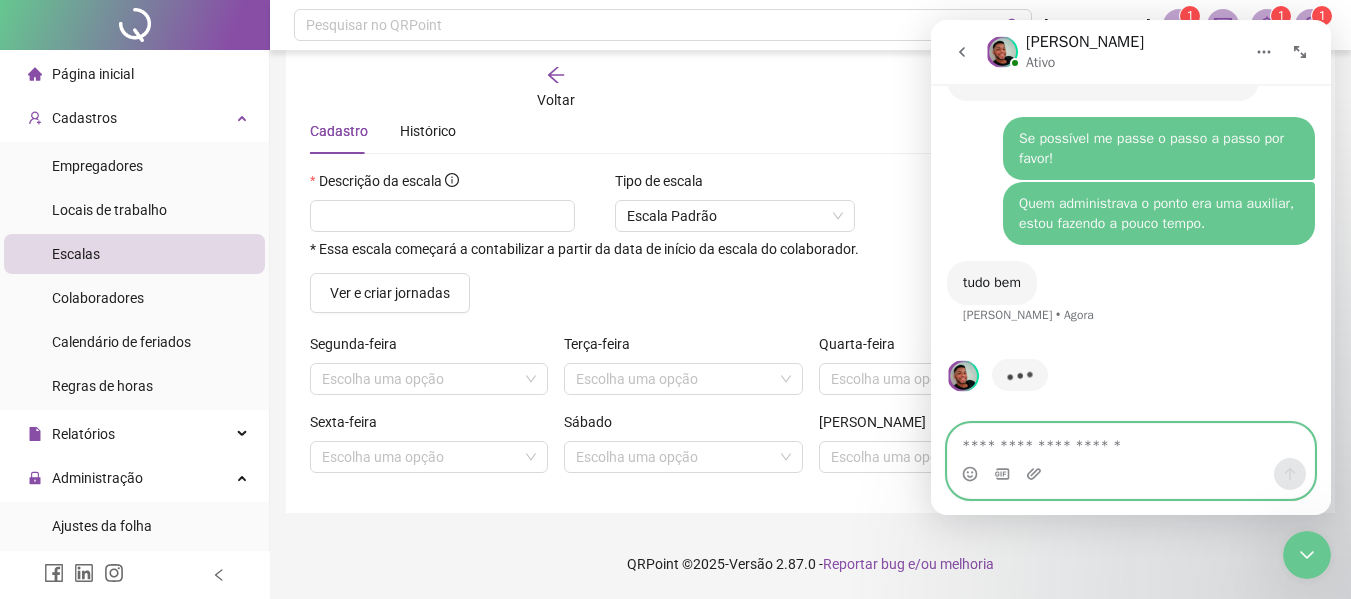 click at bounding box center [1131, 441] 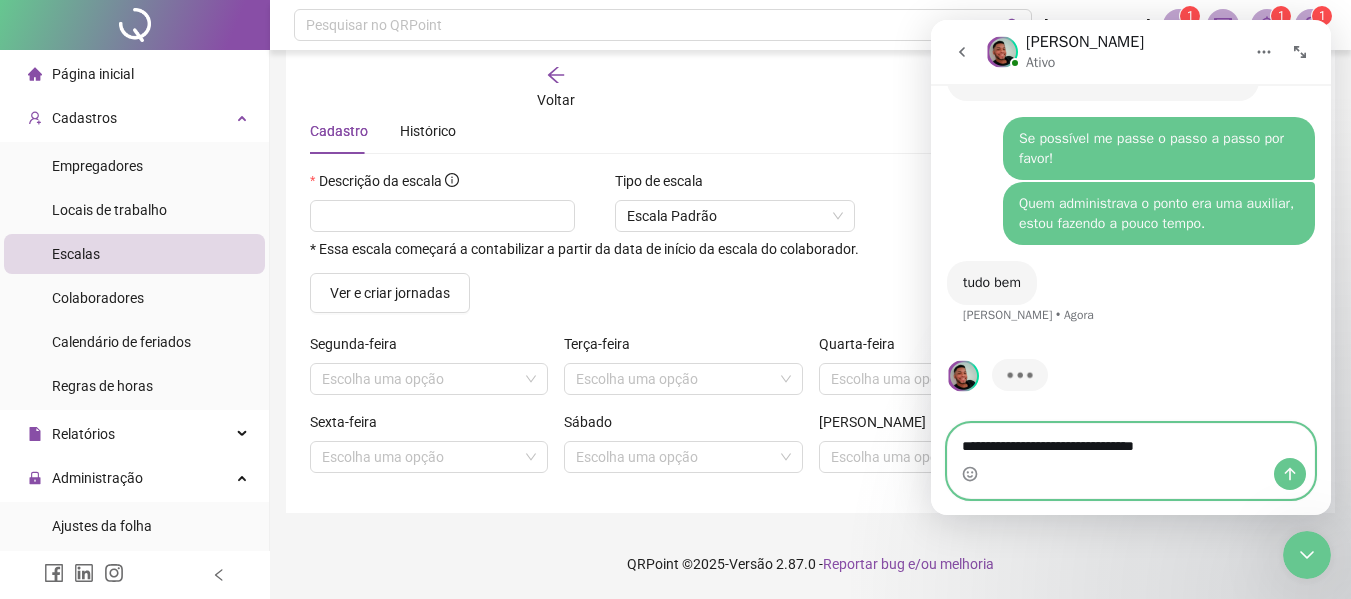 type on "**********" 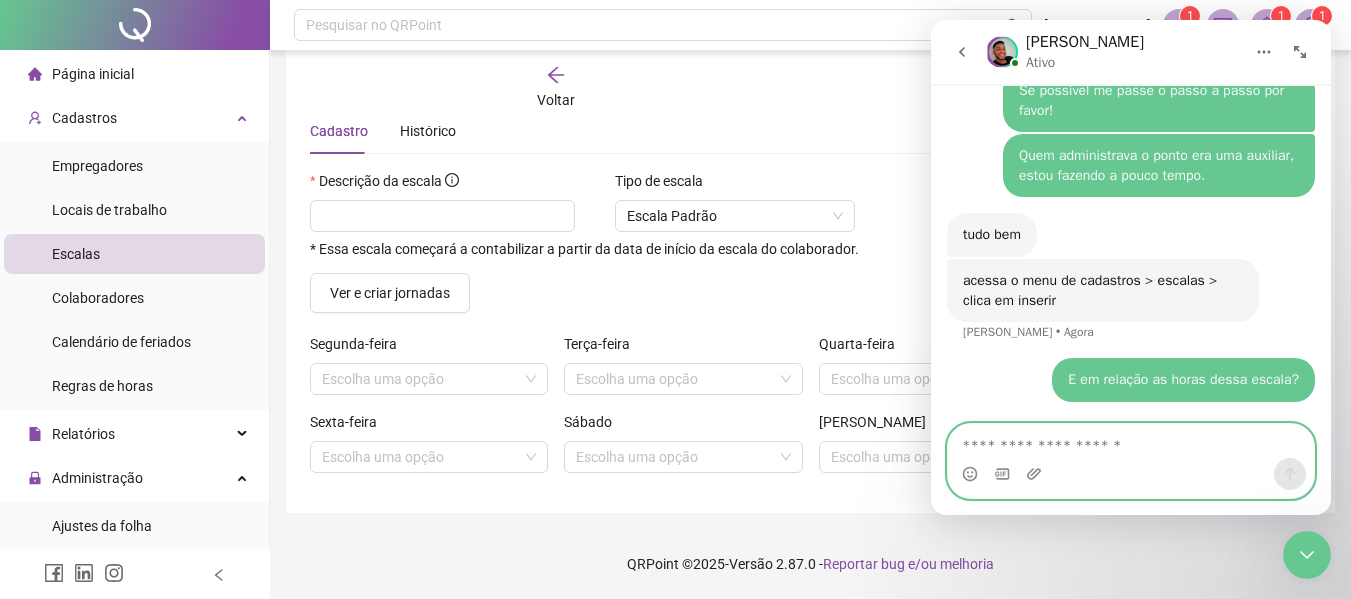 scroll, scrollTop: 1909, scrollLeft: 0, axis: vertical 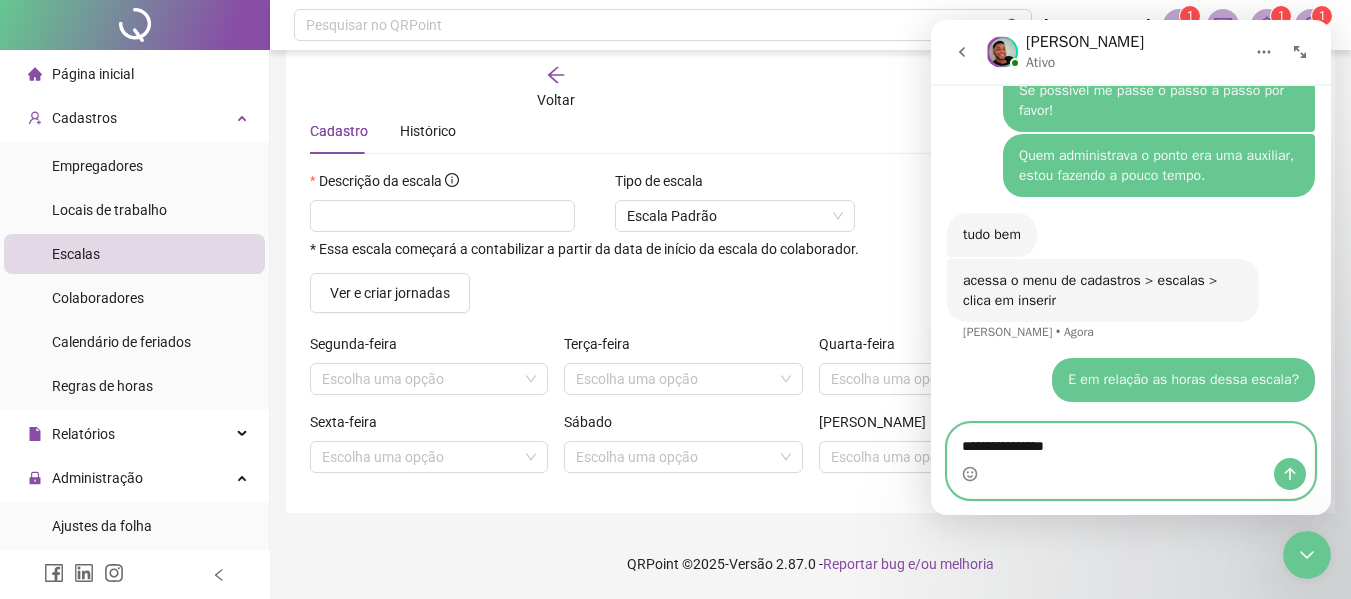 type on "**********" 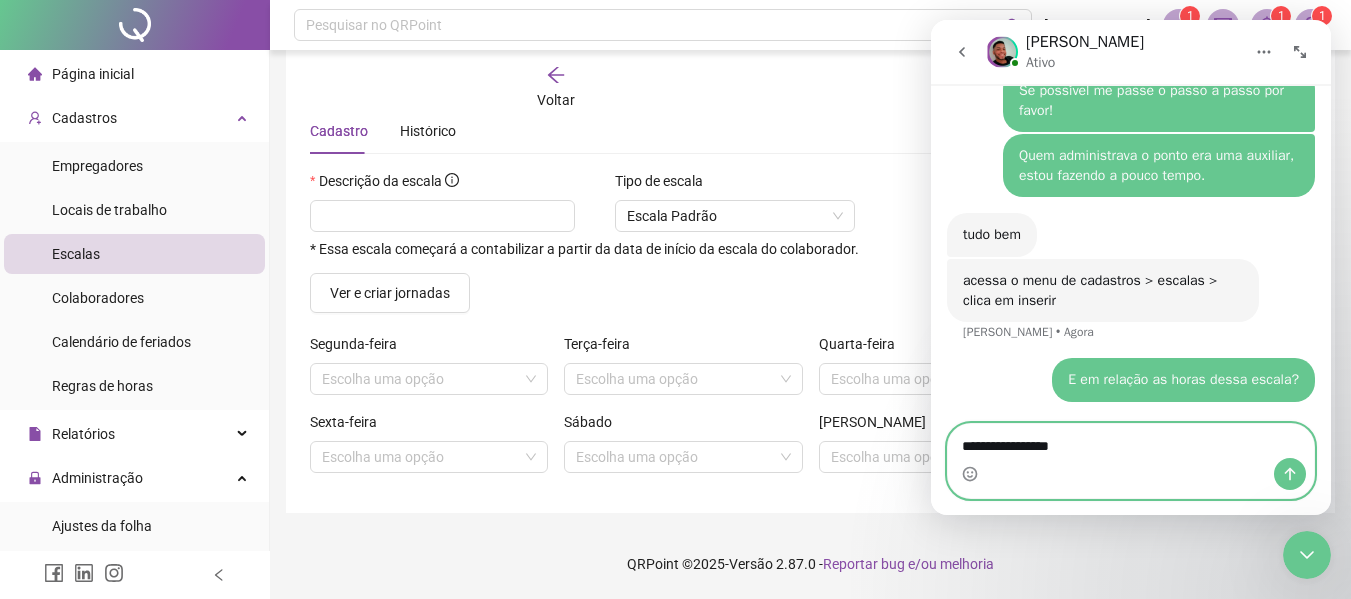 type 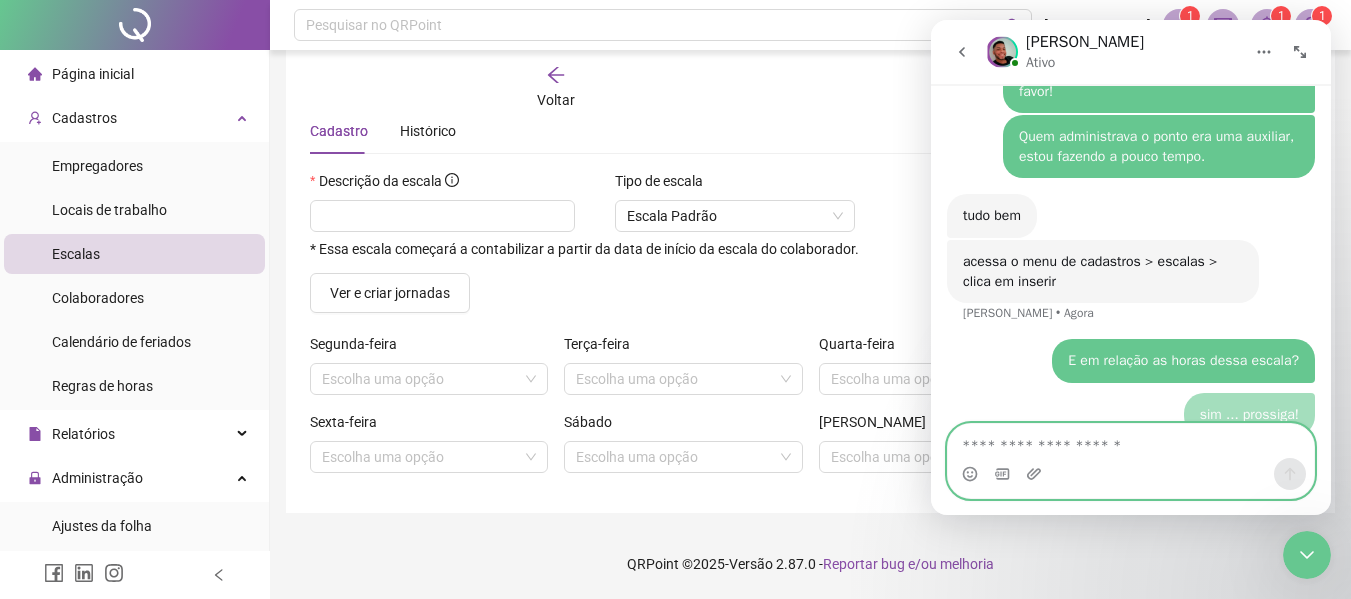 scroll, scrollTop: 1955, scrollLeft: 0, axis: vertical 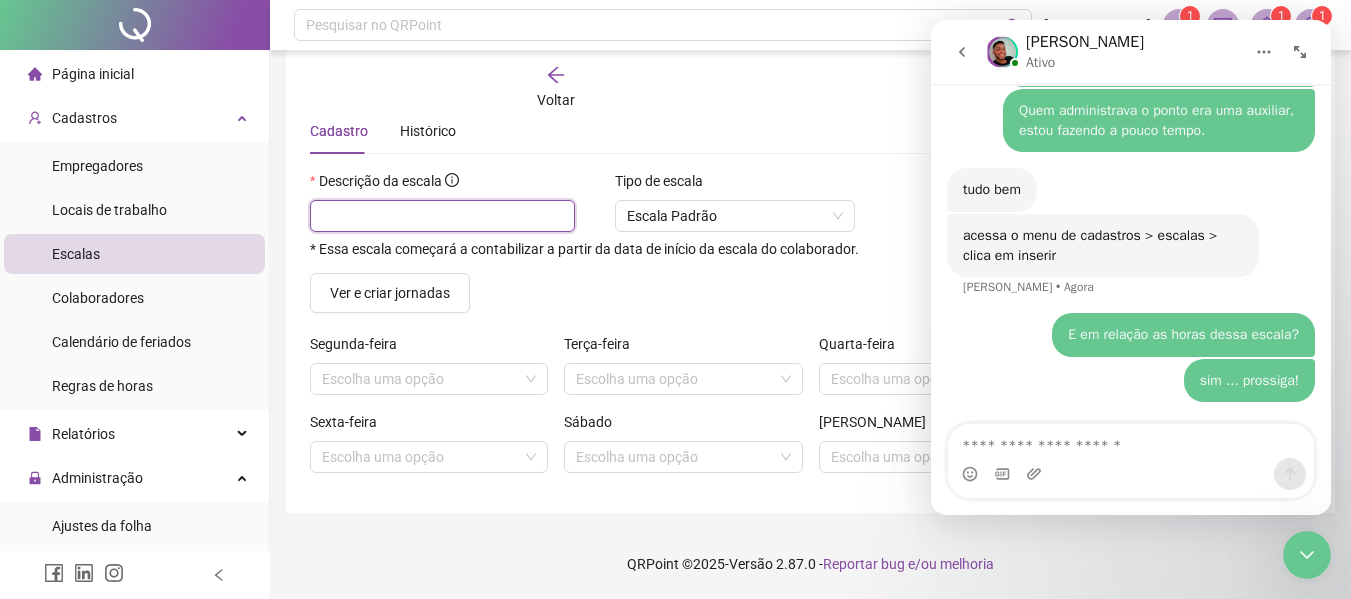 click at bounding box center [442, 216] 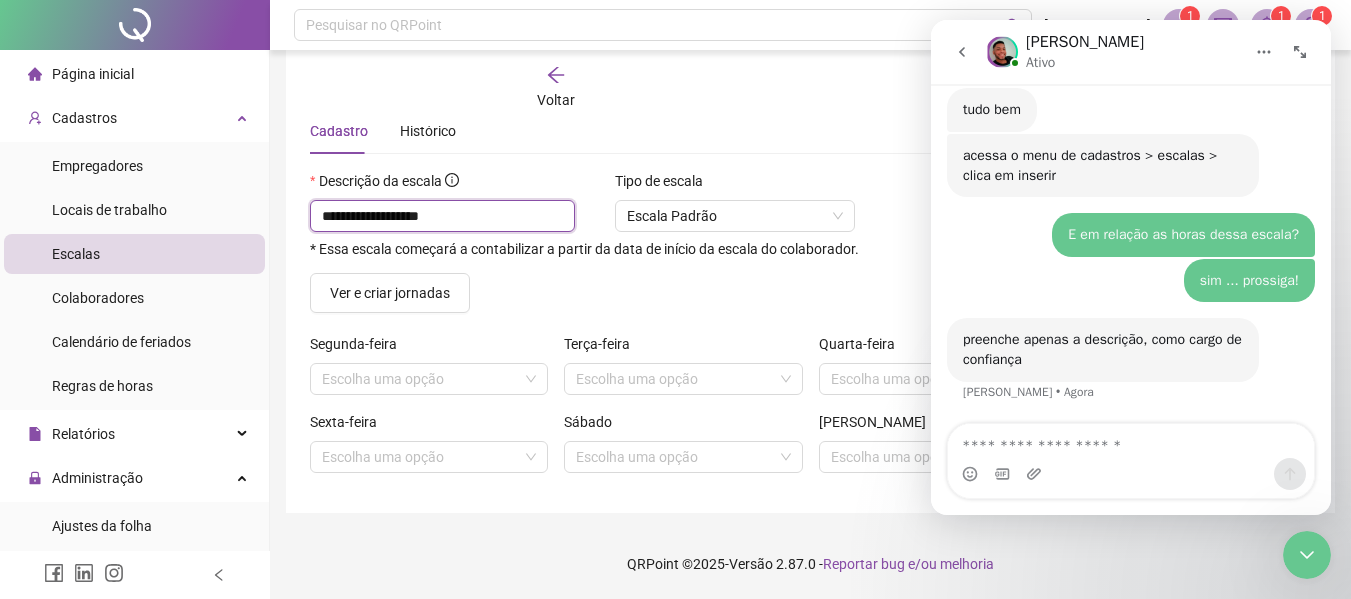 scroll, scrollTop: 2034, scrollLeft: 0, axis: vertical 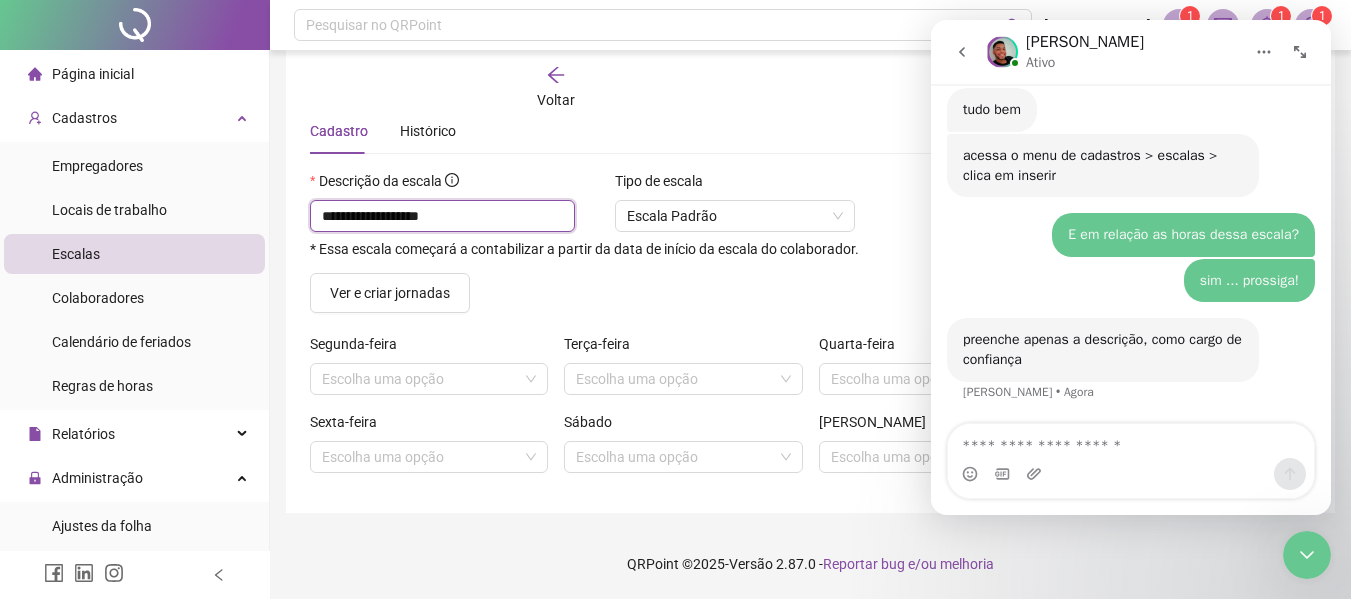 type on "**********" 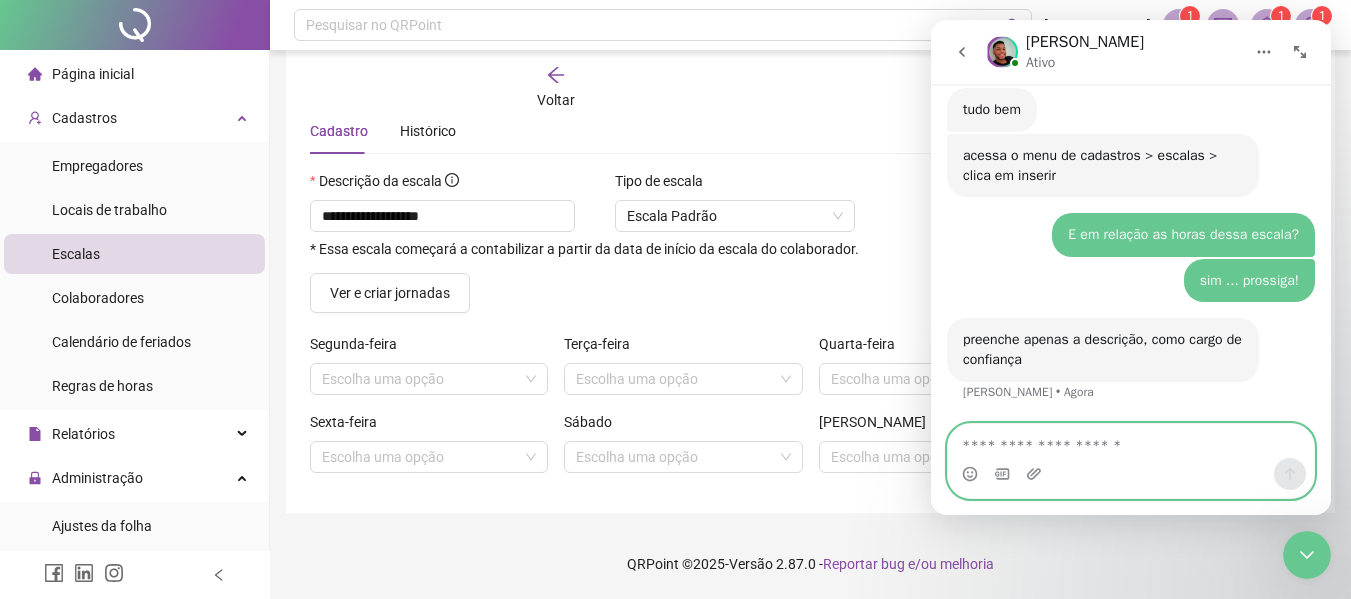 click at bounding box center (1131, 441) 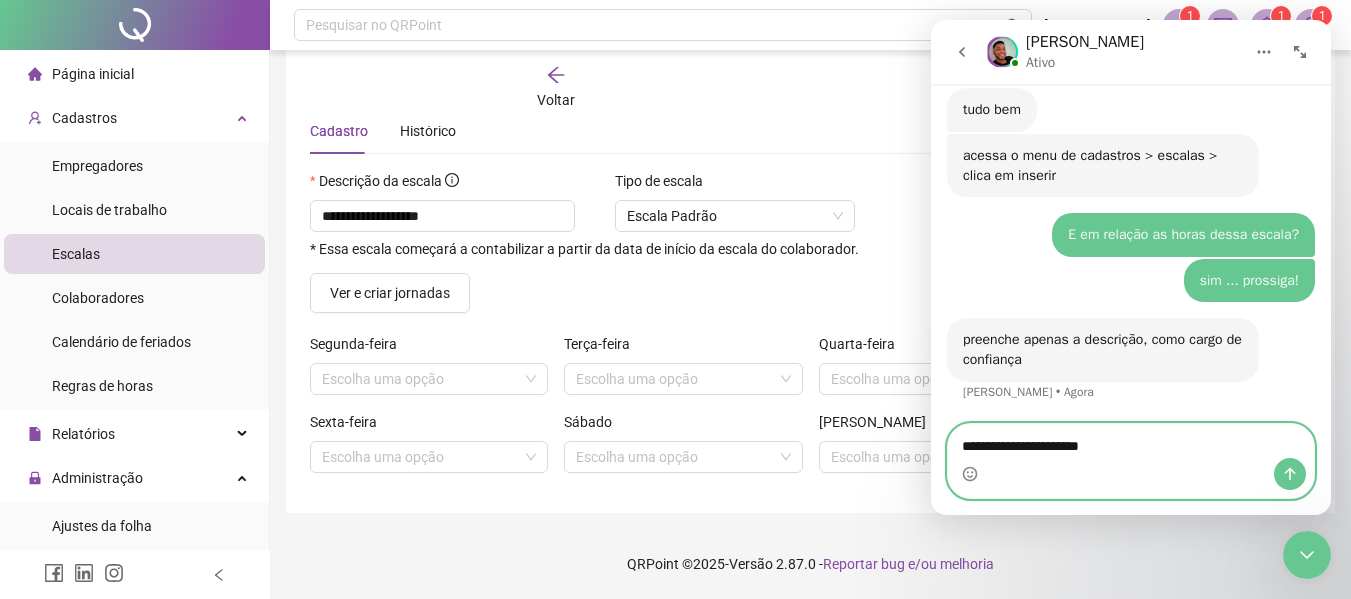 type on "**********" 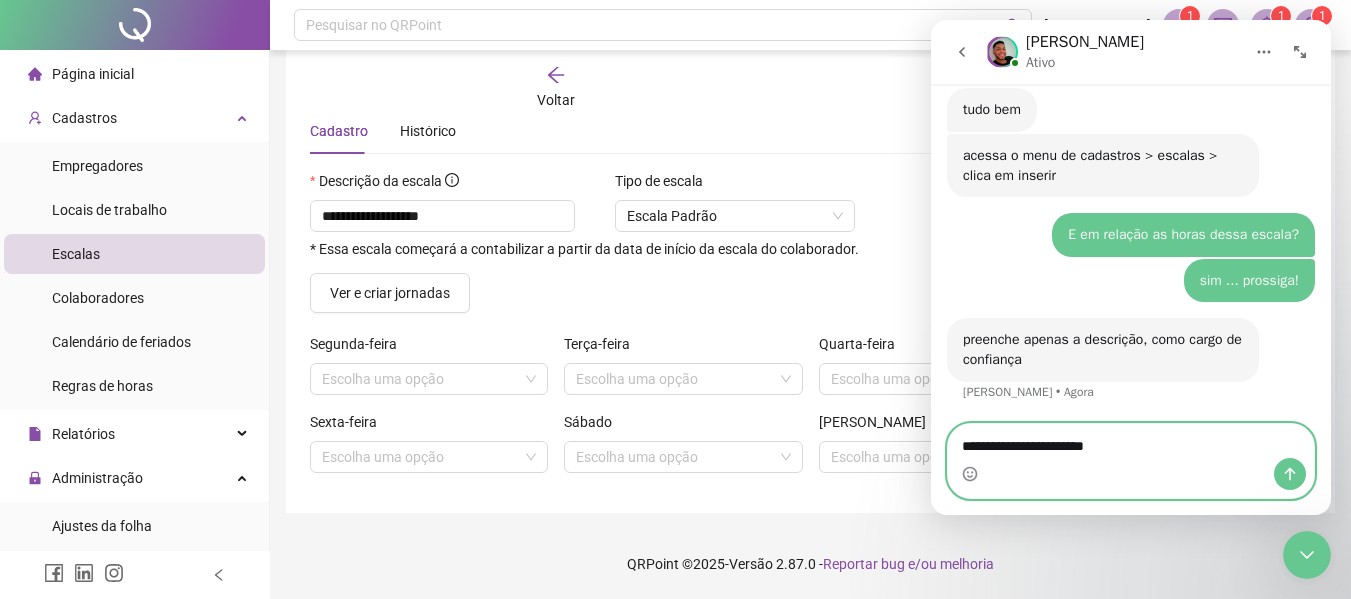 type 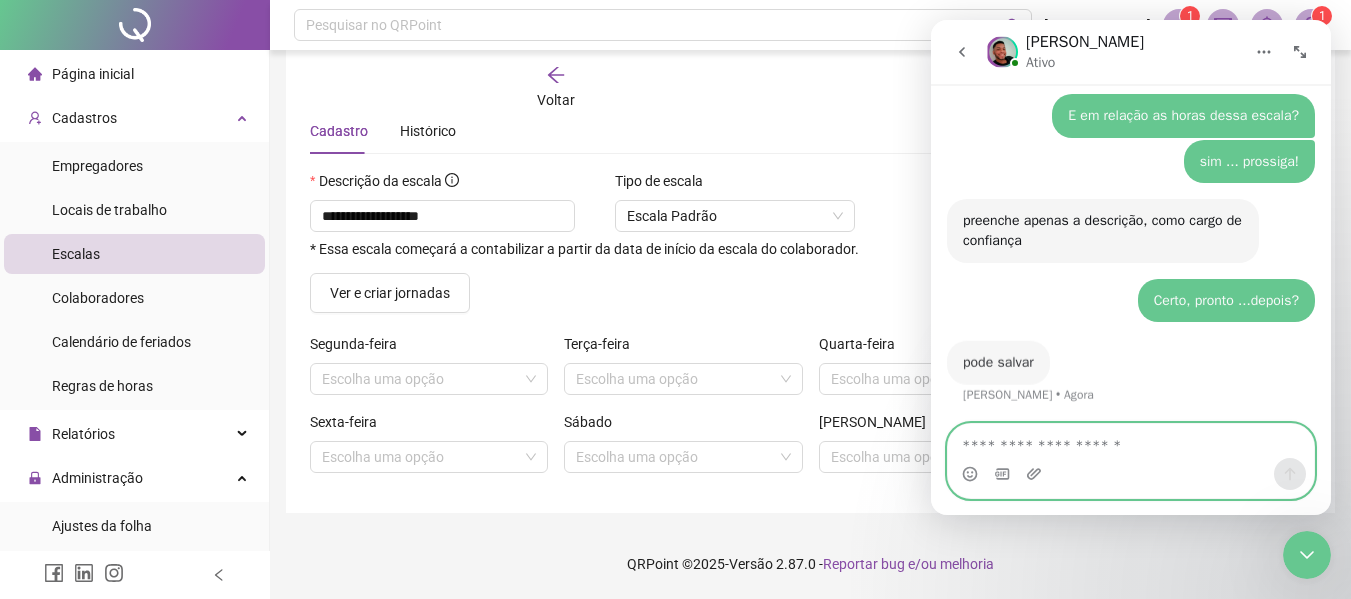 scroll, scrollTop: 2153, scrollLeft: 0, axis: vertical 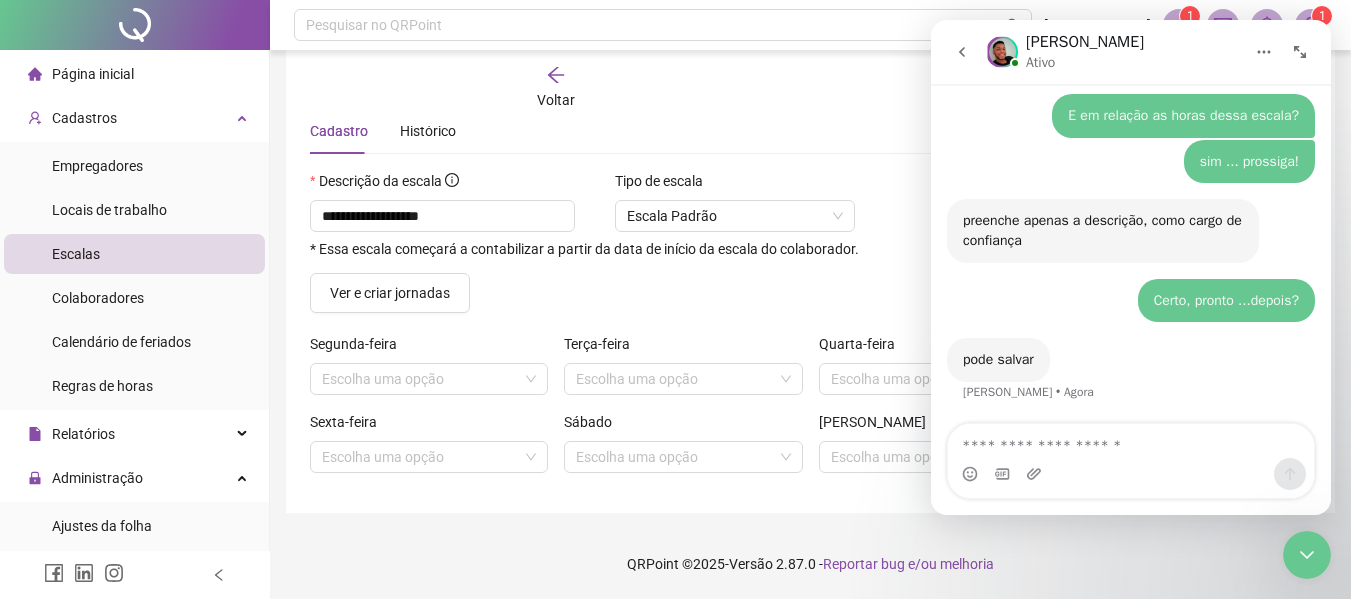 click 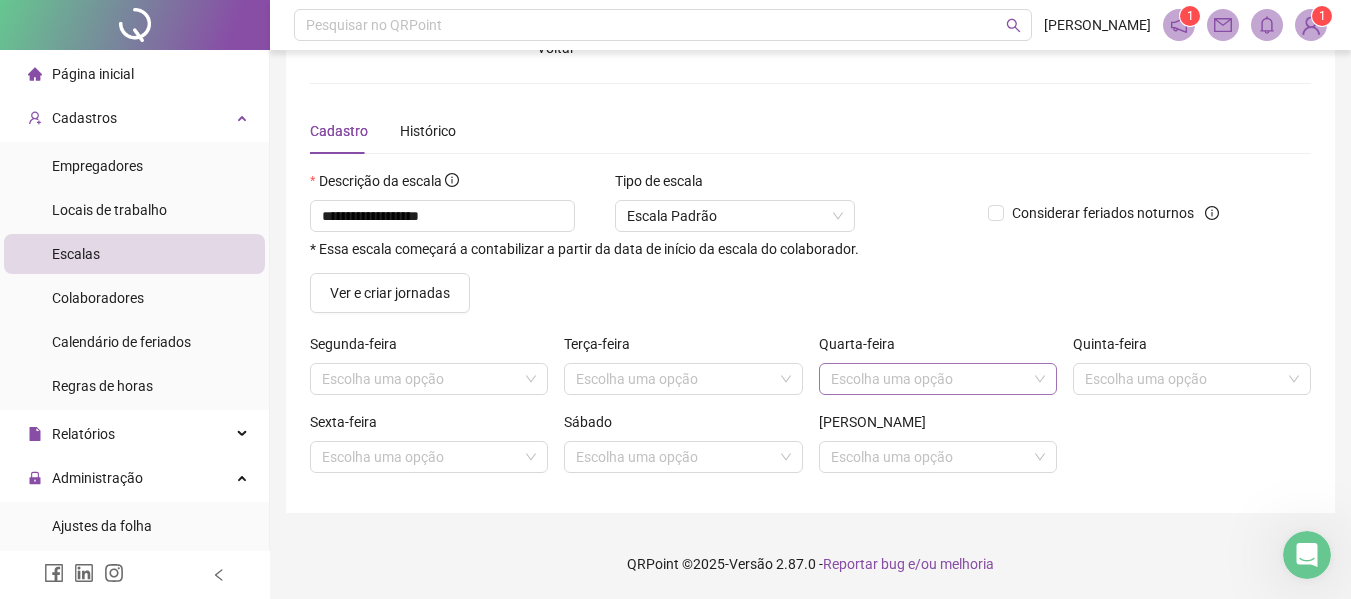 scroll, scrollTop: 0, scrollLeft: 0, axis: both 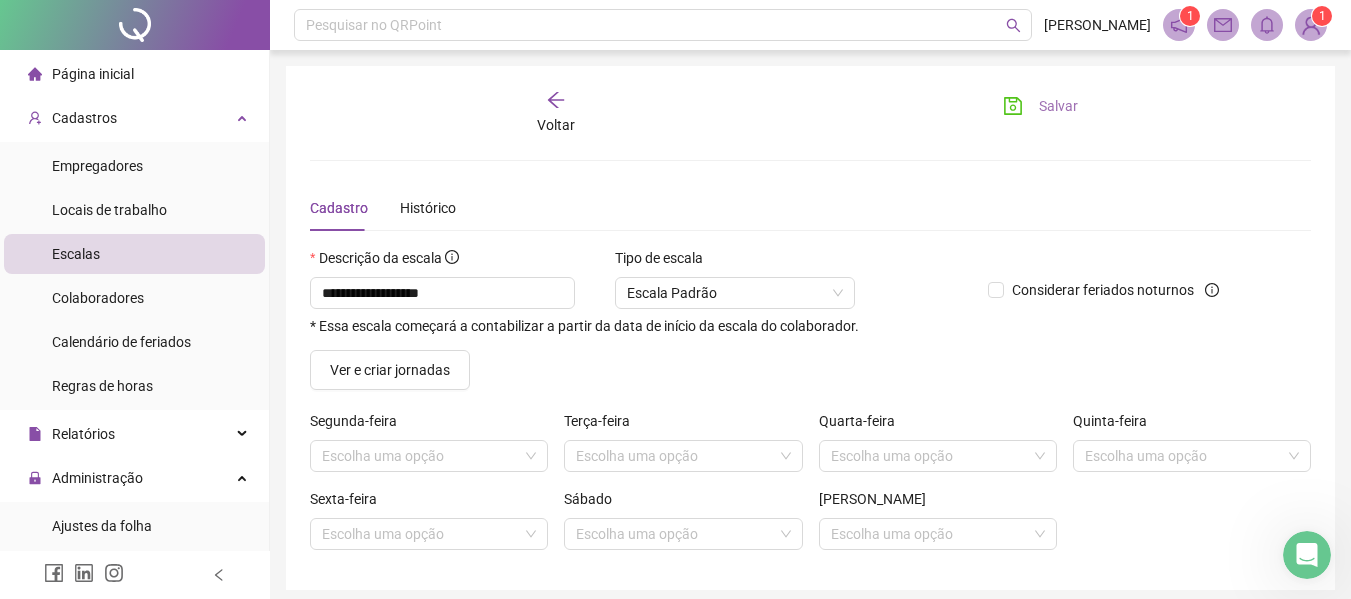 click on "Salvar" at bounding box center [1058, 106] 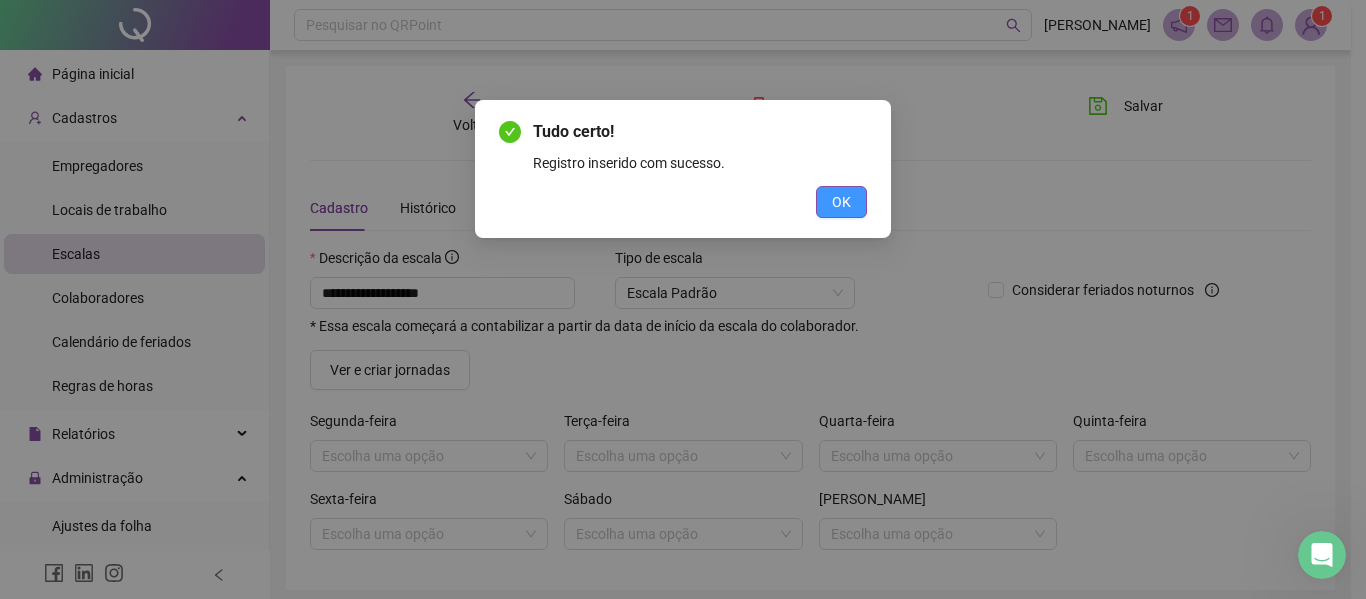 click on "OK" at bounding box center (841, 202) 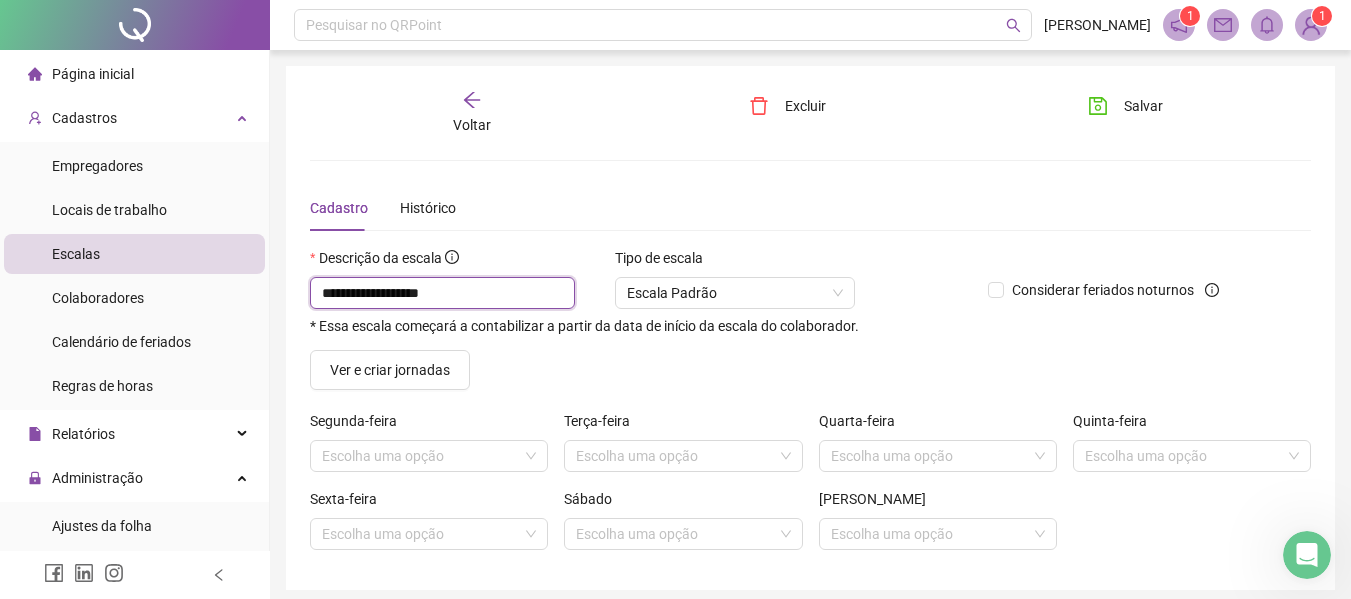 click on "**********" at bounding box center (442, 293) 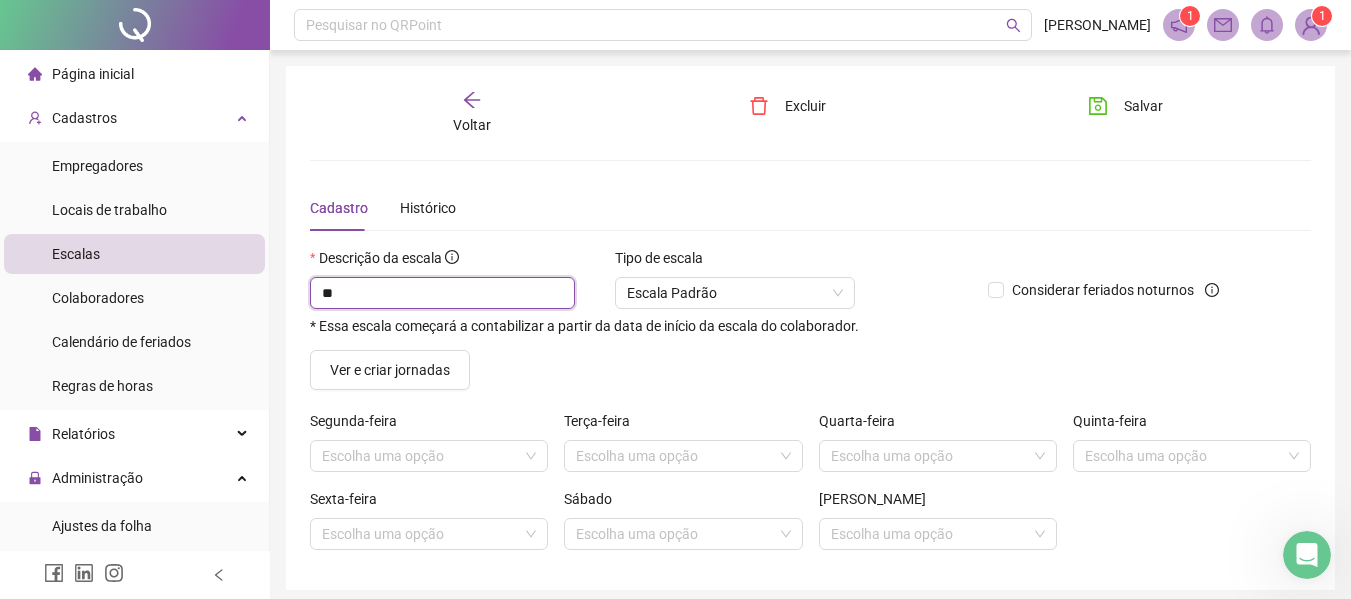 type on "*" 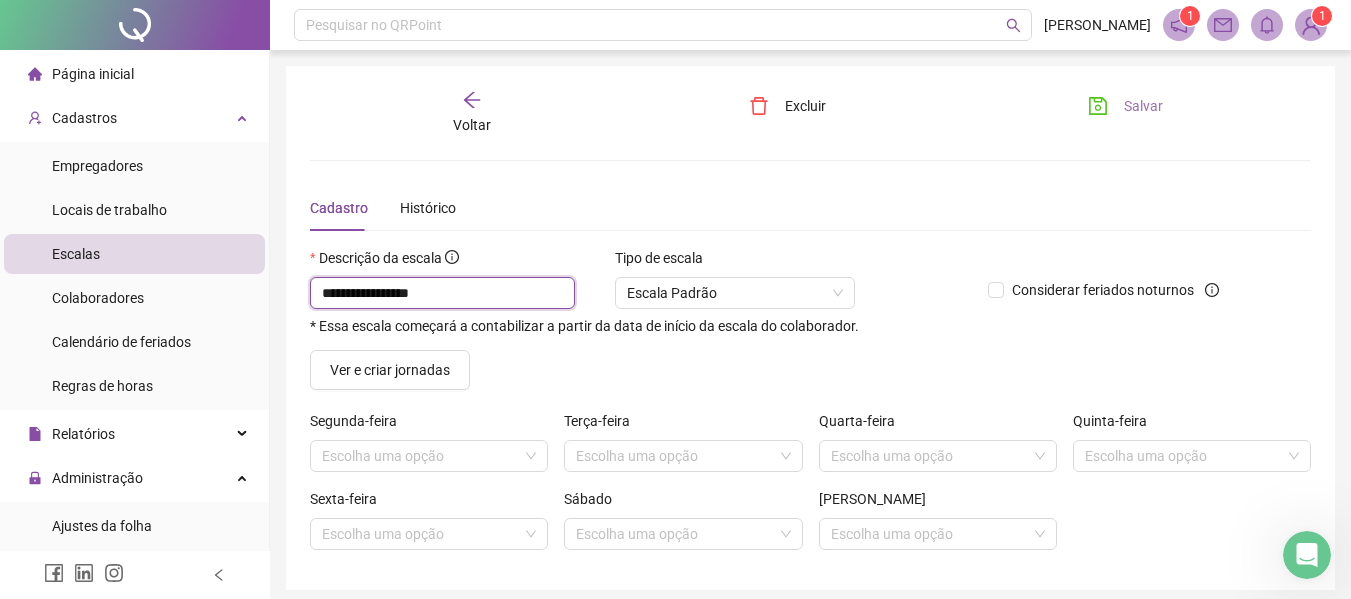 type on "**********" 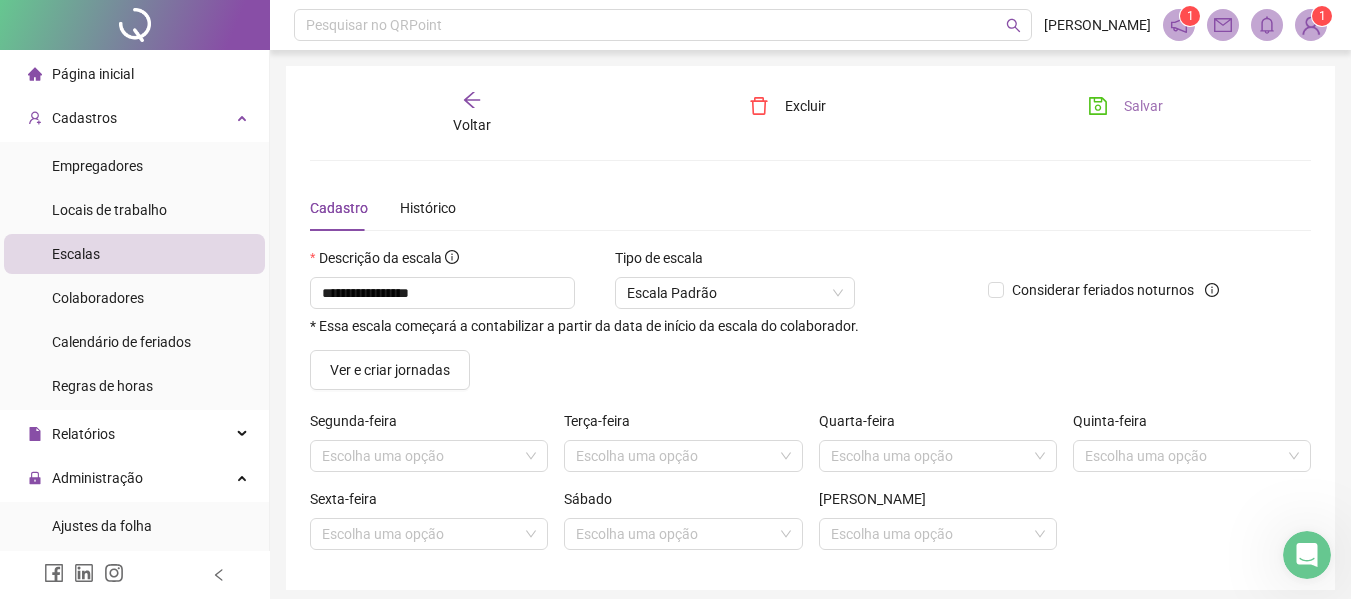 click on "Salvar" at bounding box center (1143, 106) 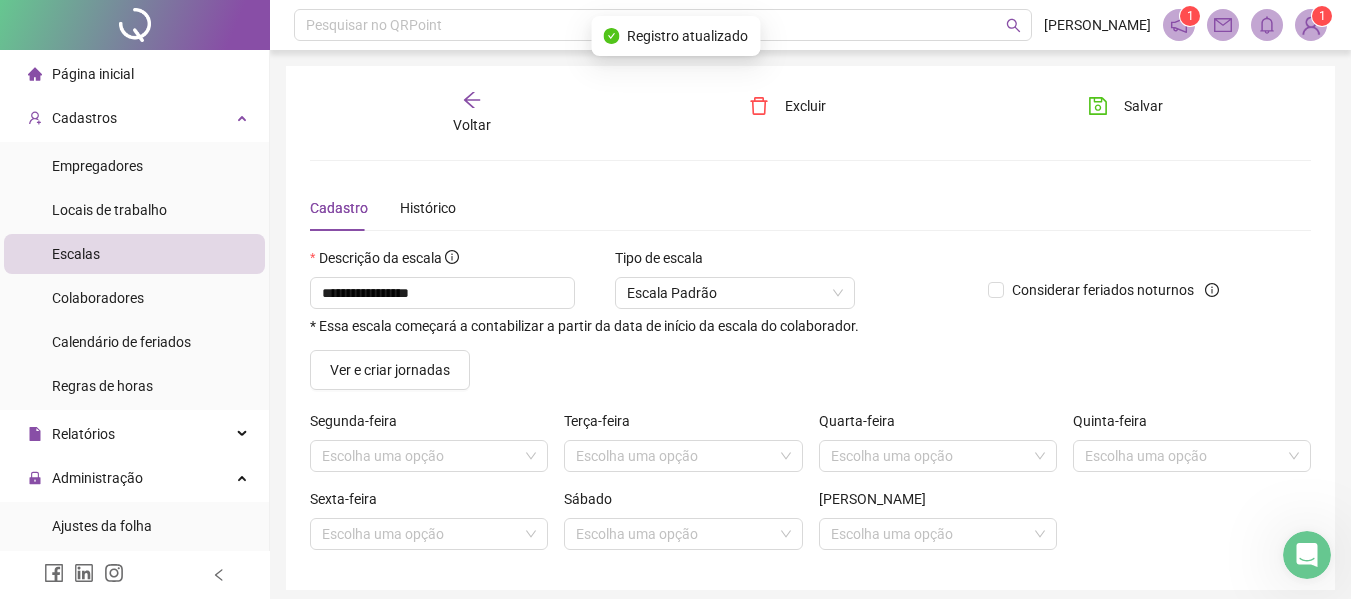 click 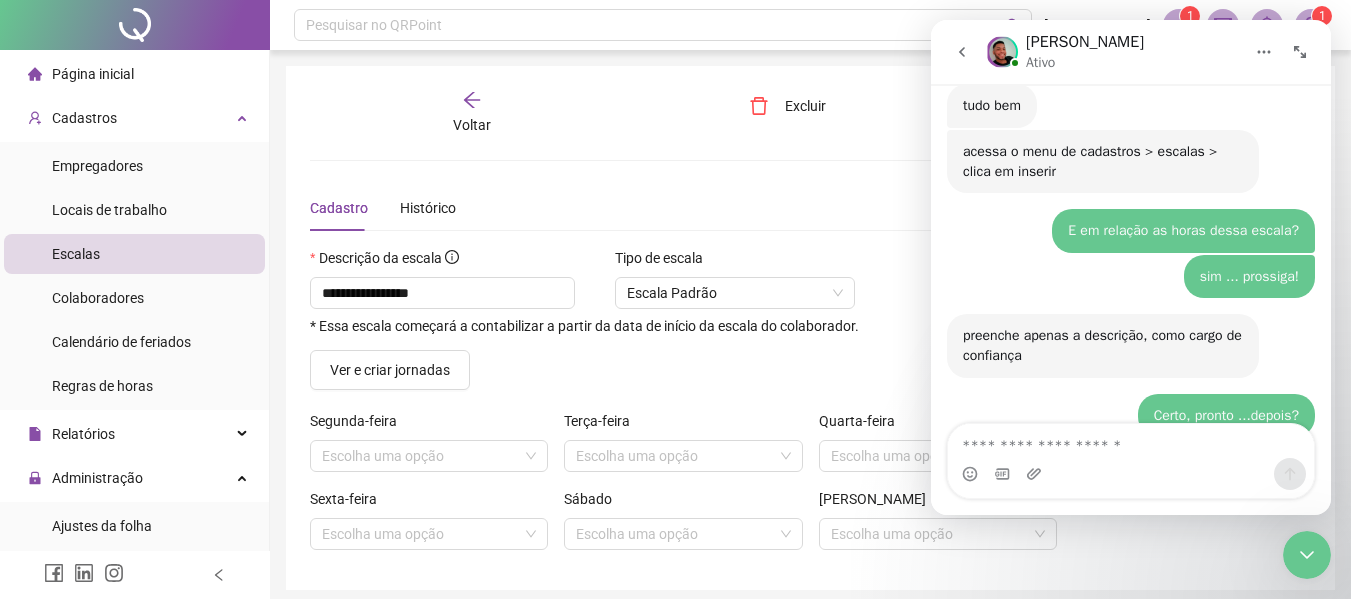 scroll, scrollTop: 2153, scrollLeft: 0, axis: vertical 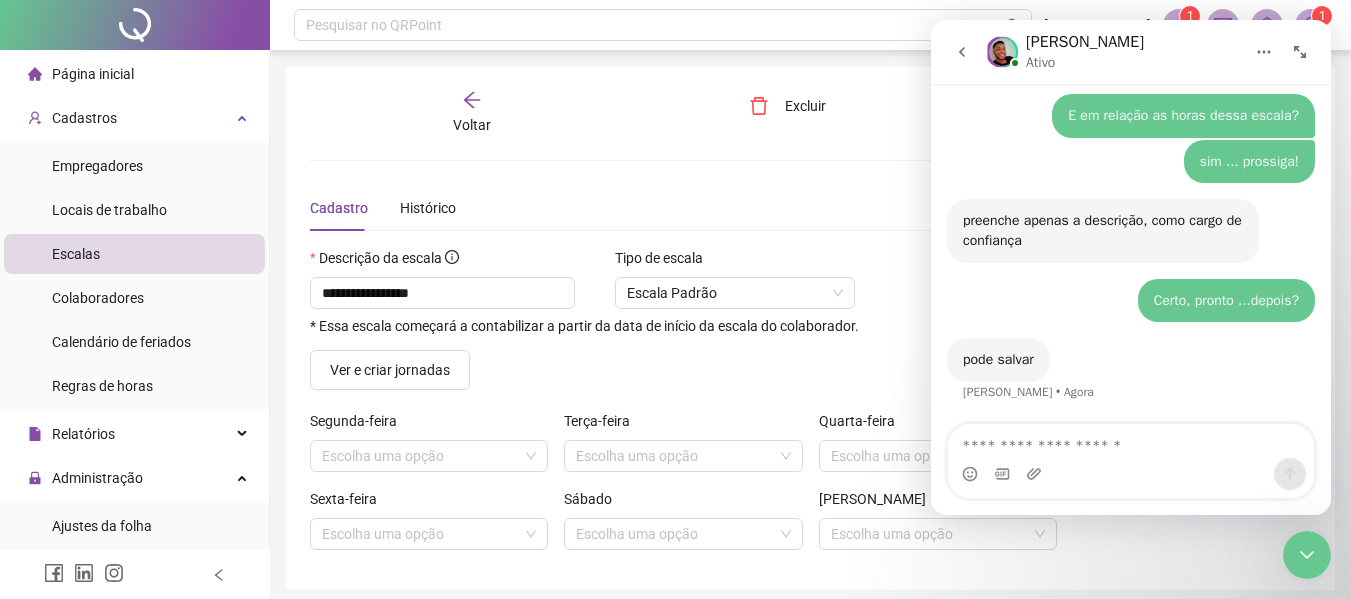 click at bounding box center (1131, 441) 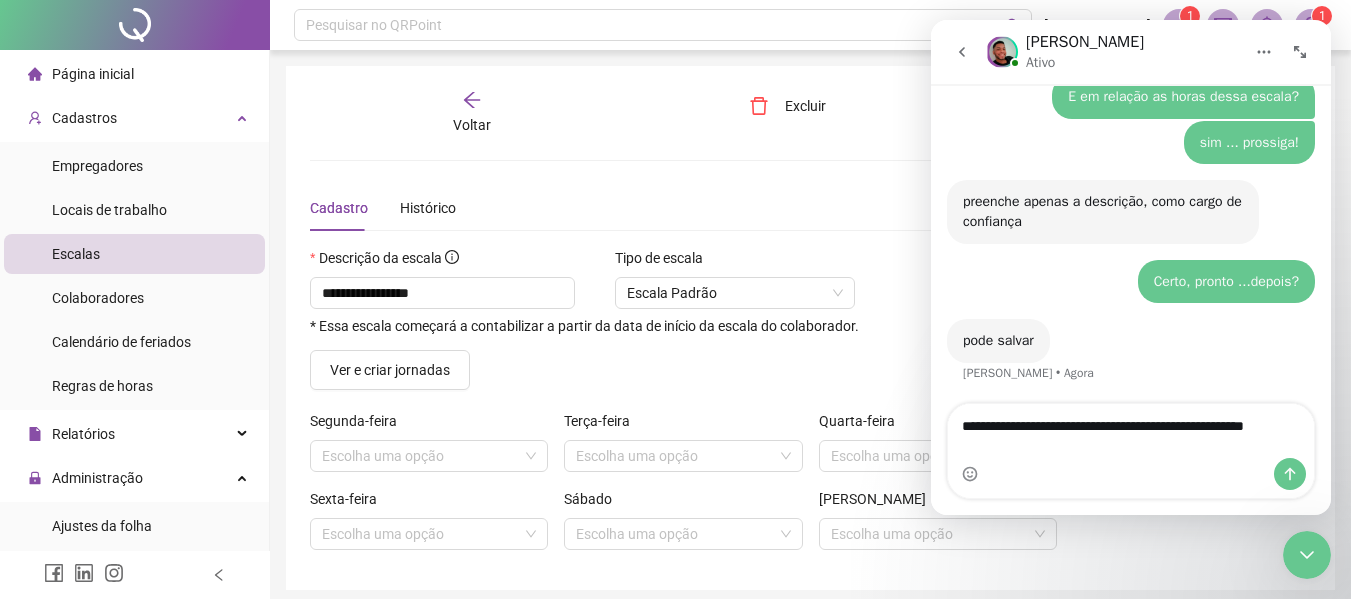 scroll, scrollTop: 2173, scrollLeft: 0, axis: vertical 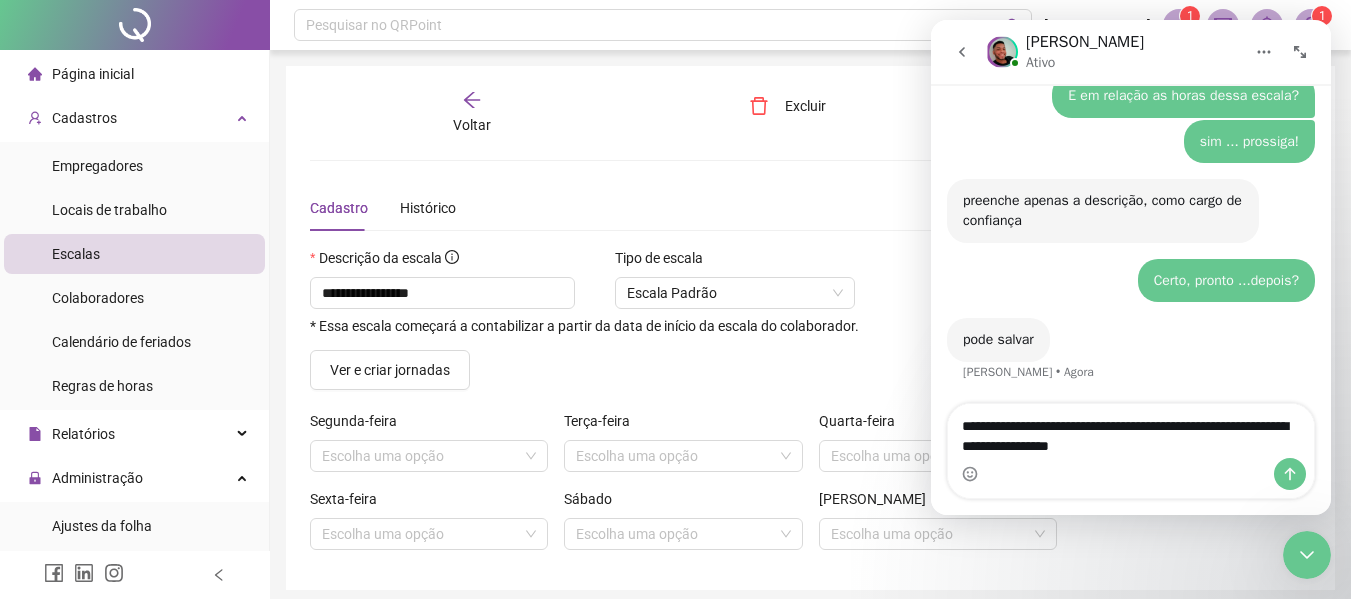 type on "**********" 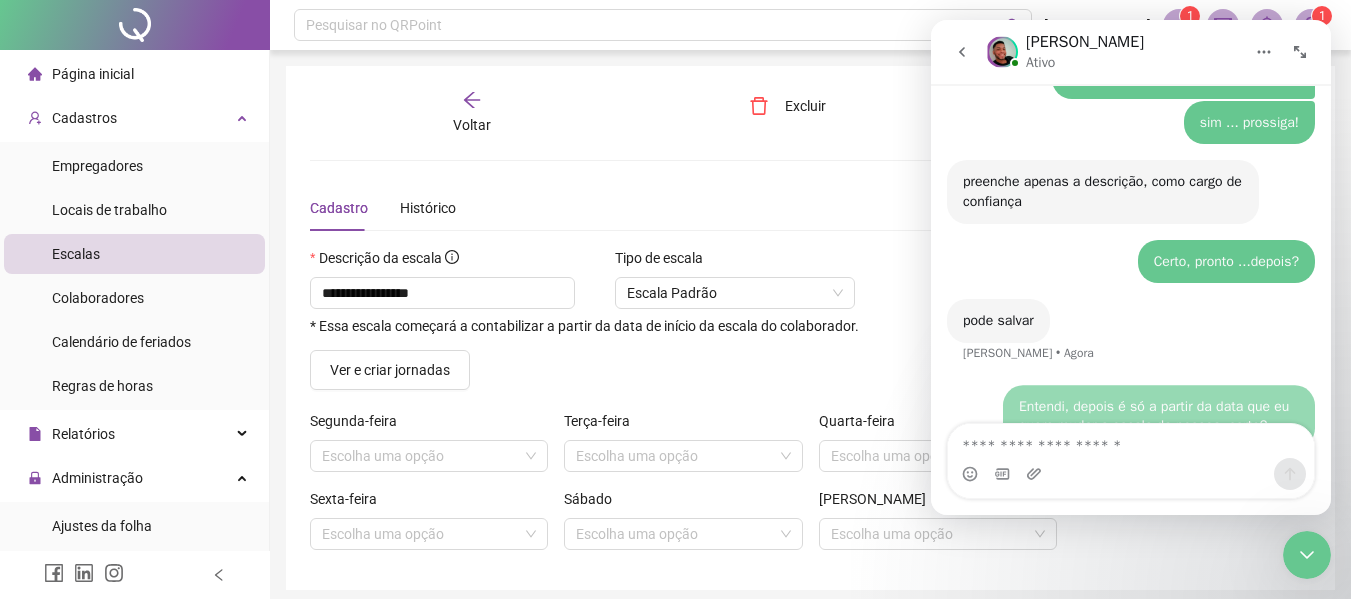 scroll, scrollTop: 2233, scrollLeft: 0, axis: vertical 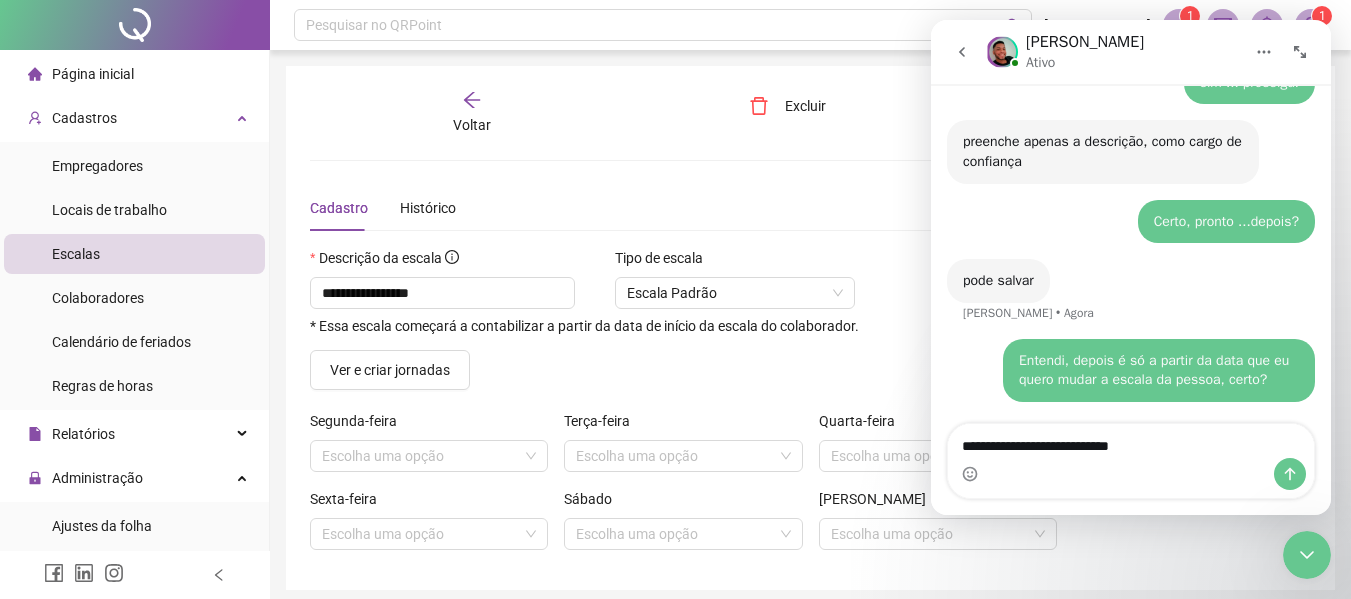 type on "**********" 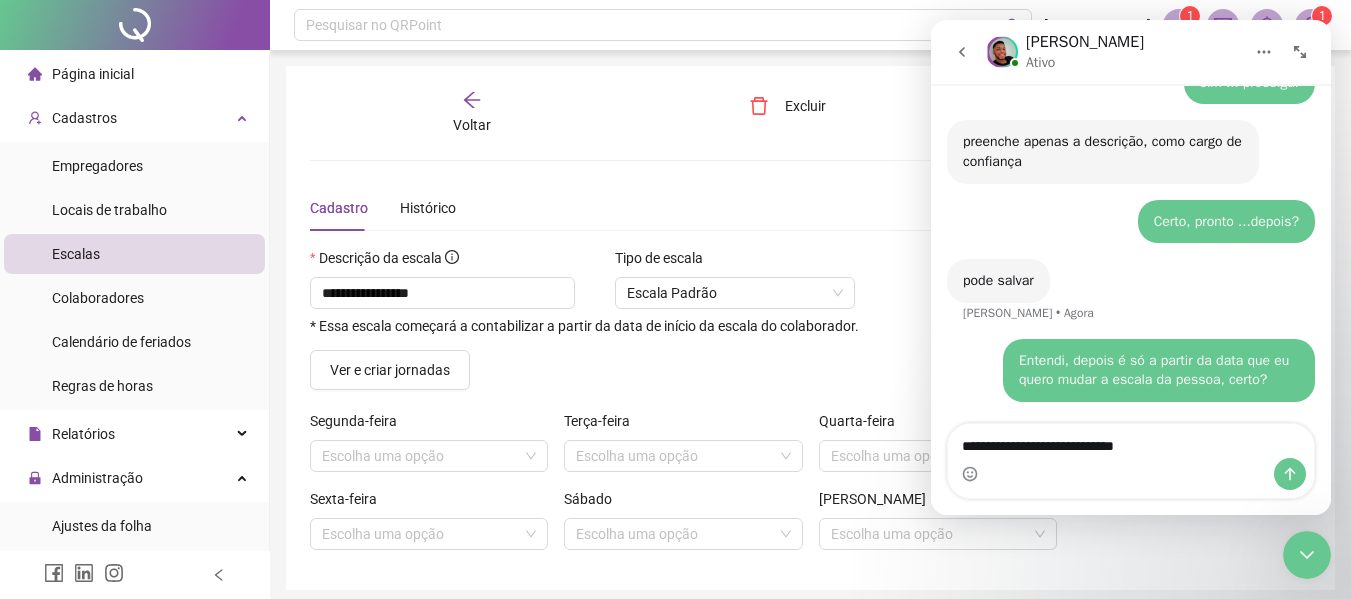 type 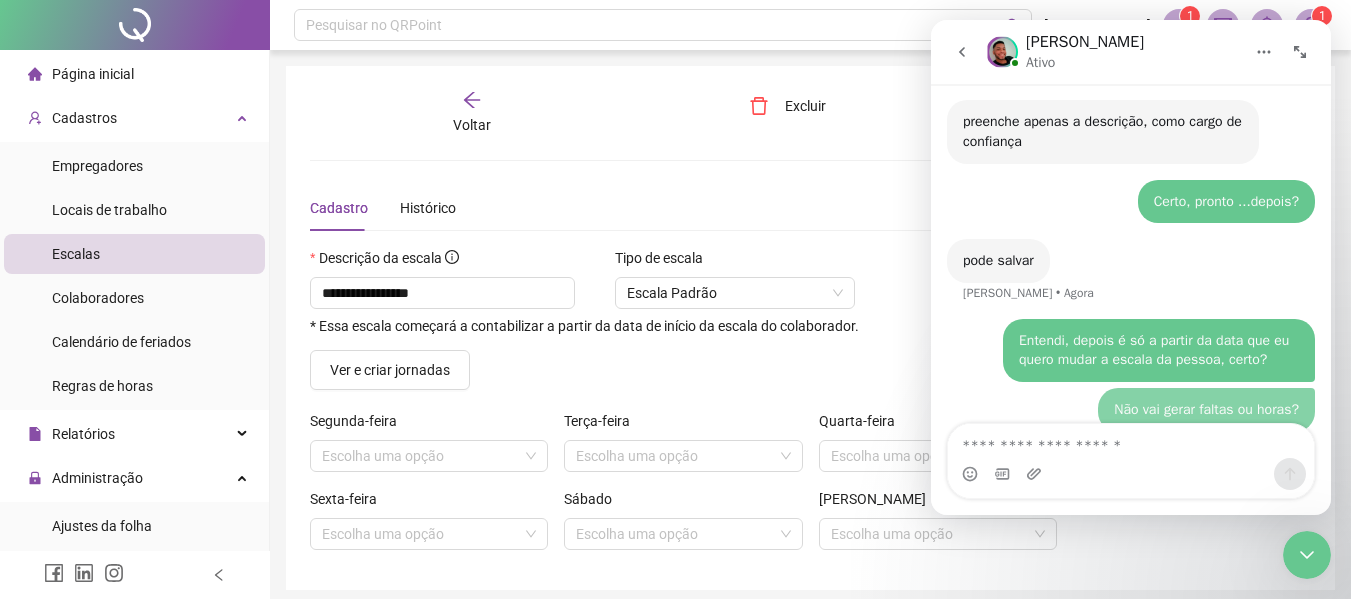 scroll, scrollTop: 2278, scrollLeft: 0, axis: vertical 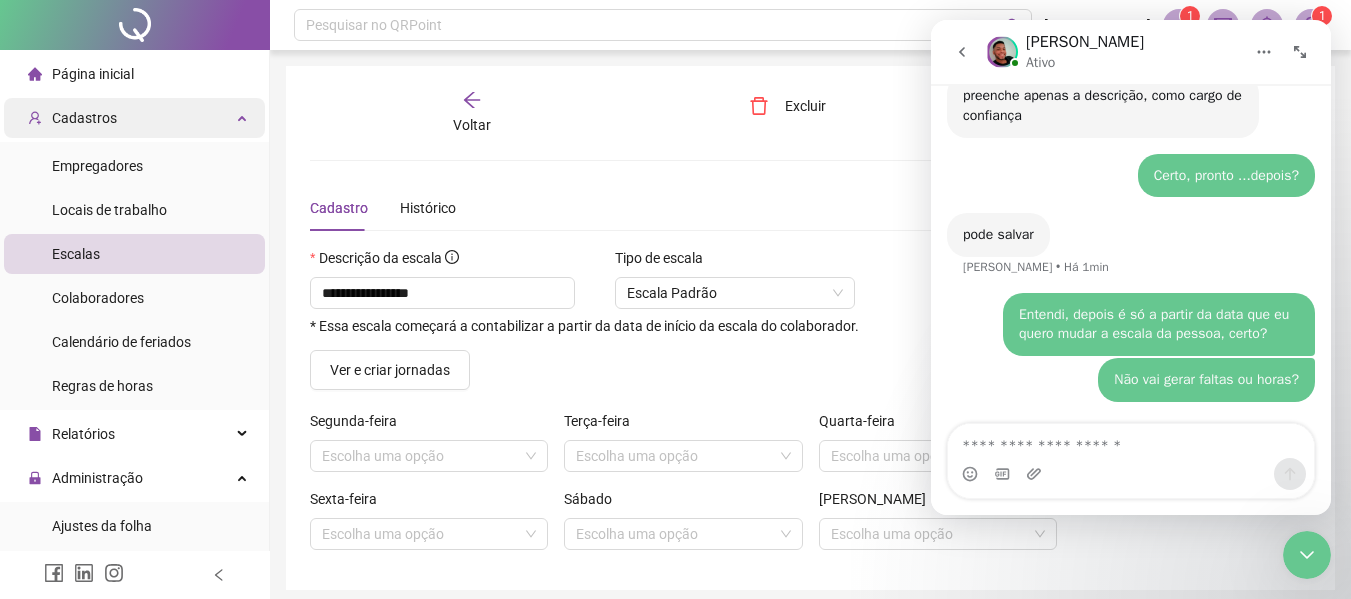 click on "Cadastros" at bounding box center [84, 118] 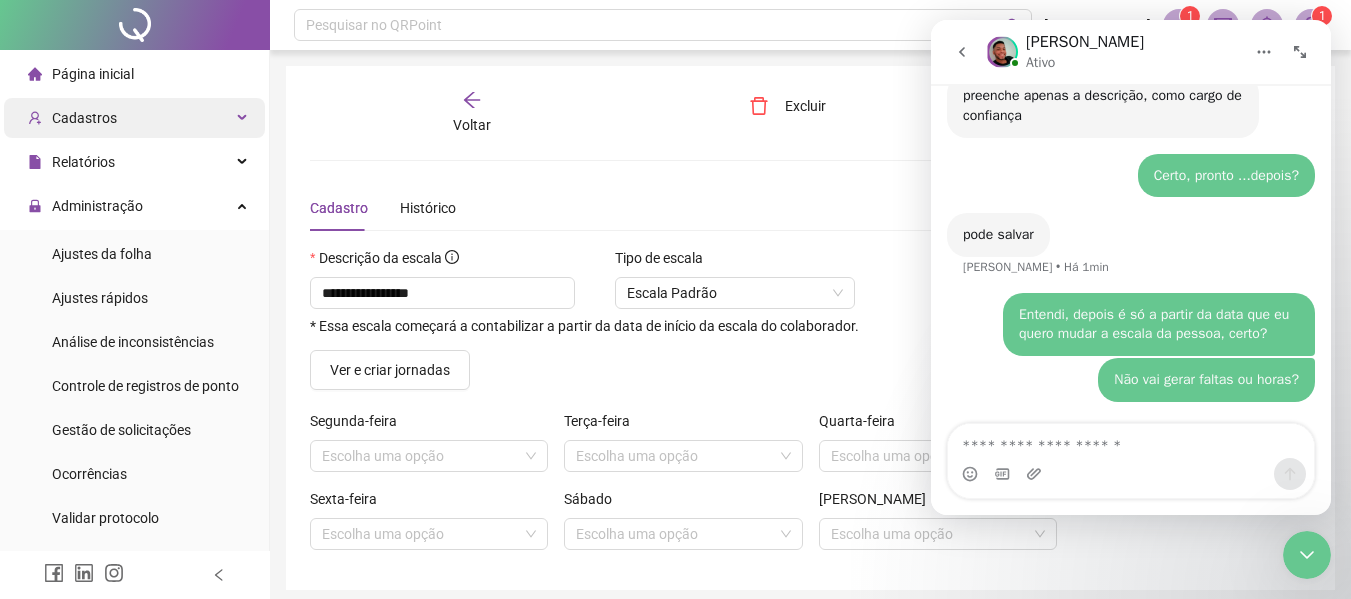 click on "Cadastros" at bounding box center (84, 118) 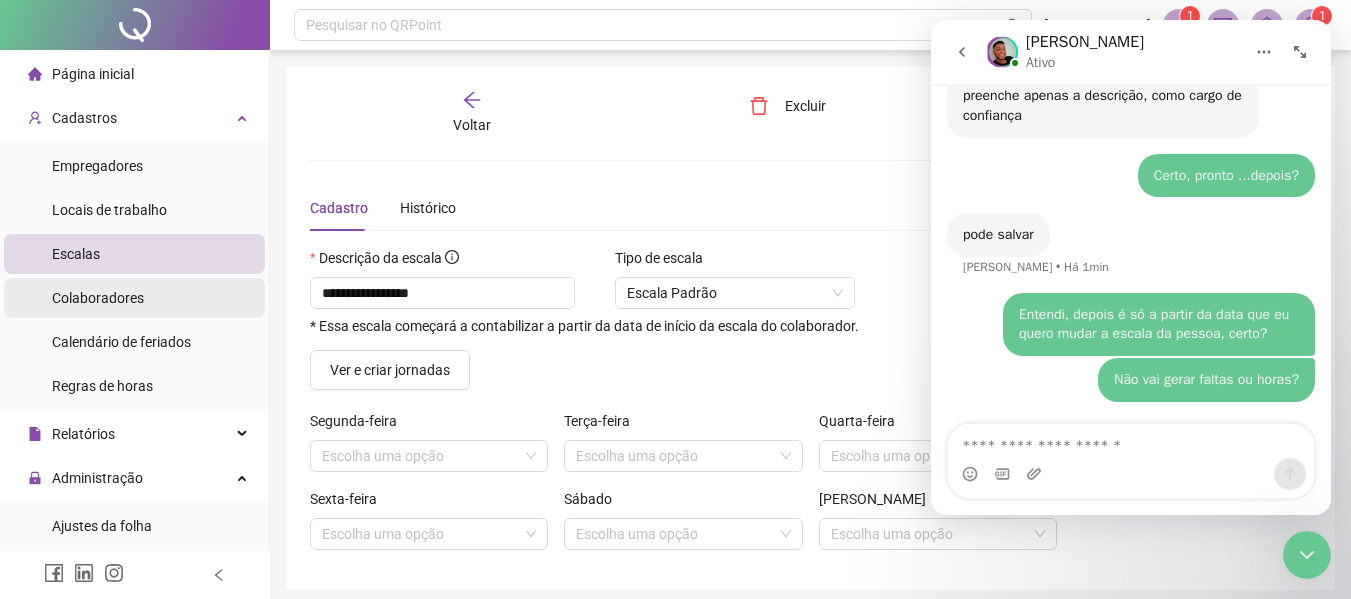 click on "Colaboradores" at bounding box center [98, 298] 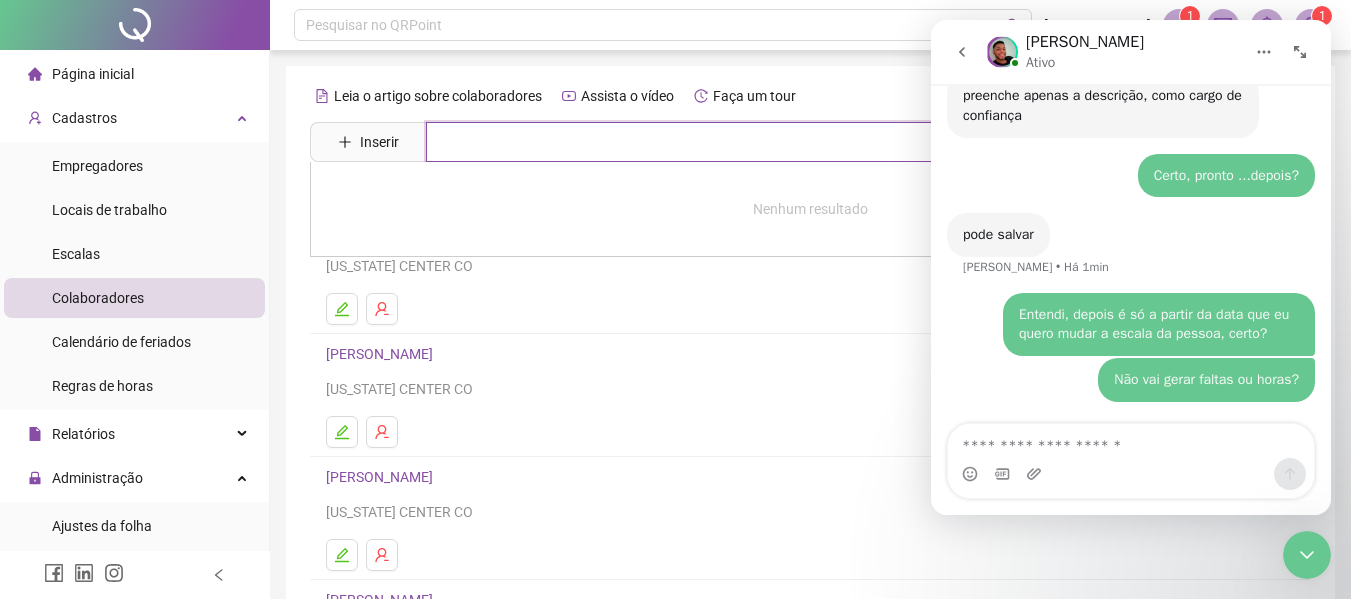 click at bounding box center [825, 142] 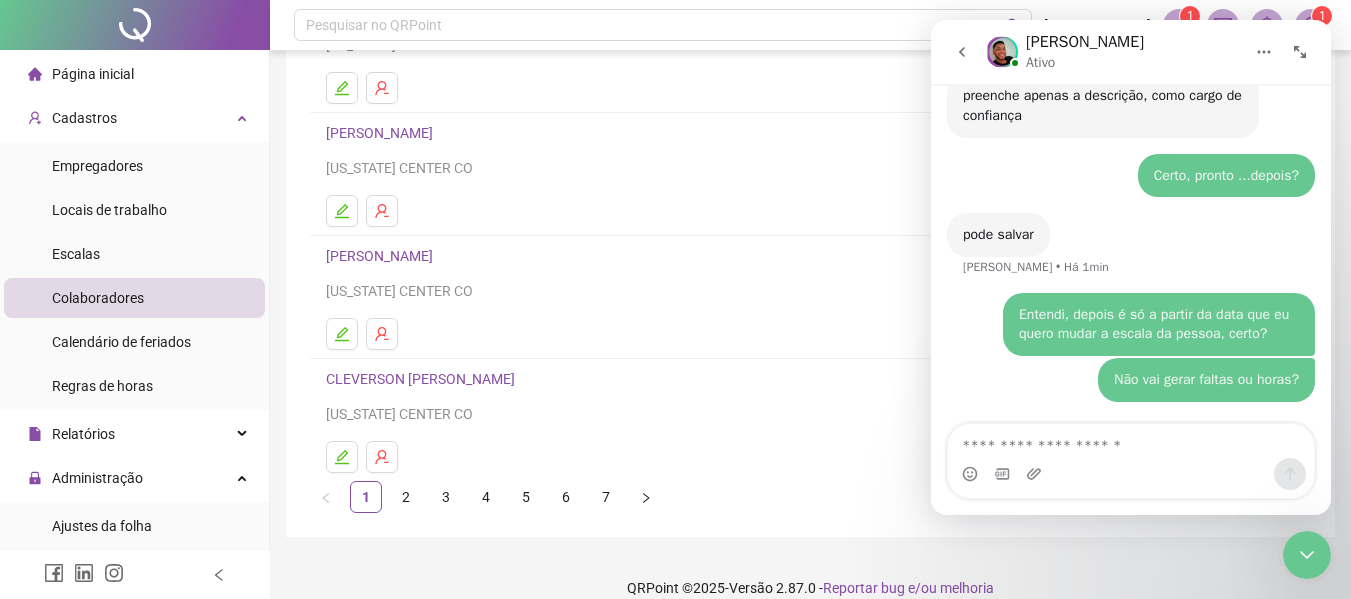 scroll, scrollTop: 368, scrollLeft: 0, axis: vertical 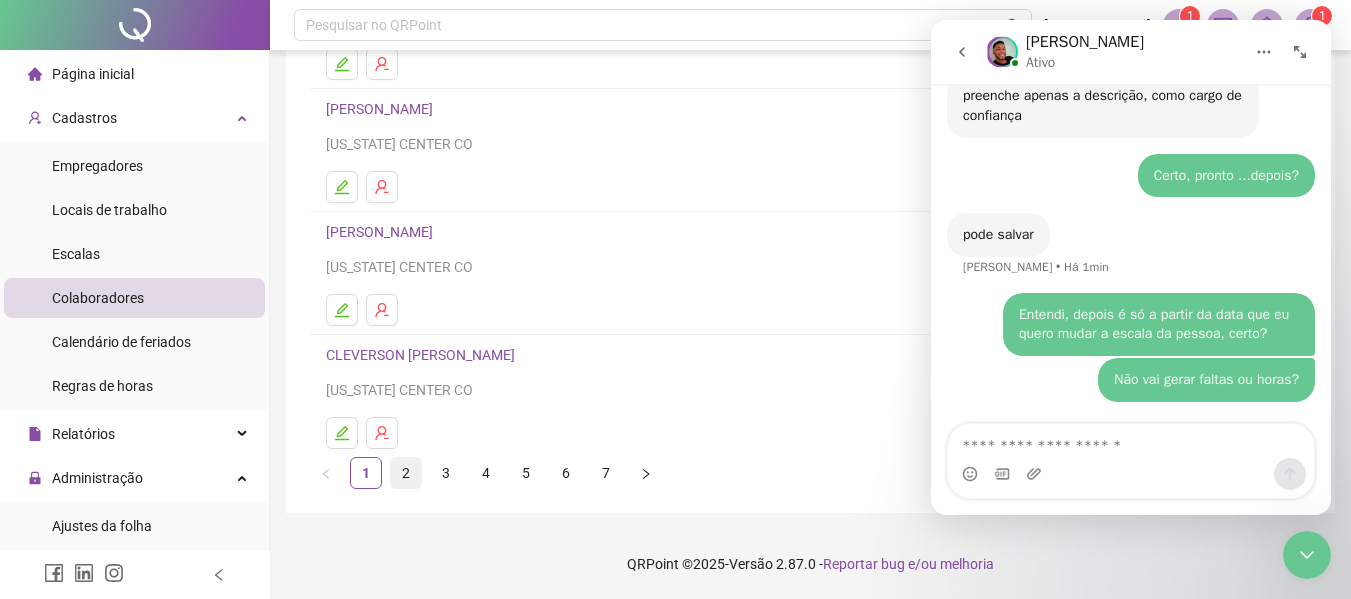 type on "****" 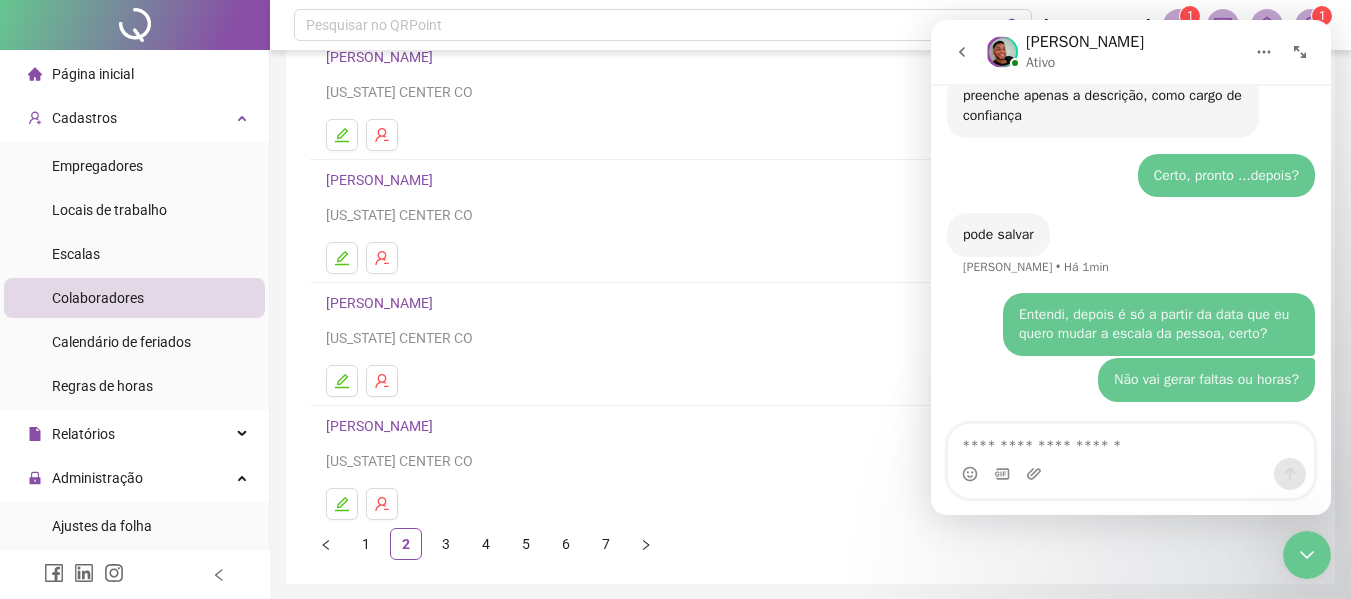 scroll, scrollTop: 368, scrollLeft: 0, axis: vertical 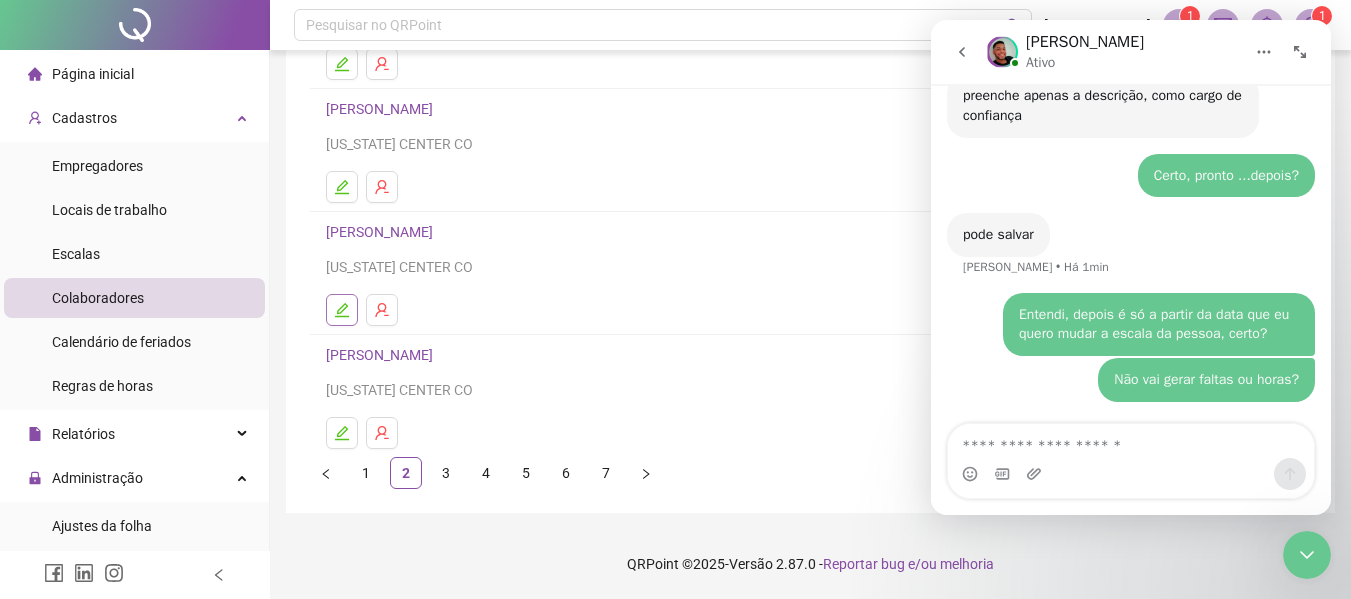 click 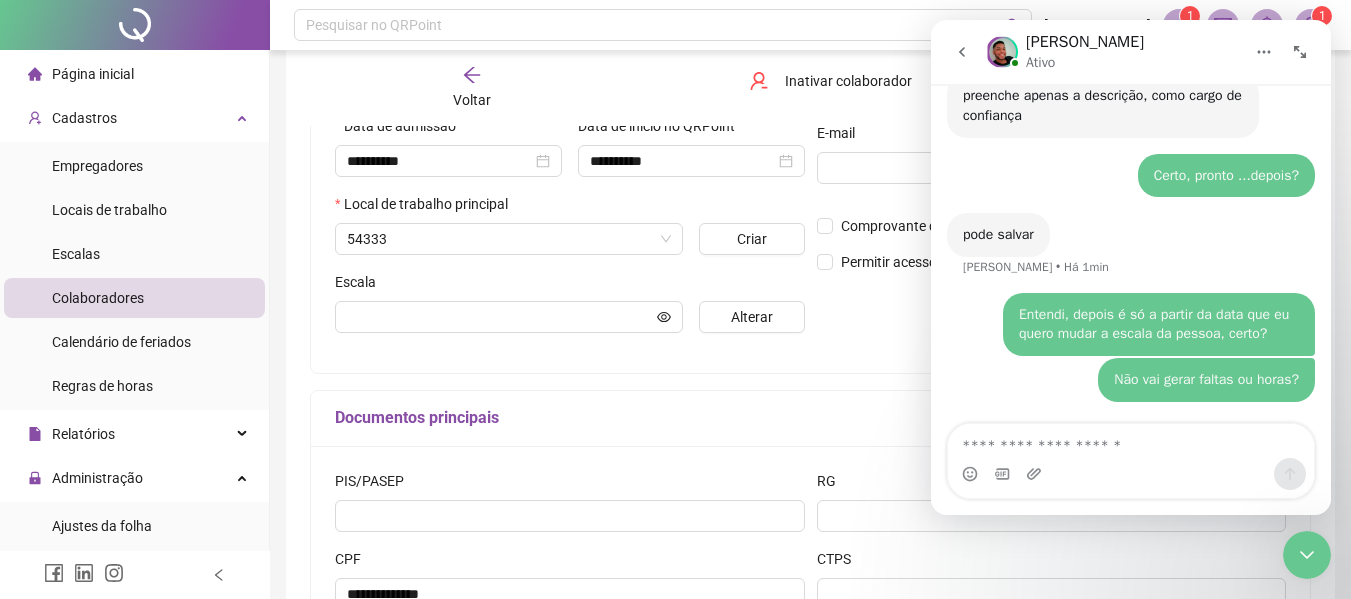 scroll, scrollTop: 378, scrollLeft: 0, axis: vertical 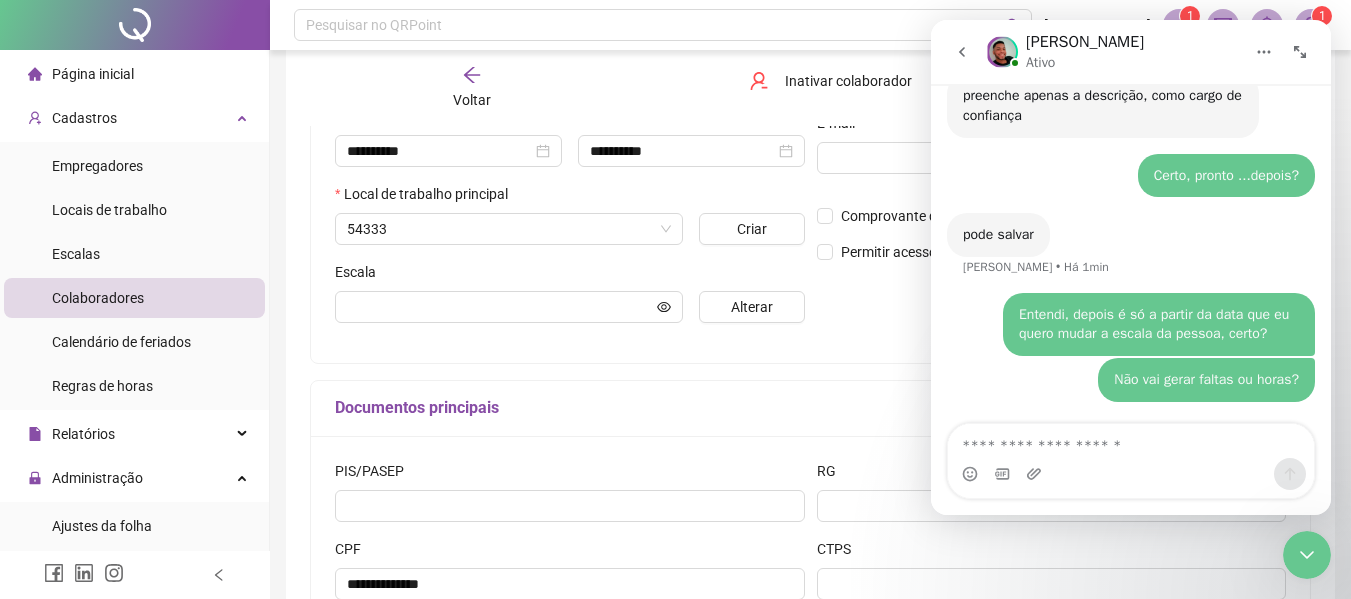 type on "**********" 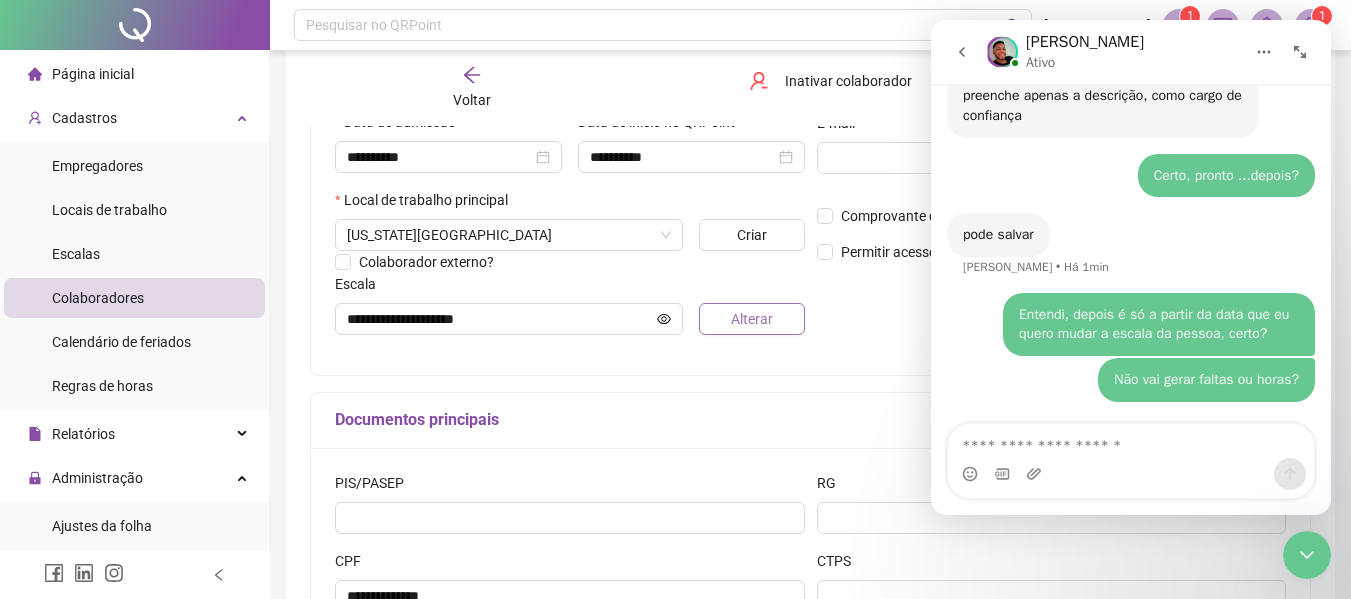 click on "Alterar" at bounding box center [752, 319] 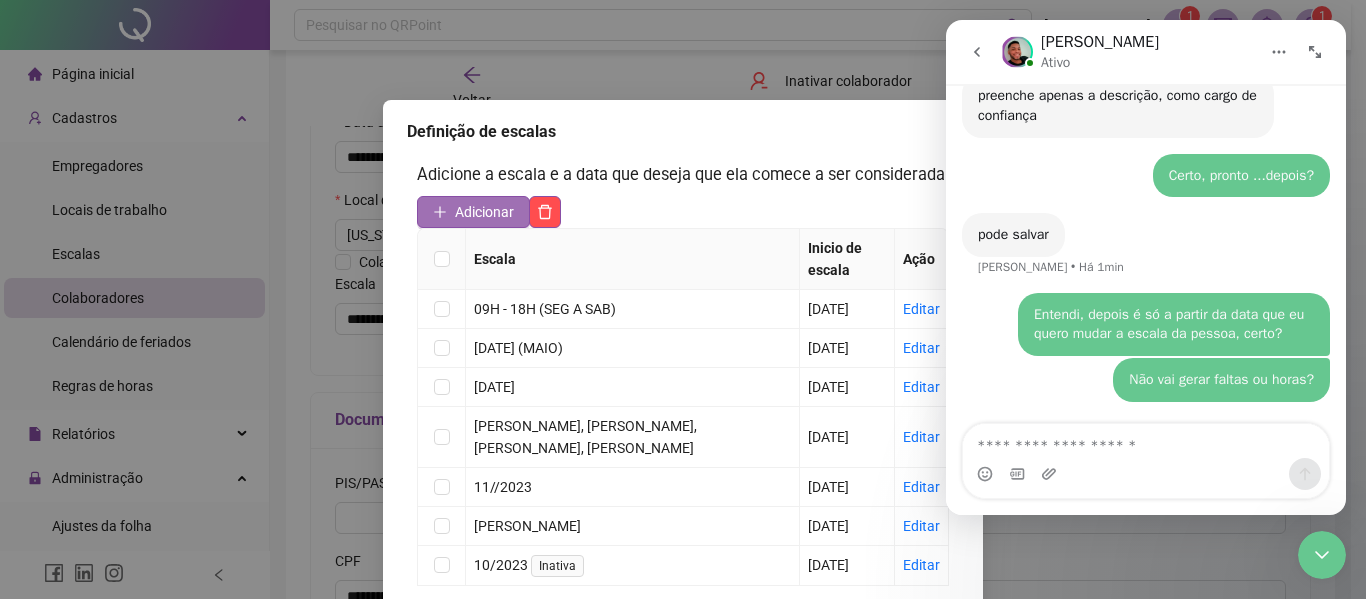 click on "Adicionar" at bounding box center [473, 212] 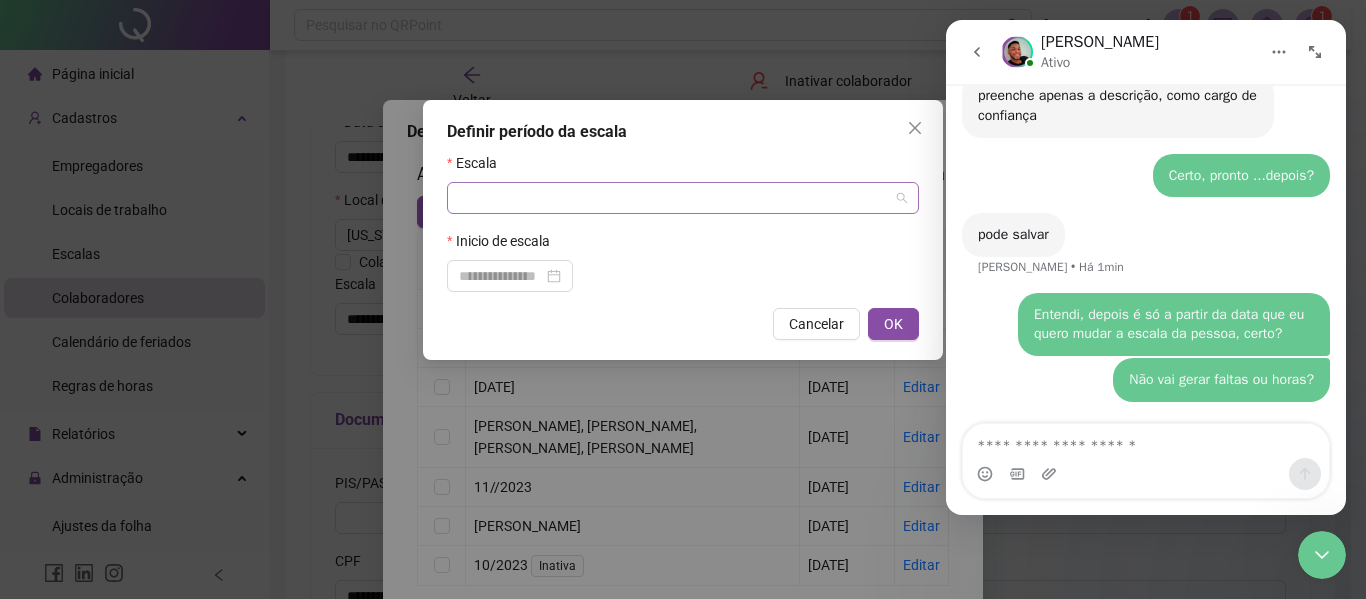 click at bounding box center [677, 198] 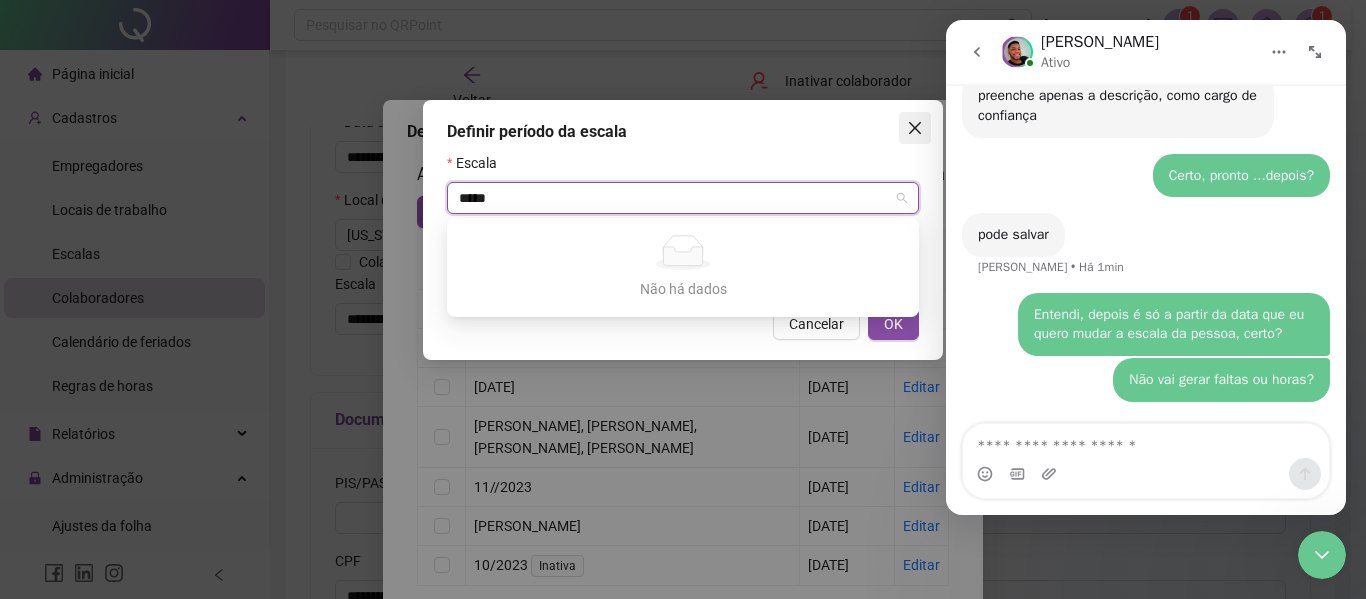 type on "*****" 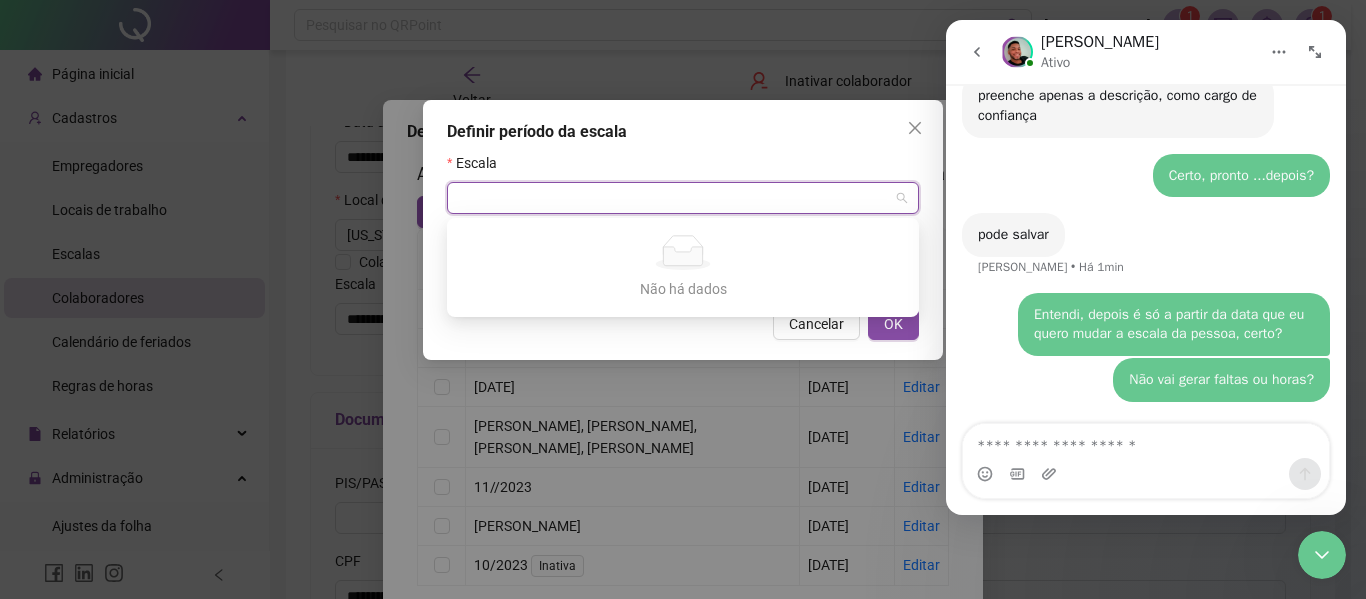 drag, startPoint x: 915, startPoint y: 132, endPoint x: 897, endPoint y: 151, distance: 26.172504 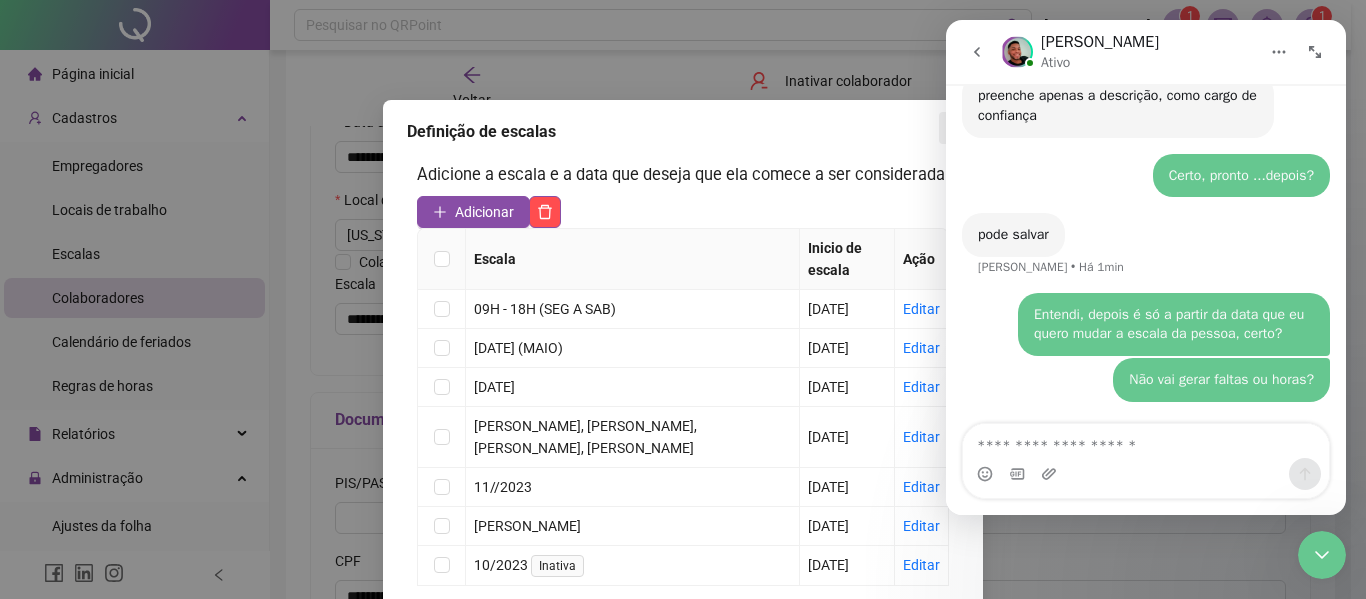 click 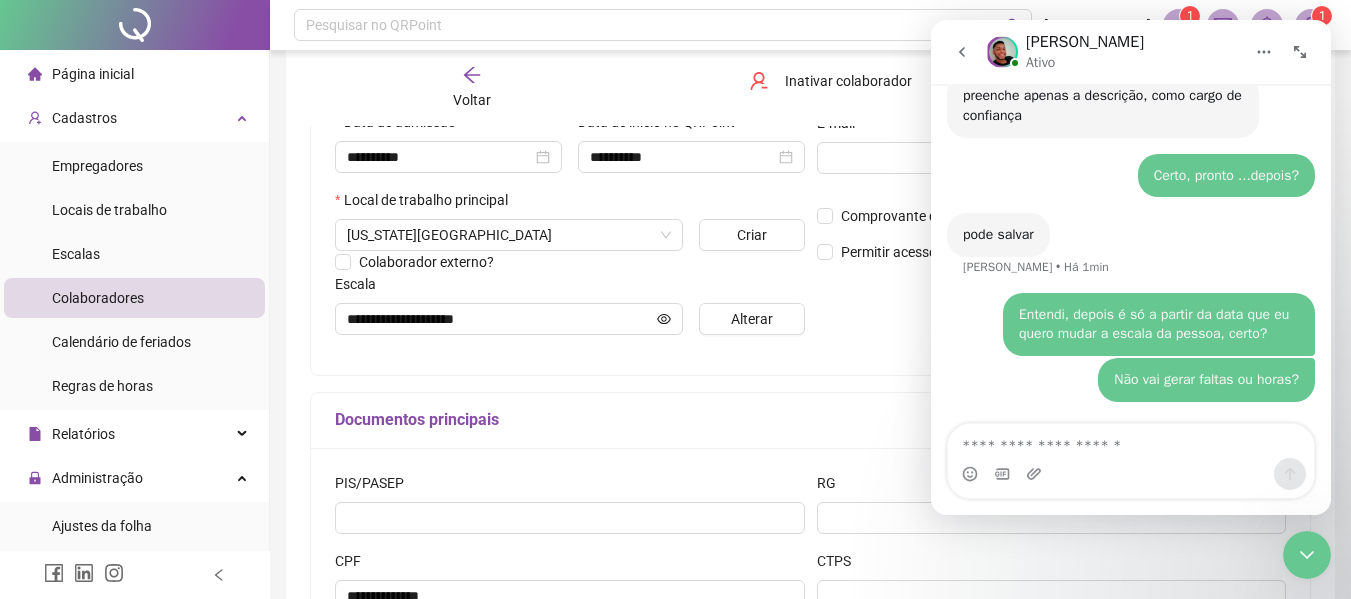 click on "**********" at bounding box center [810, 150] 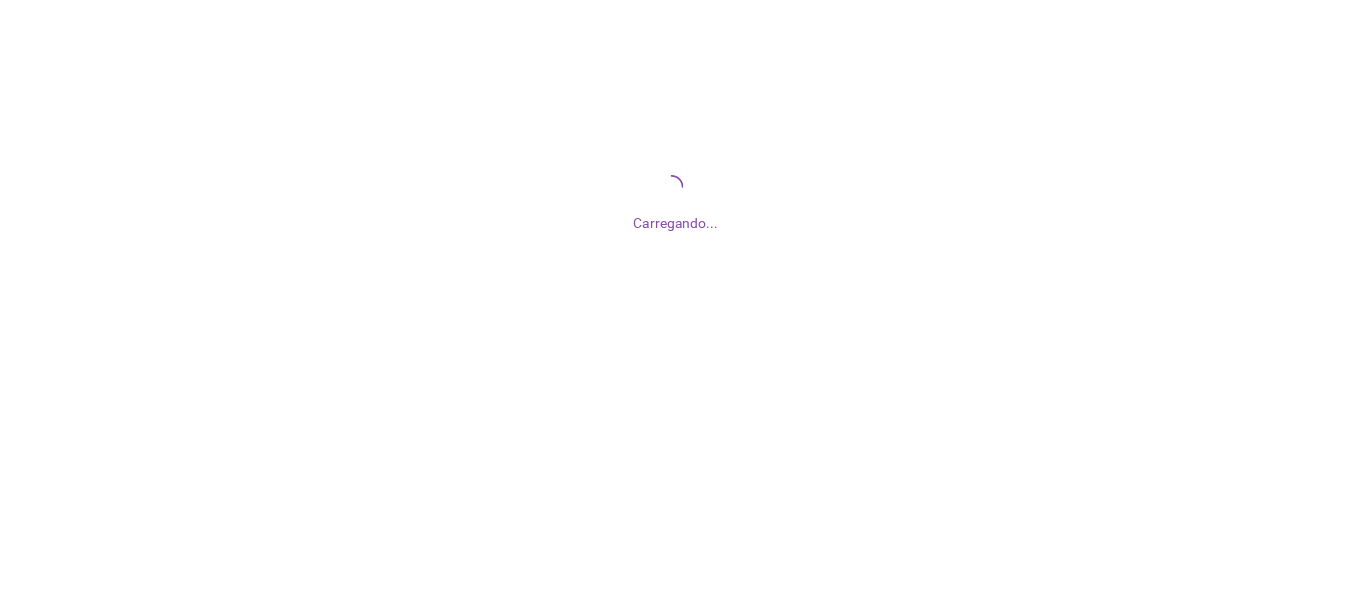 scroll, scrollTop: 0, scrollLeft: 0, axis: both 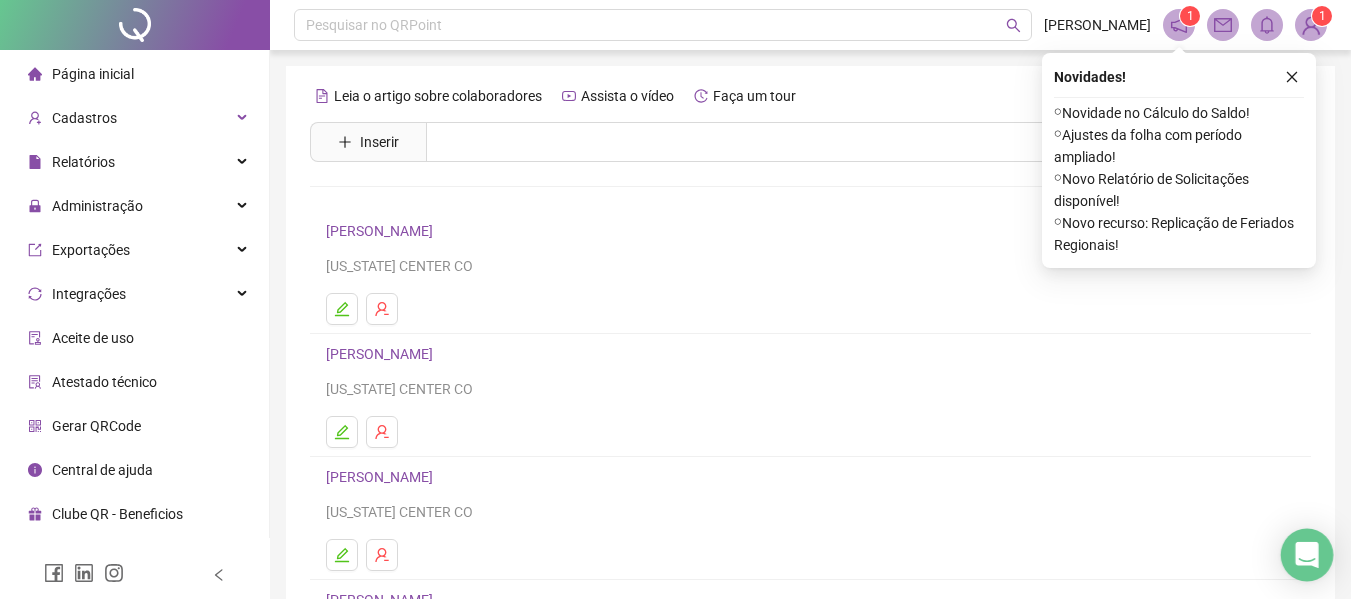 click at bounding box center (1307, 555) 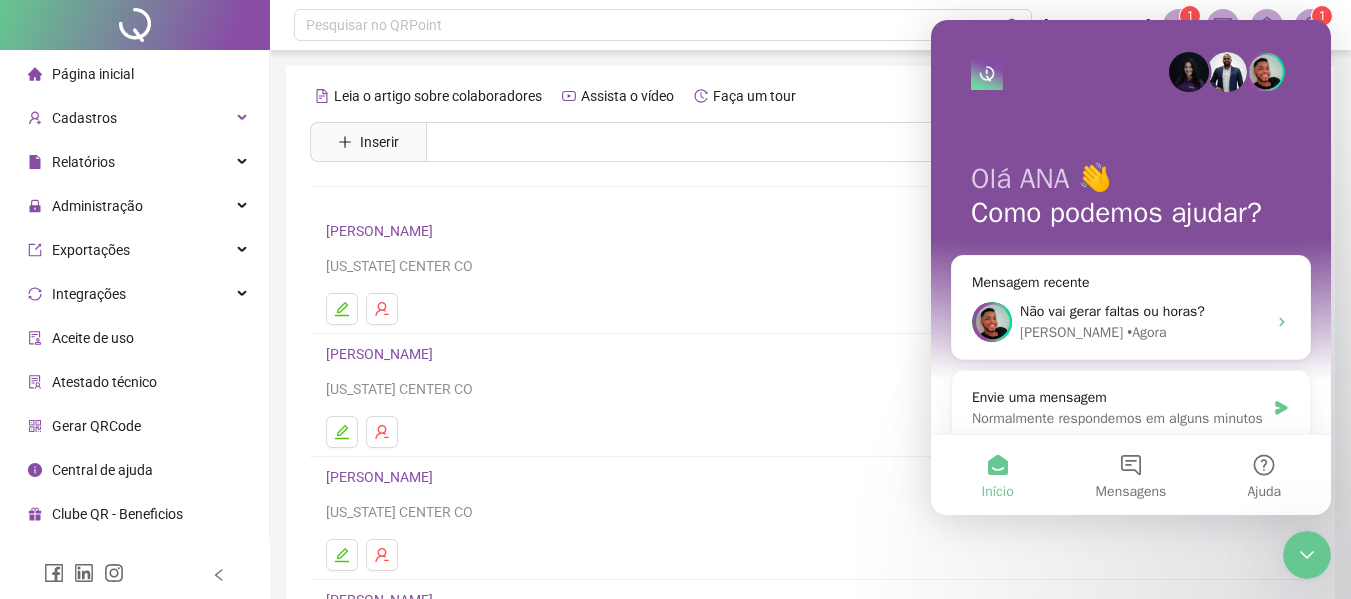 scroll, scrollTop: 0, scrollLeft: 0, axis: both 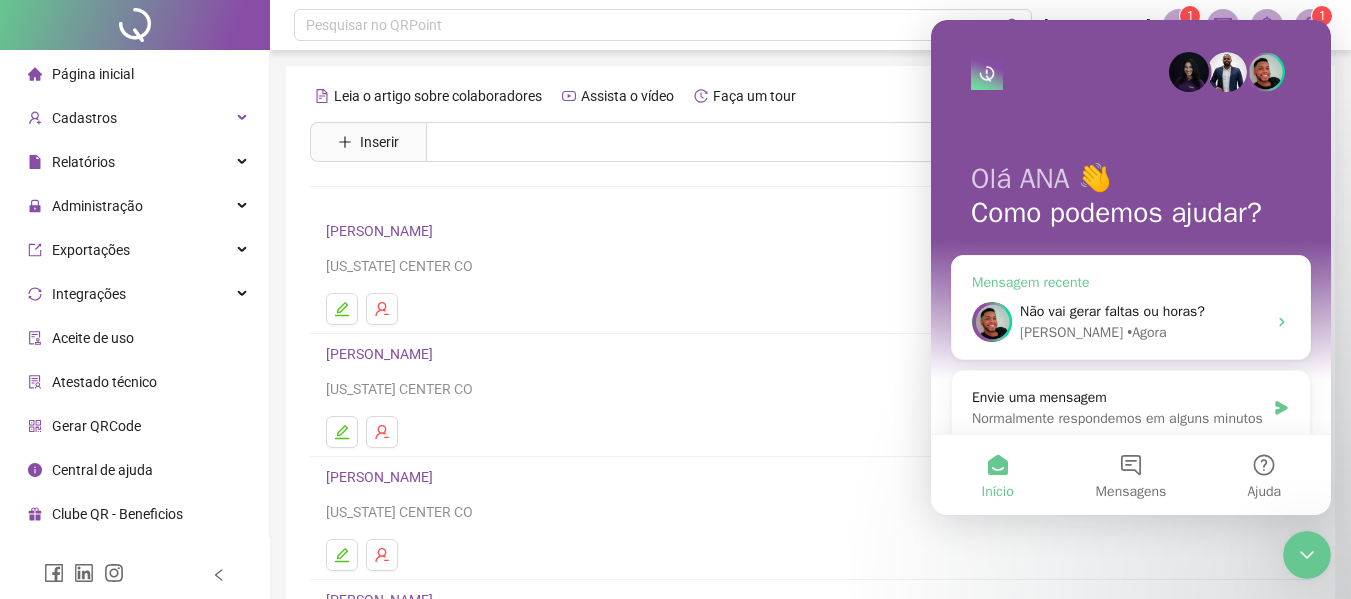 click on "Não vai gerar faltas ou horas?" at bounding box center (1112, 311) 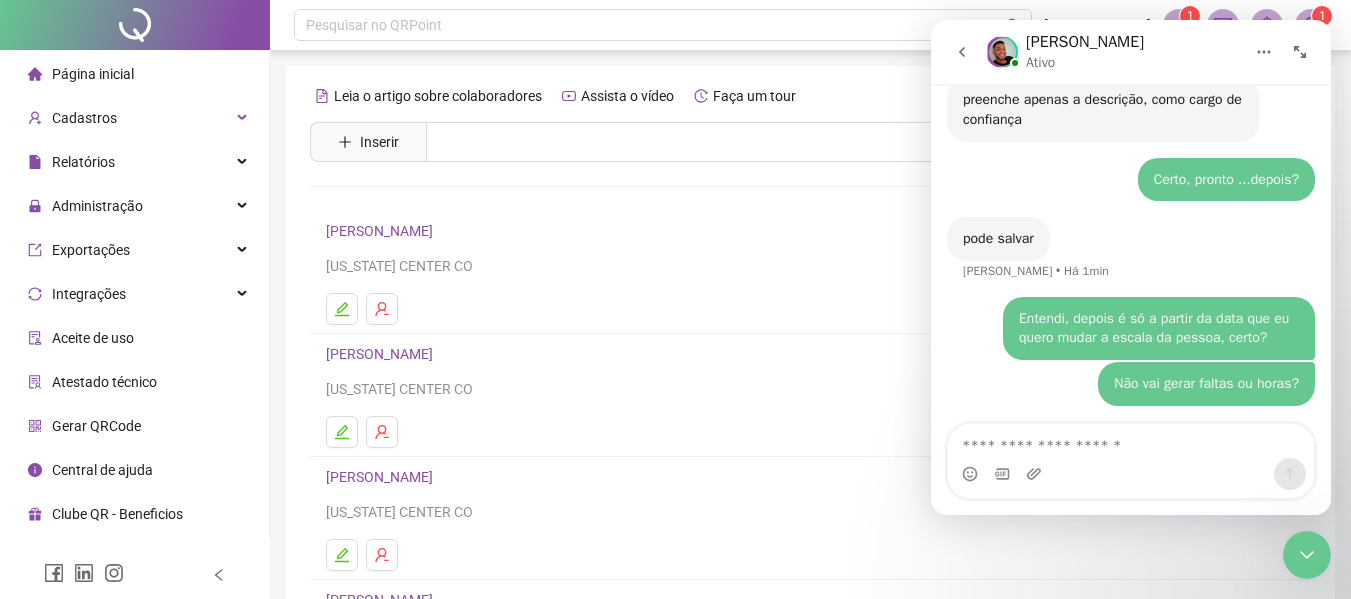 scroll, scrollTop: 2278, scrollLeft: 0, axis: vertical 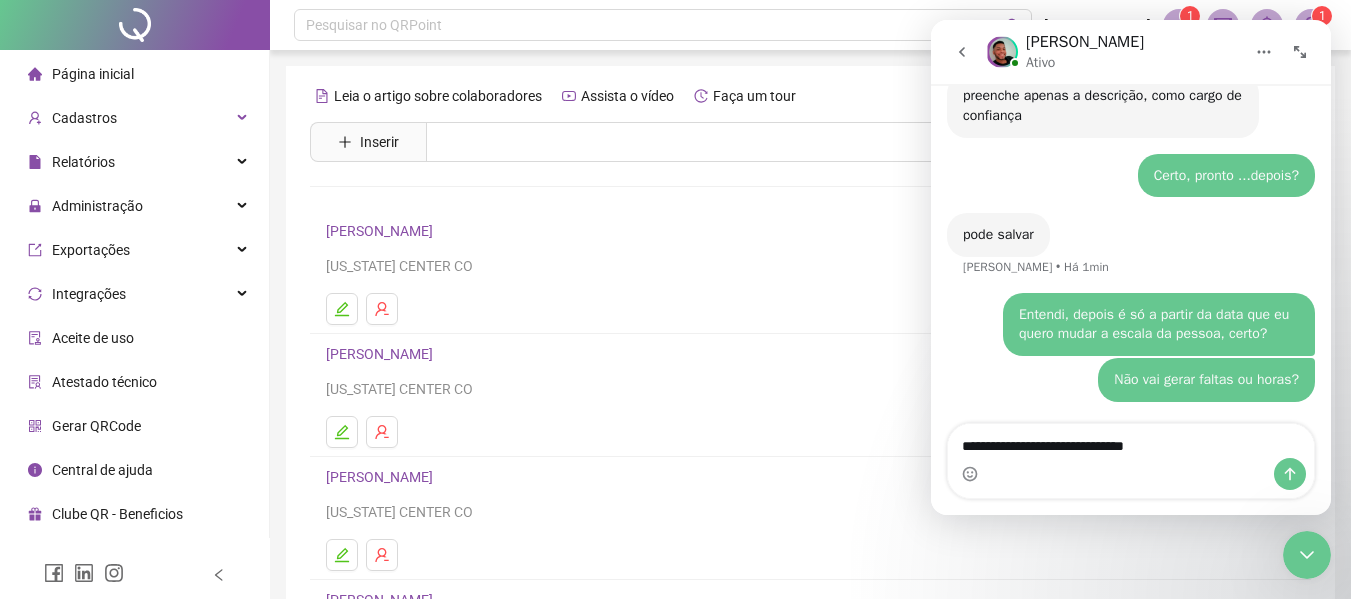 type on "**********" 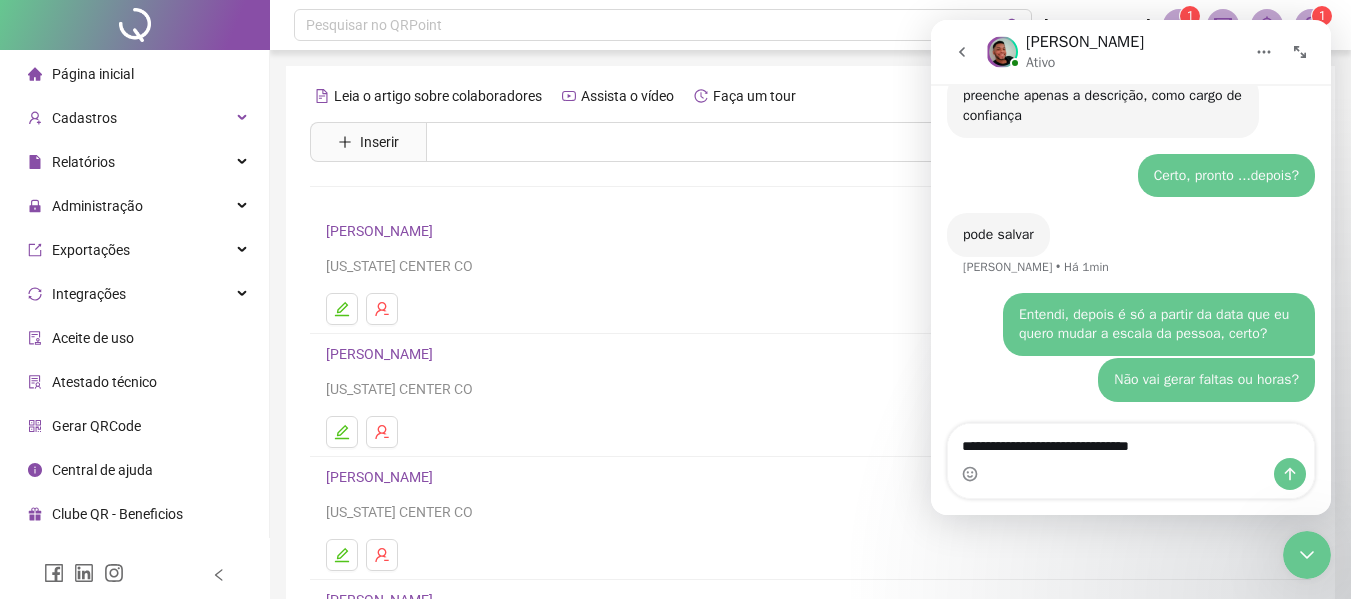 type 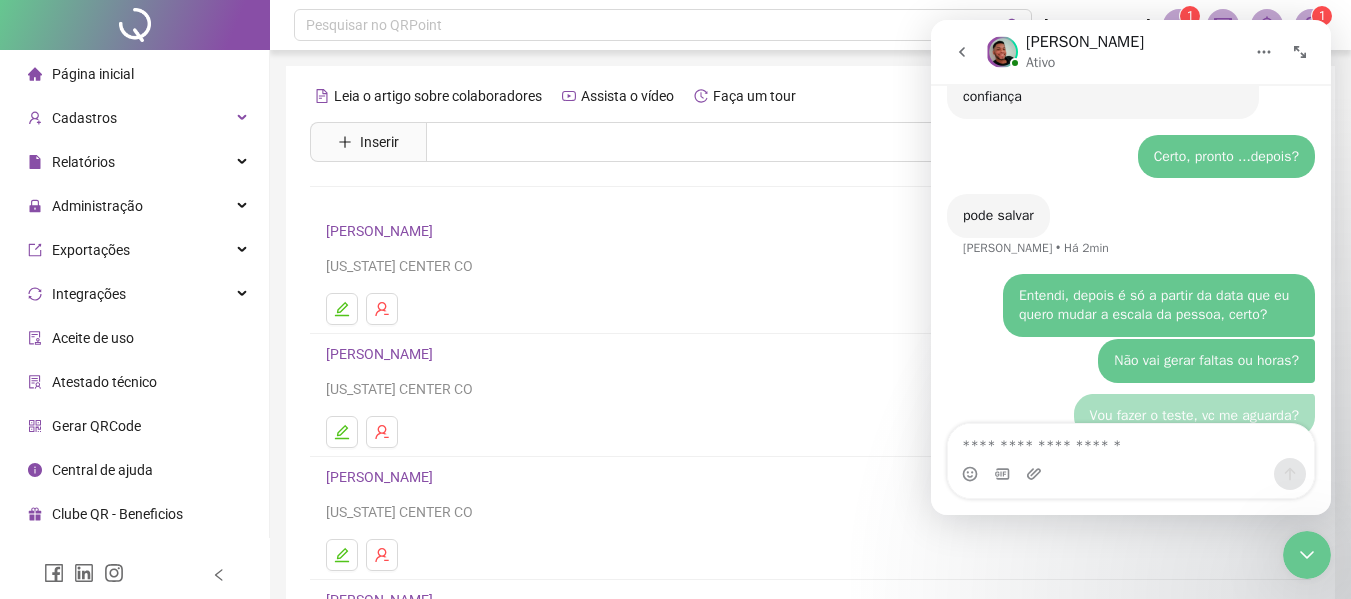 scroll, scrollTop: 2324, scrollLeft: 0, axis: vertical 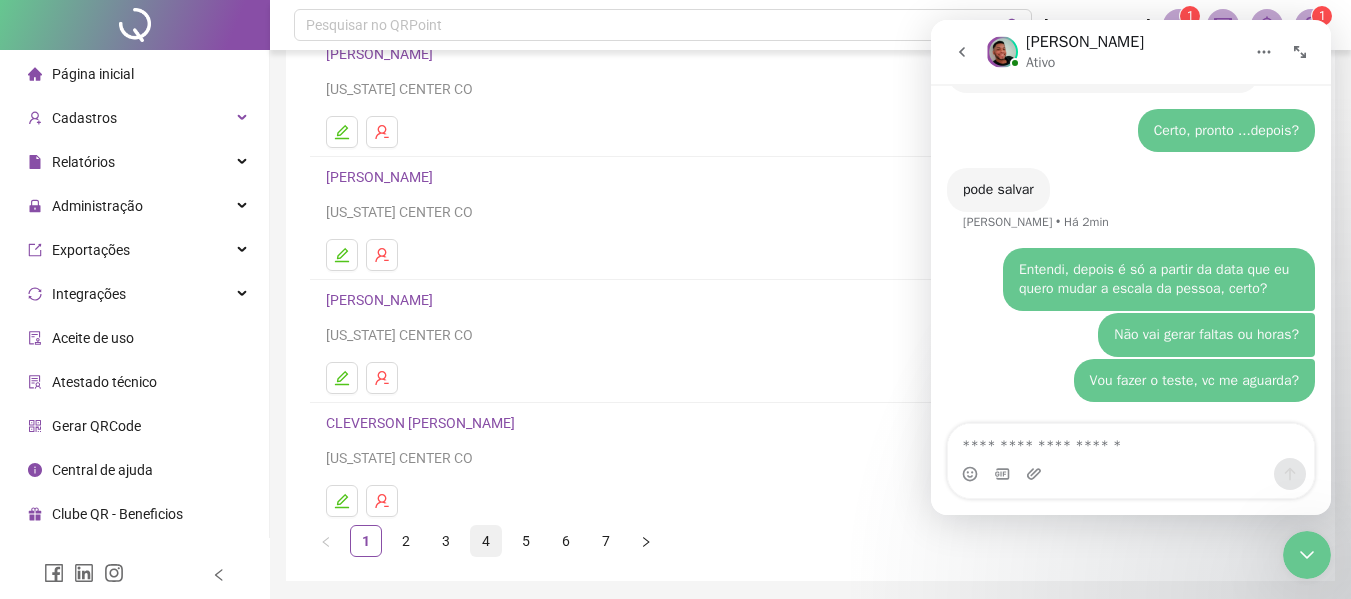 click on "4" at bounding box center (486, 541) 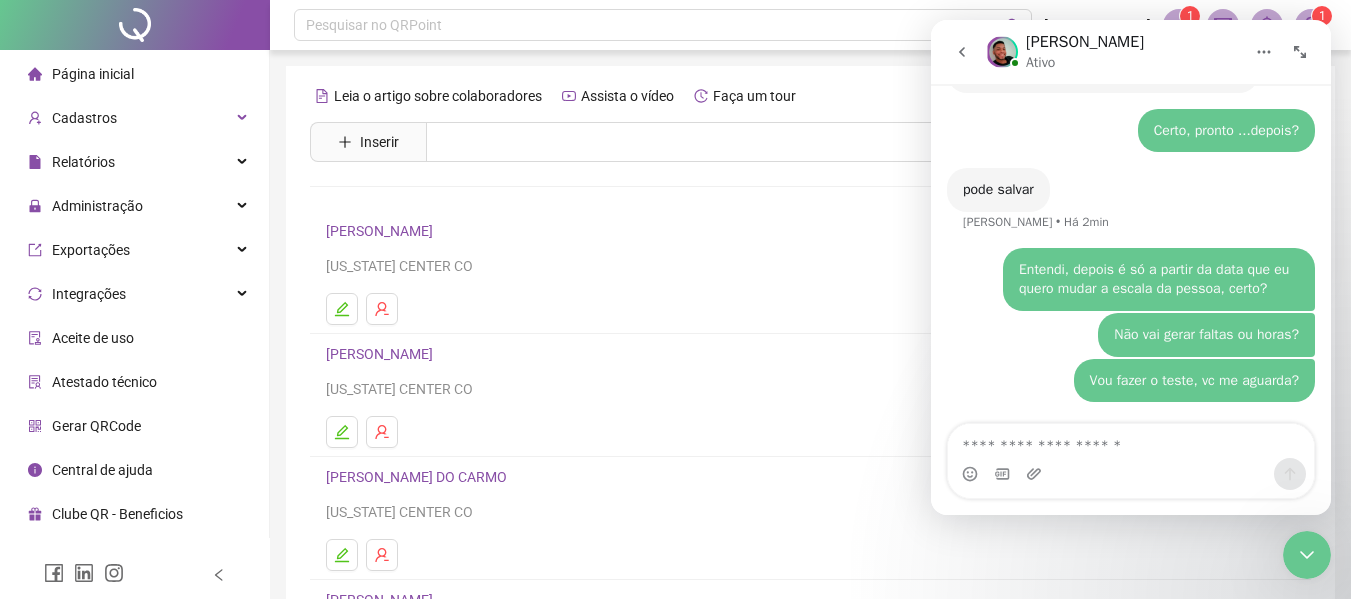scroll, scrollTop: 300, scrollLeft: 0, axis: vertical 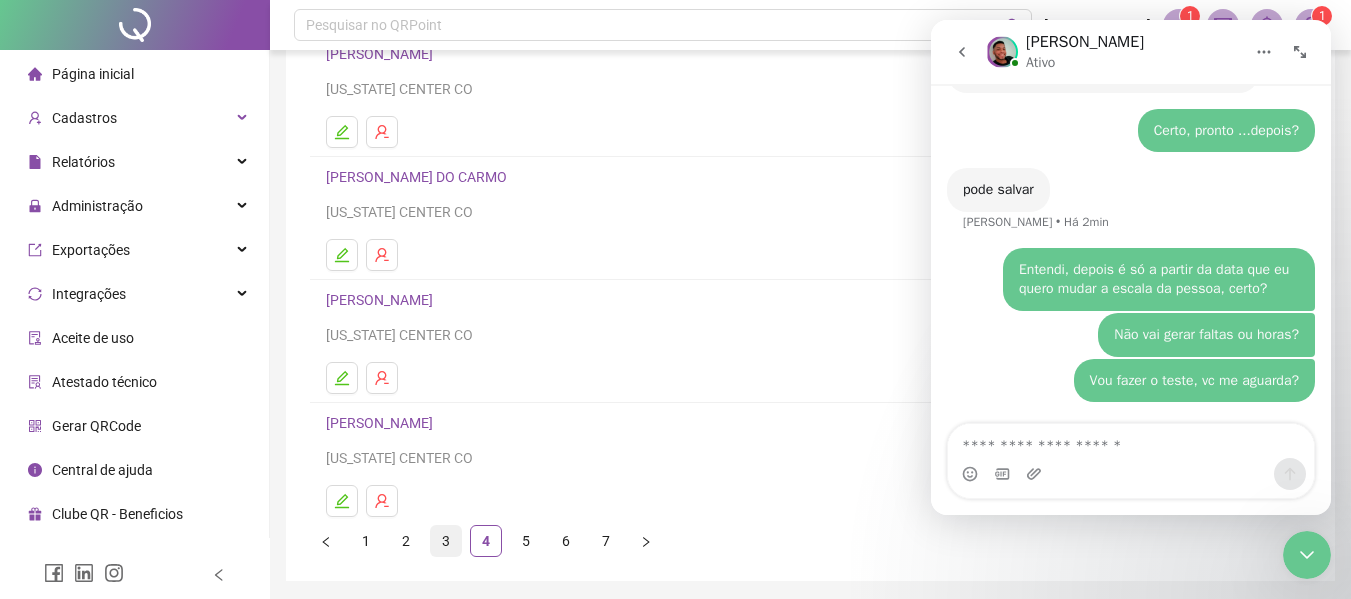 click on "3" at bounding box center (446, 541) 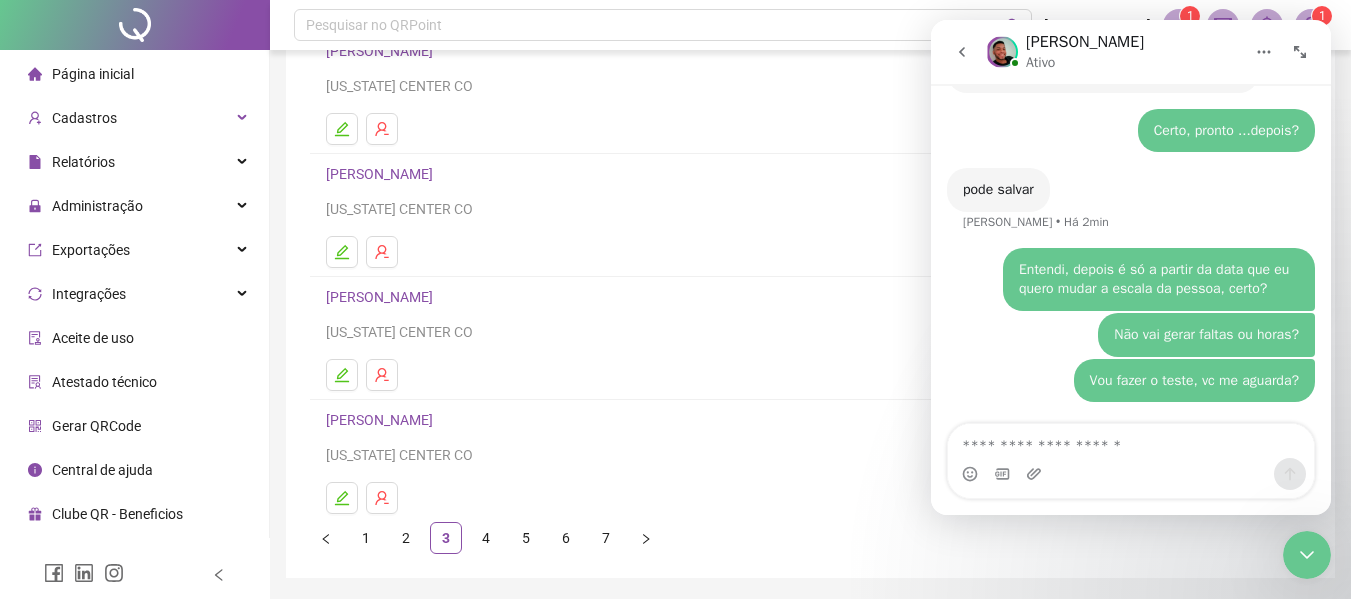 scroll, scrollTop: 368, scrollLeft: 0, axis: vertical 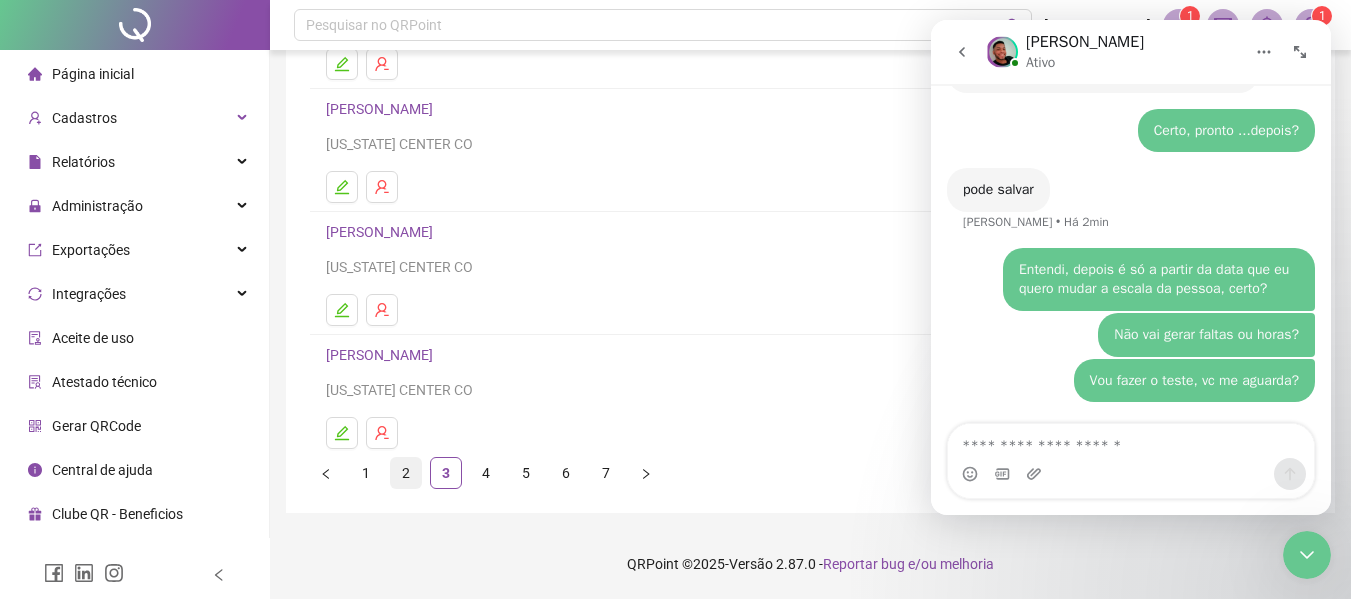 click on "2" at bounding box center [406, 473] 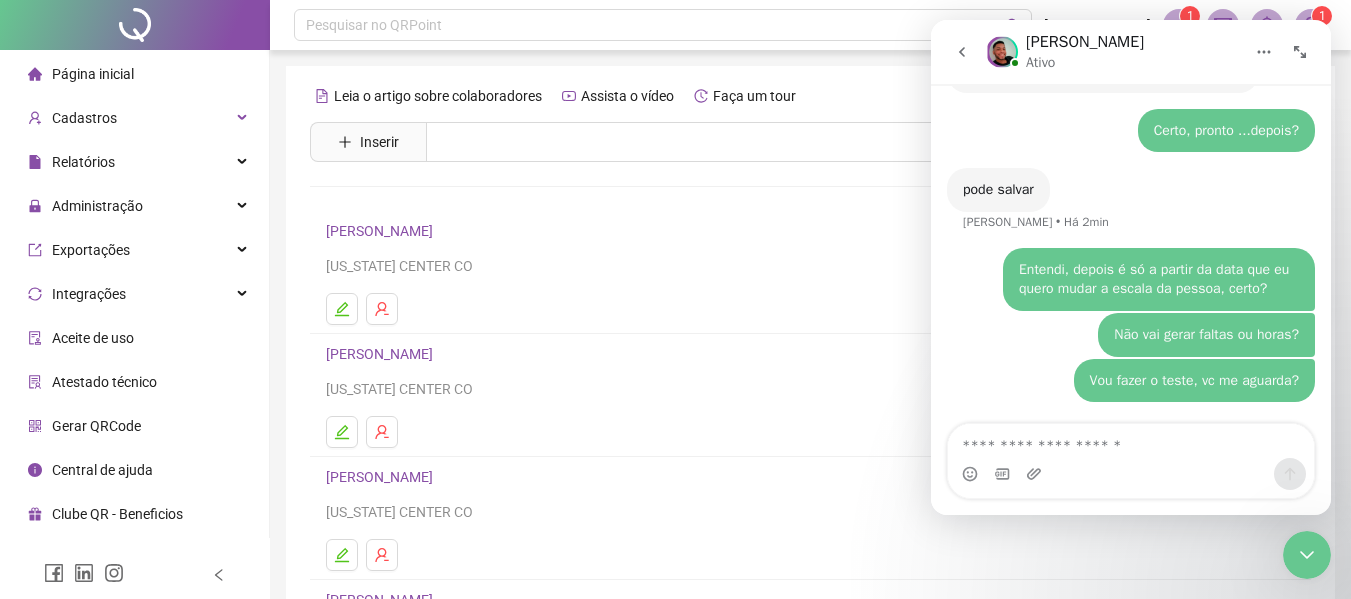 scroll, scrollTop: 300, scrollLeft: 0, axis: vertical 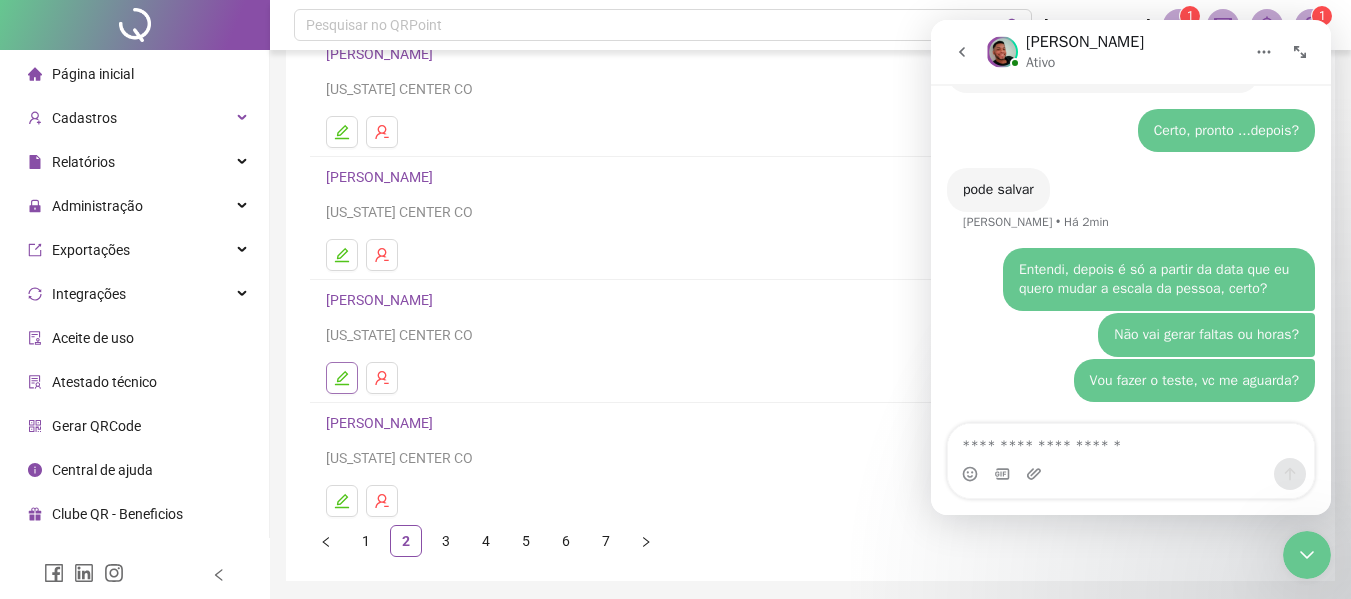 click at bounding box center [342, 378] 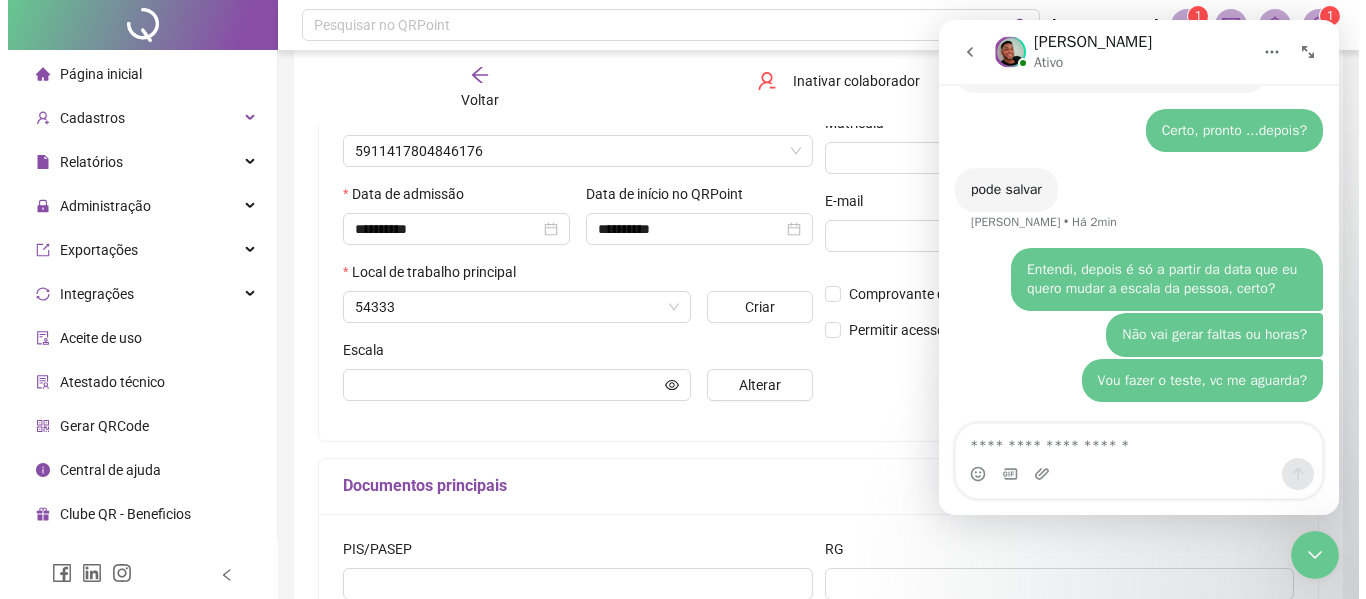 scroll, scrollTop: 310, scrollLeft: 0, axis: vertical 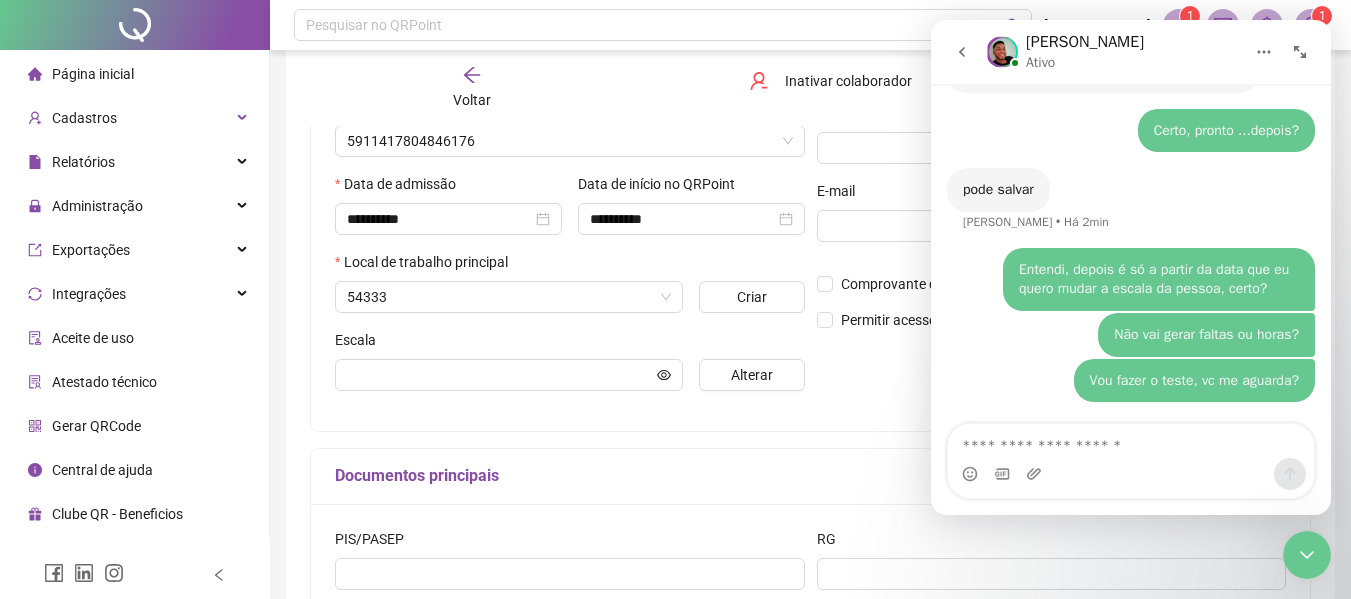type on "**********" 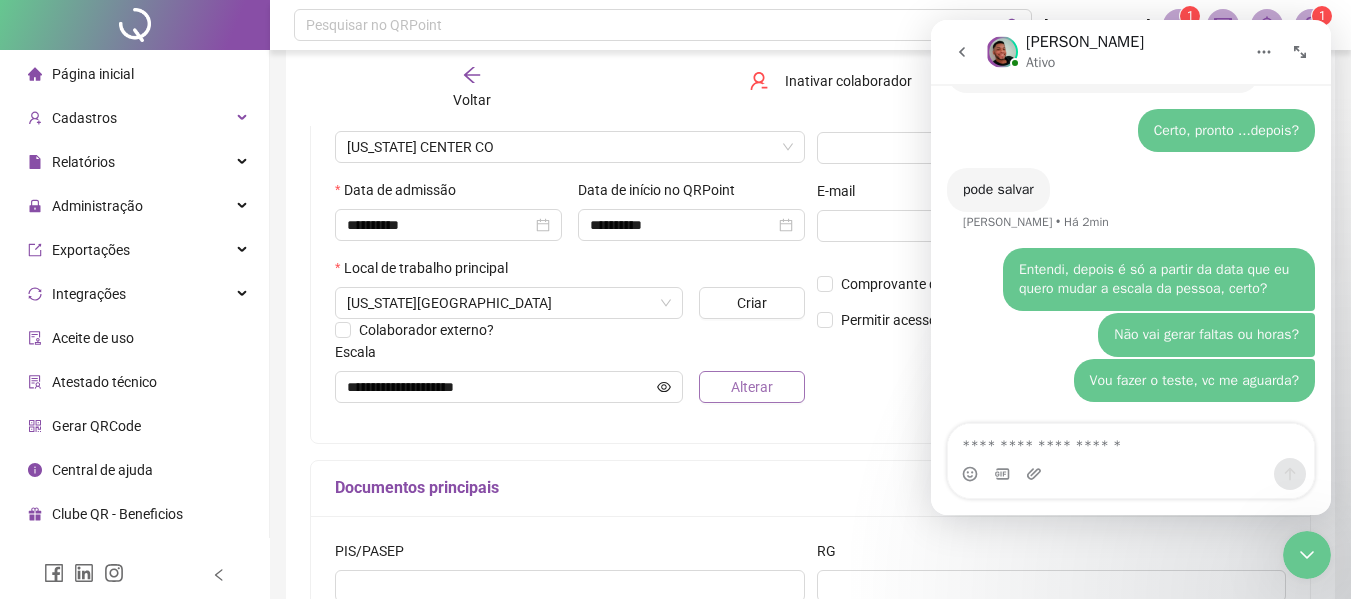 click on "Alterar" at bounding box center [752, 387] 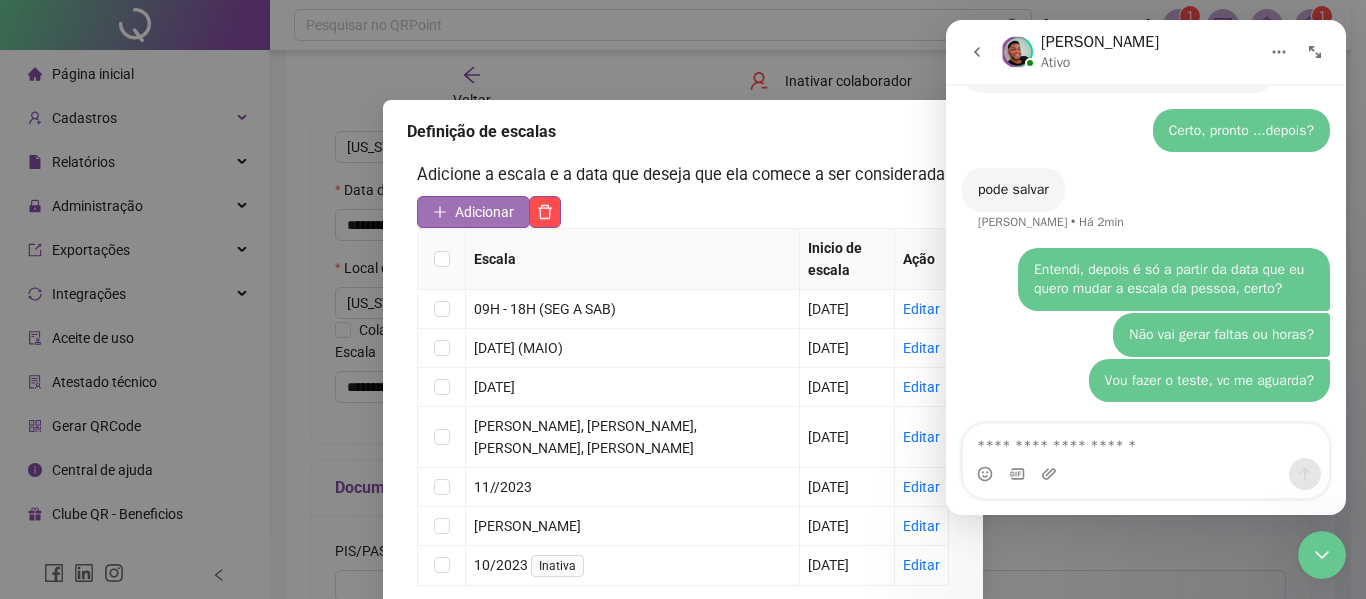click on "Adicionar" at bounding box center (484, 212) 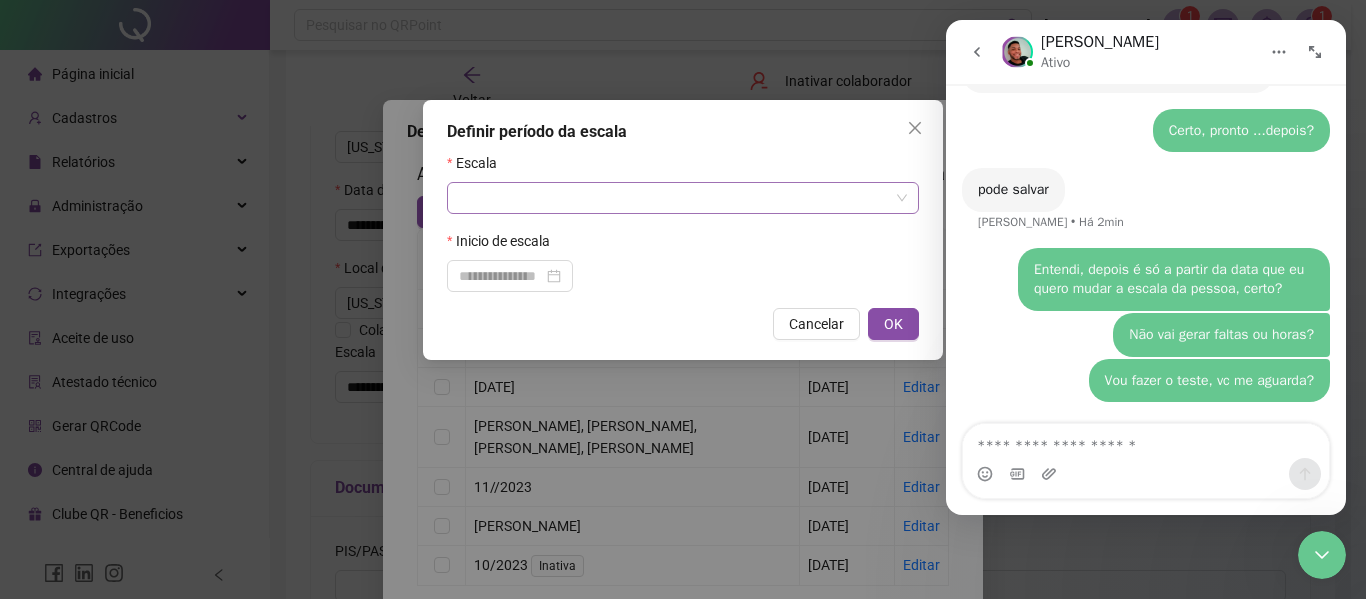 click at bounding box center (683, 198) 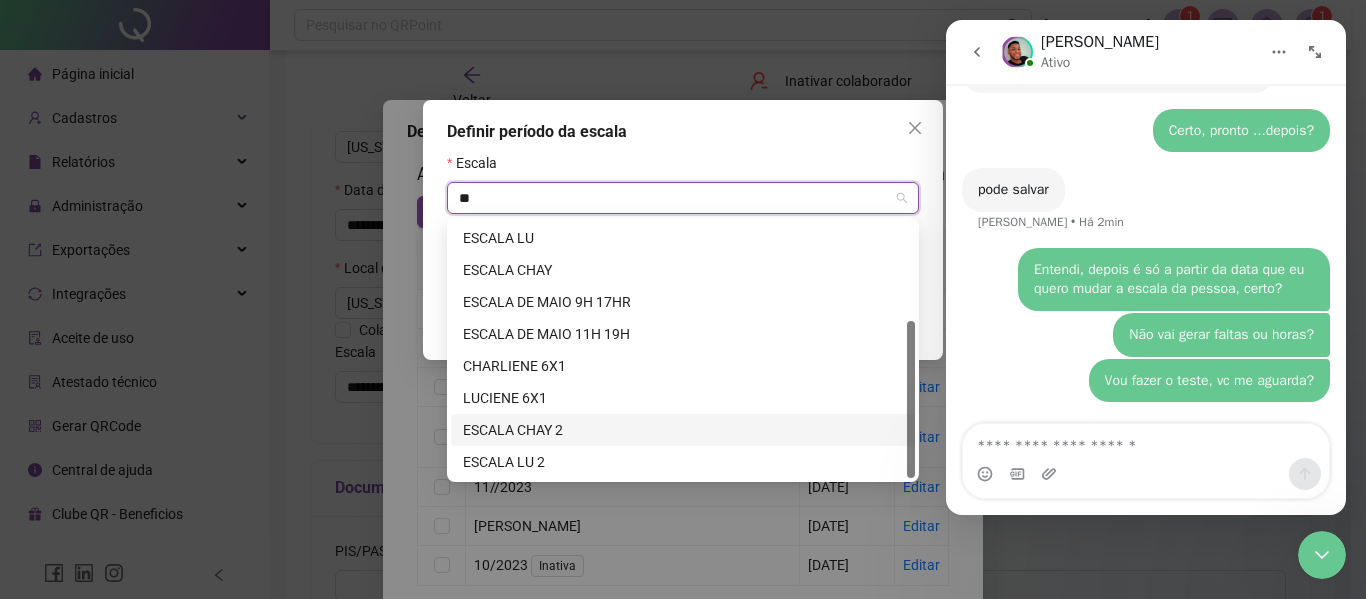 scroll, scrollTop: 64, scrollLeft: 0, axis: vertical 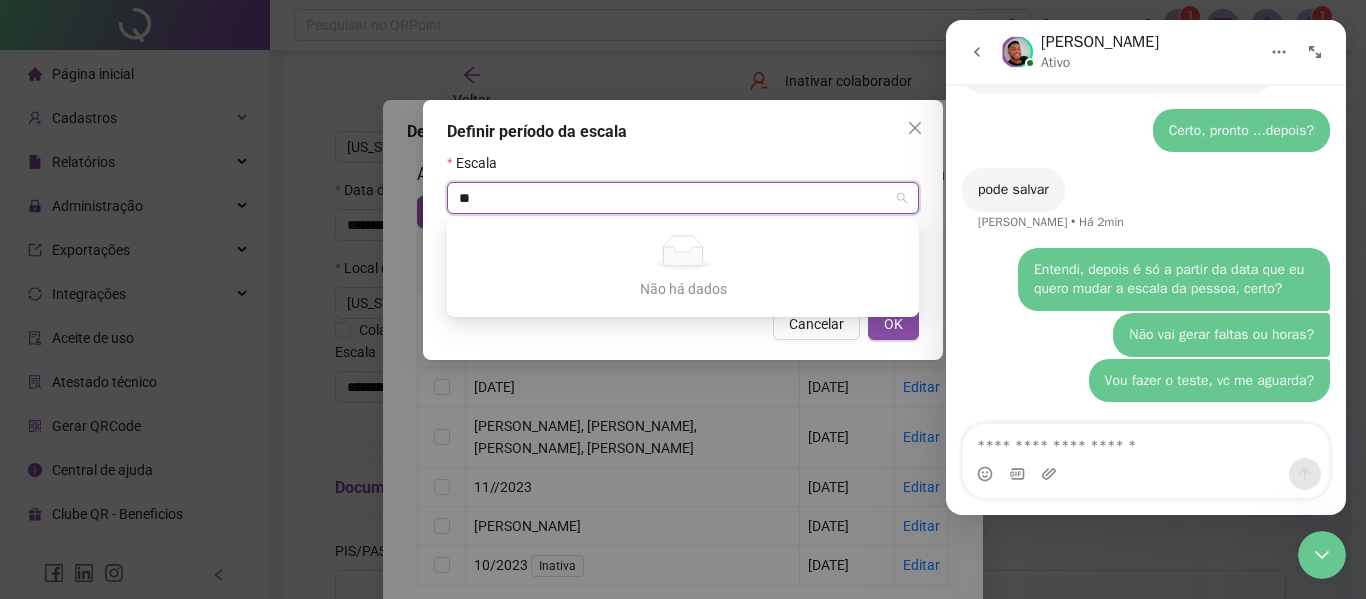 type on "*" 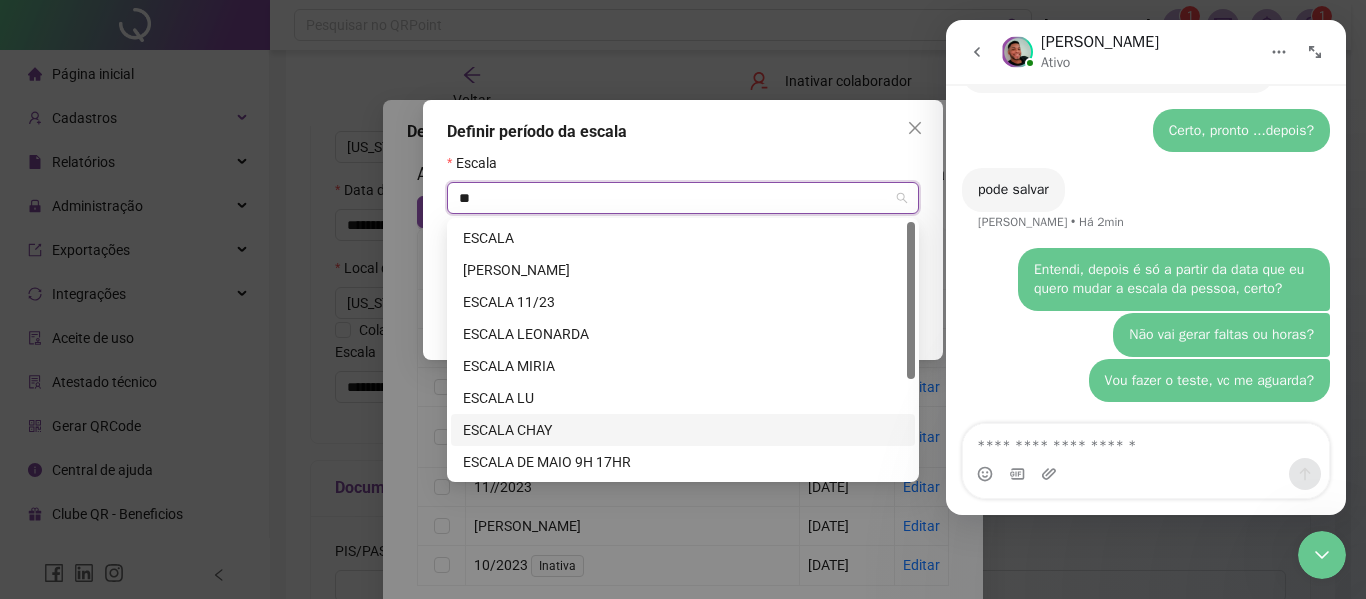 type on "*" 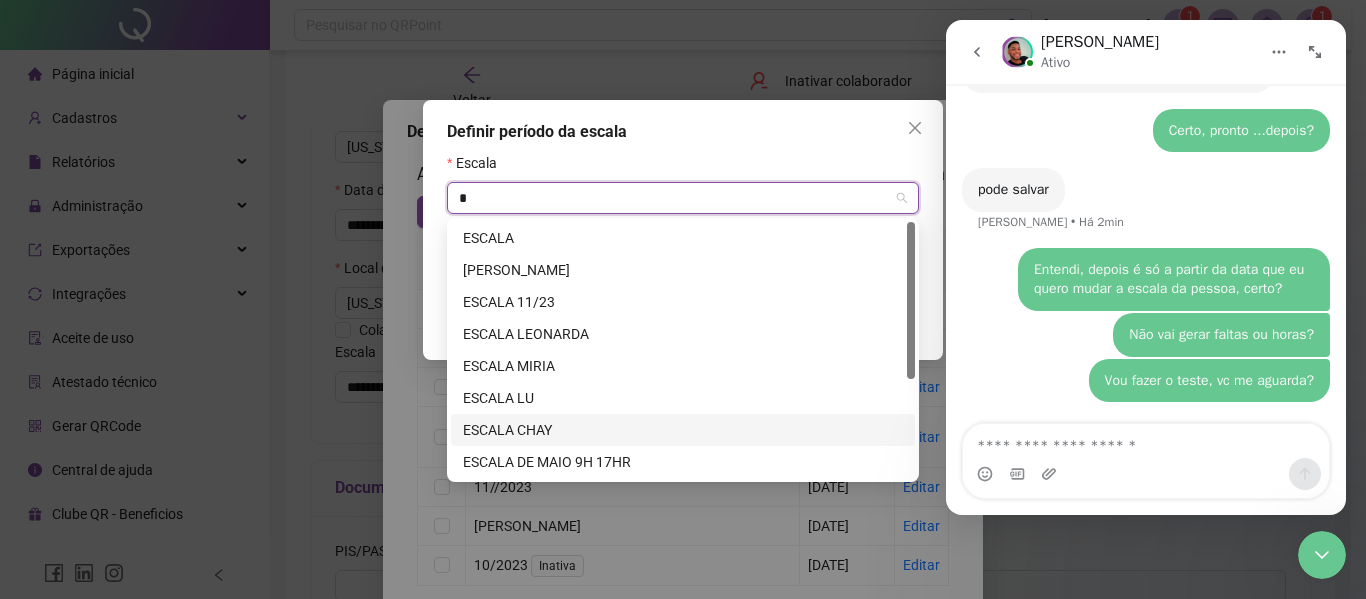 type 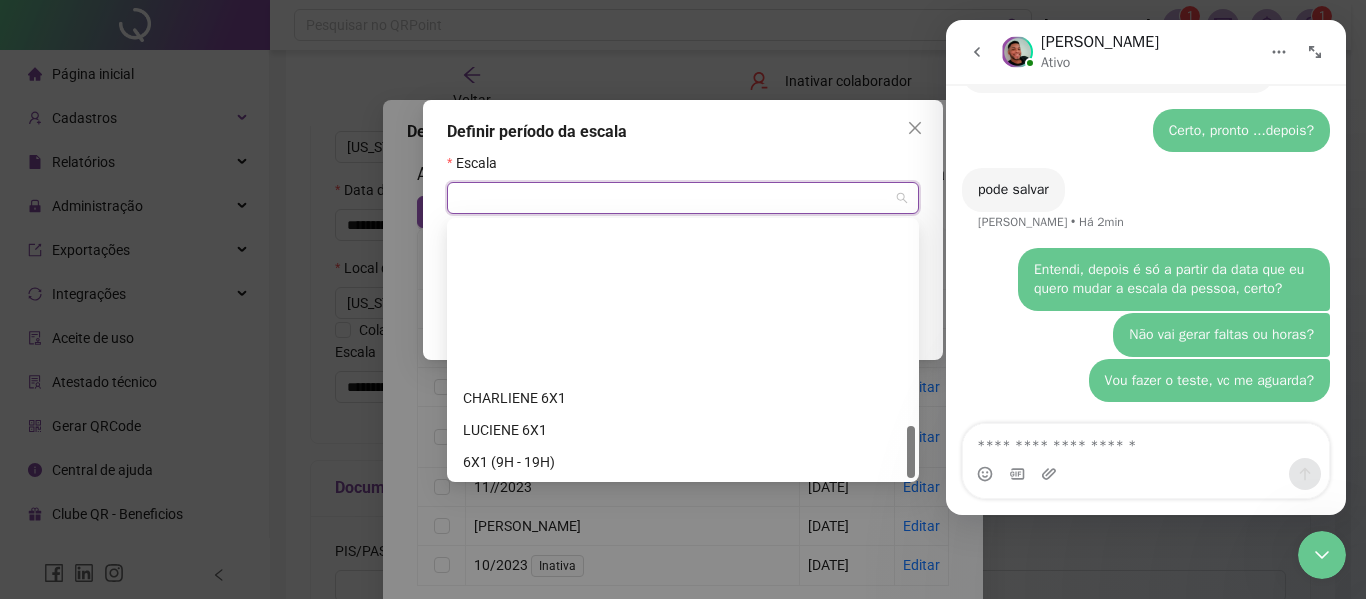 scroll, scrollTop: 992, scrollLeft: 0, axis: vertical 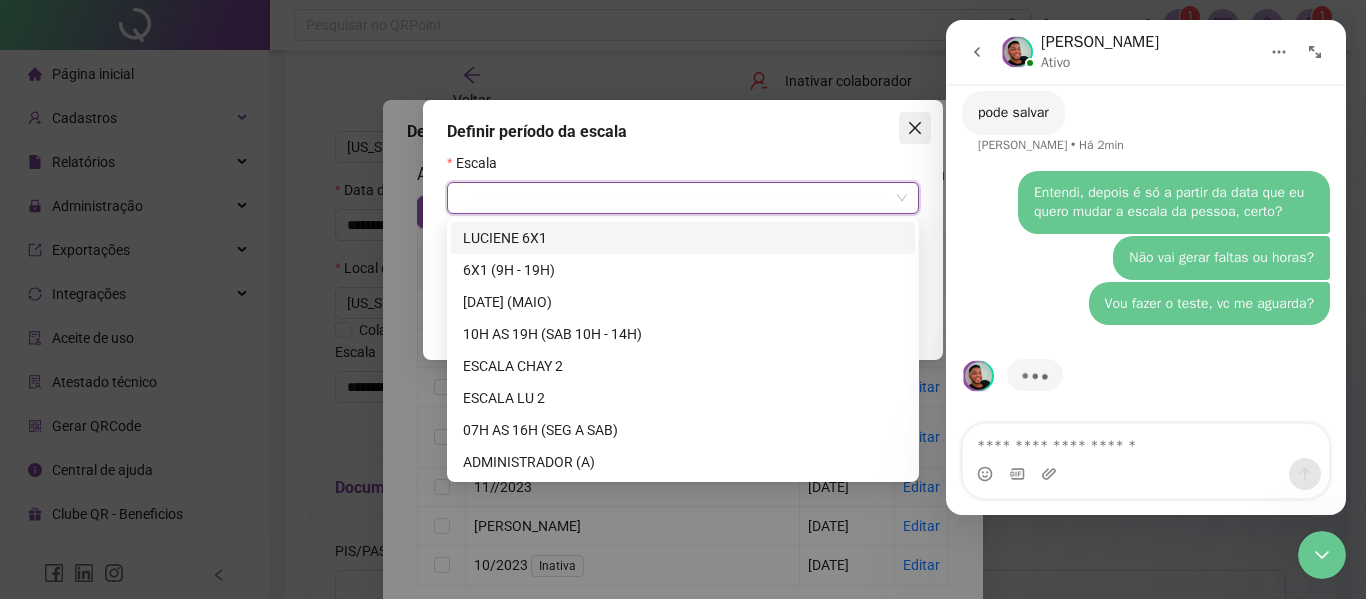 click 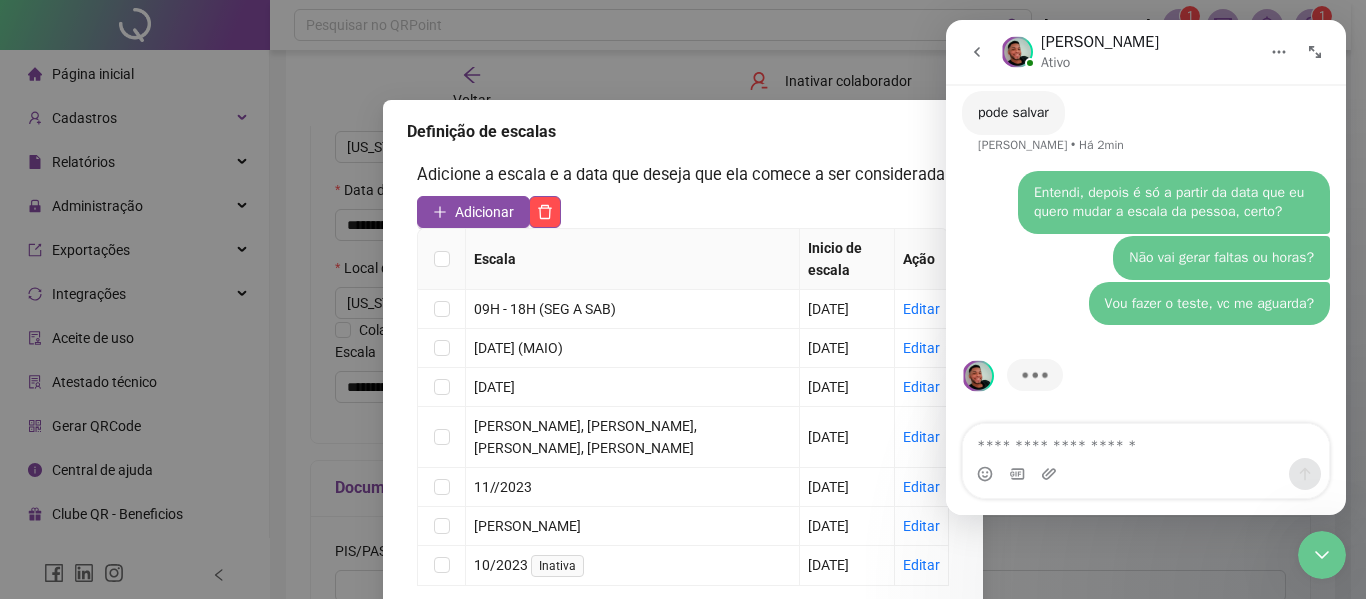 click on "Definição de escalas Adicione a escala e a data que deseja que ela comece a ser considerada Adicionar Escala Inicio de escala Ação         09H - 18H (SEG A SAB)   [DATE] Editar [DATE] (MAIO)   [DATE] Editar [DATE]   [DATE] Editar [PERSON_NAME], [GEOGRAPHIC_DATA]    [DATE] Editar 11//2023   [DATE] [PERSON_NAME]    [DATE] Editar 10/2023   Inativa [DATE] Editar 1" at bounding box center (683, 299) 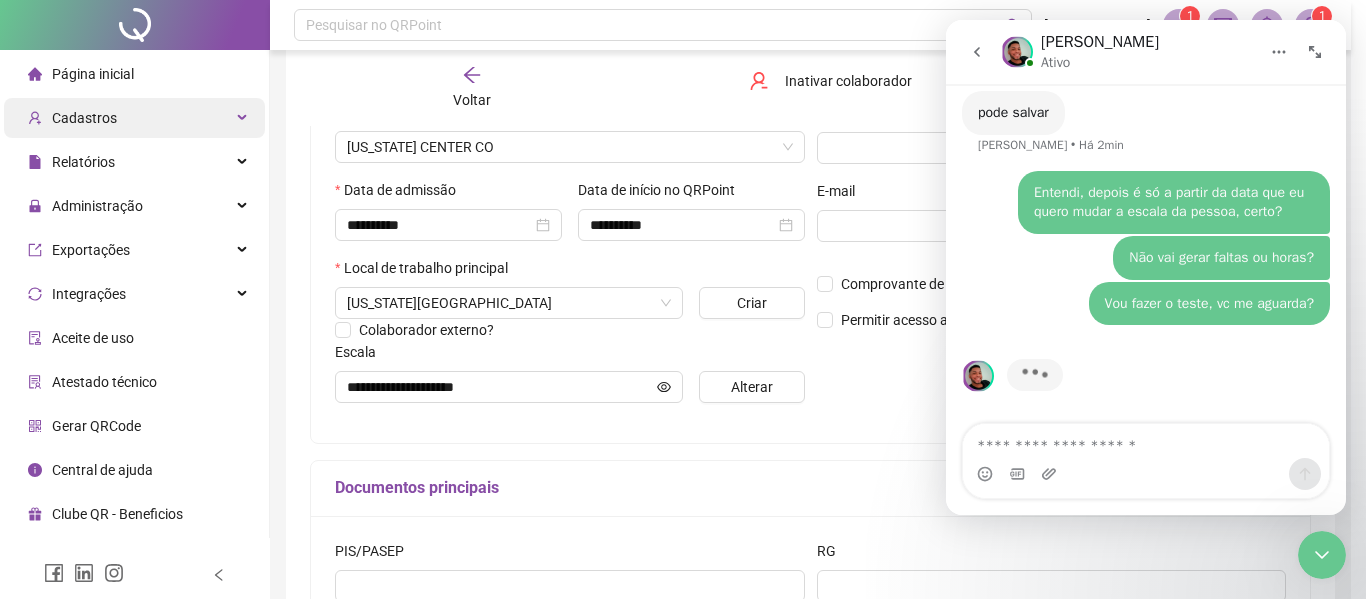 click on "**********" at bounding box center [675, -11] 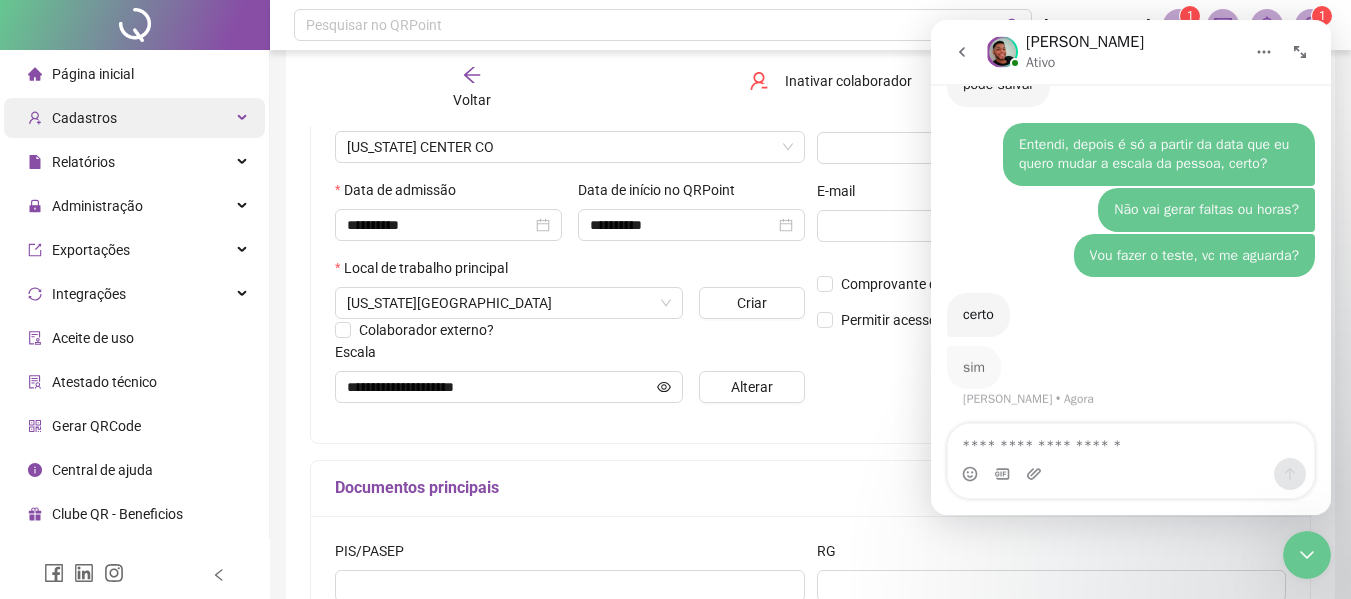 scroll, scrollTop: 2429, scrollLeft: 0, axis: vertical 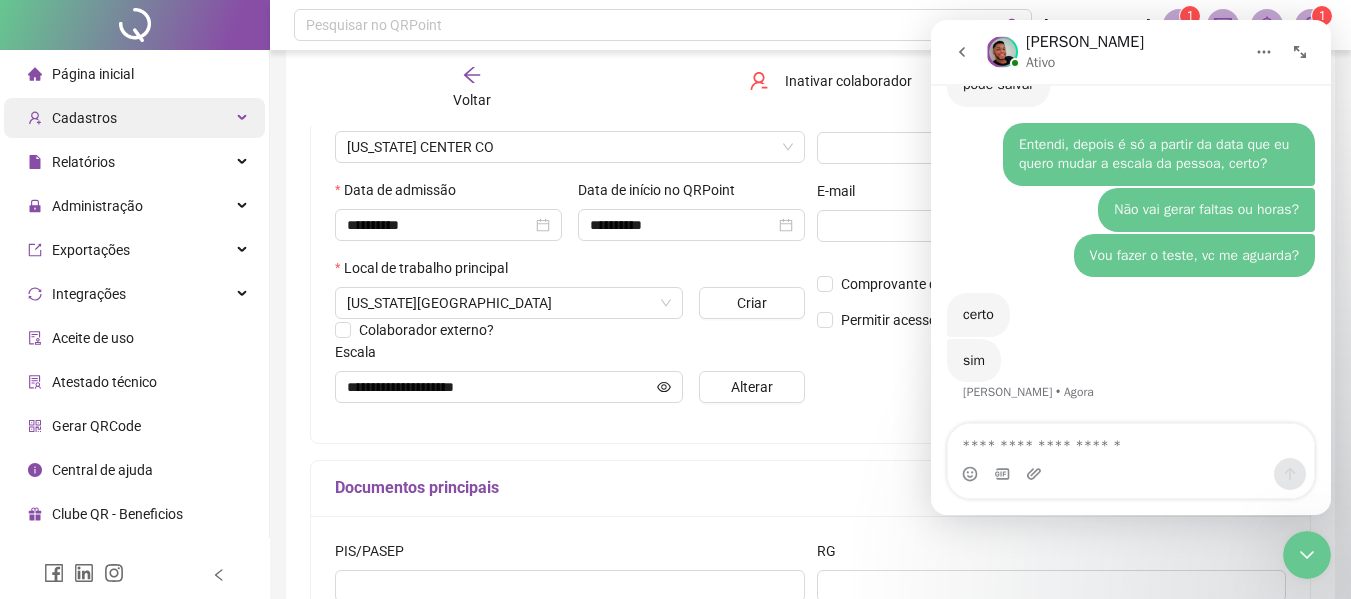 click on "Cadastros" at bounding box center (84, 118) 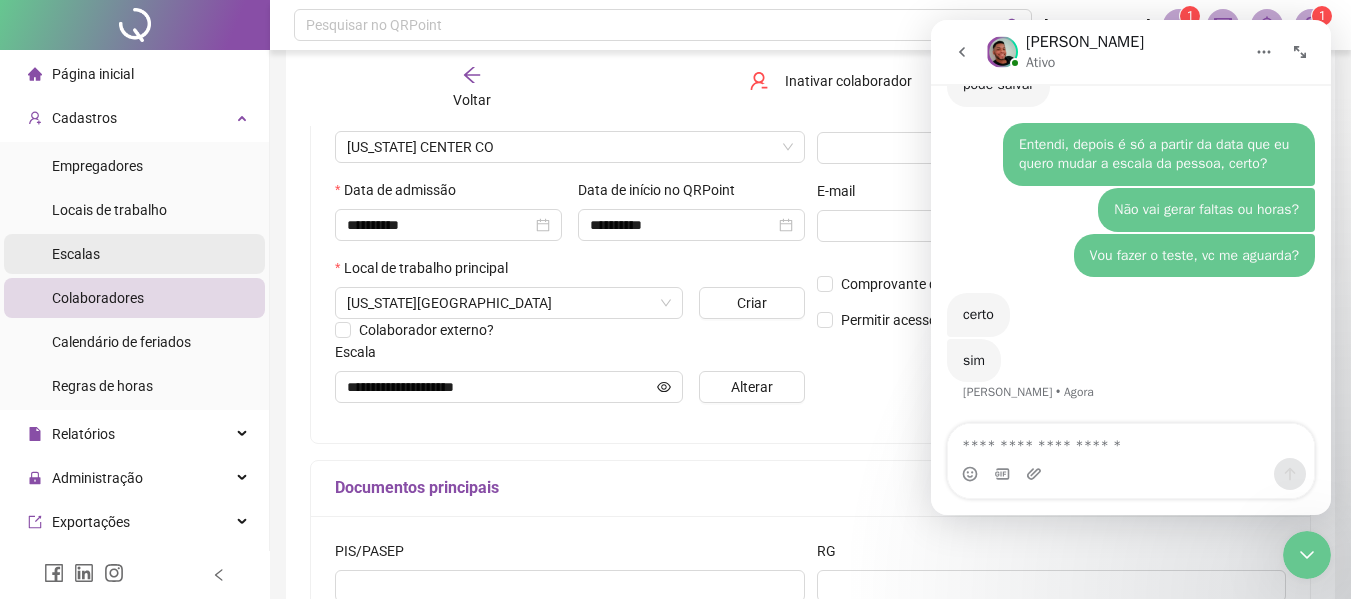 click on "Escalas" at bounding box center (76, 254) 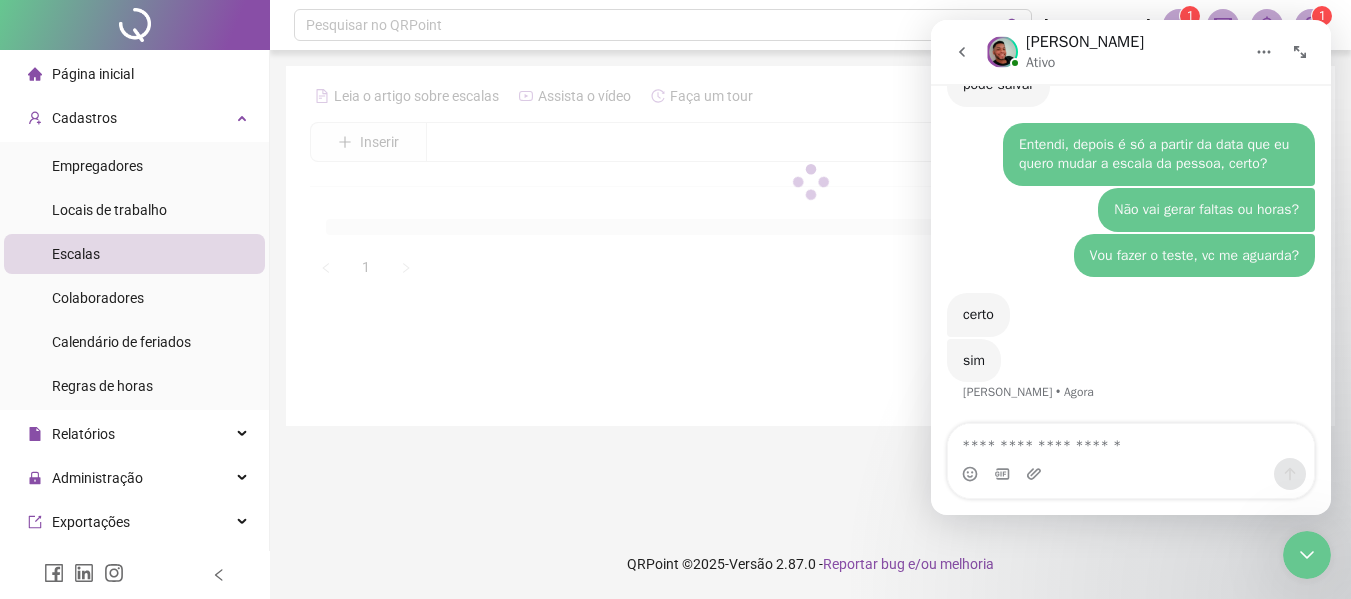 scroll, scrollTop: 0, scrollLeft: 0, axis: both 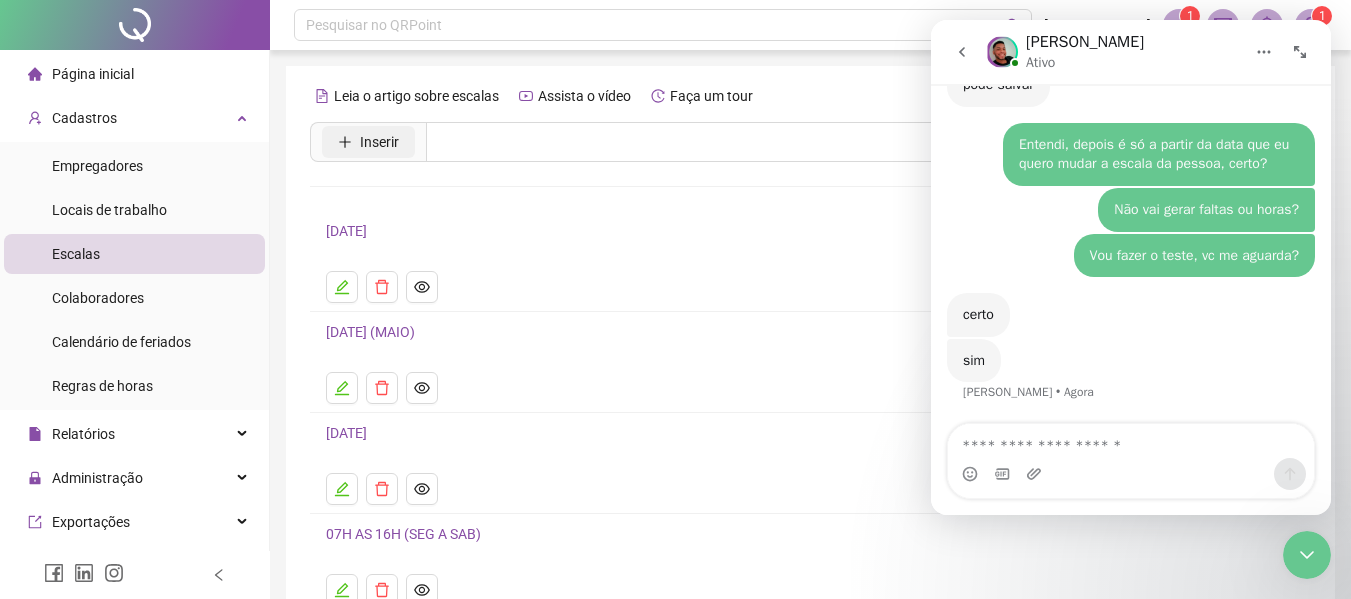 click on "Inserir" at bounding box center [368, 142] 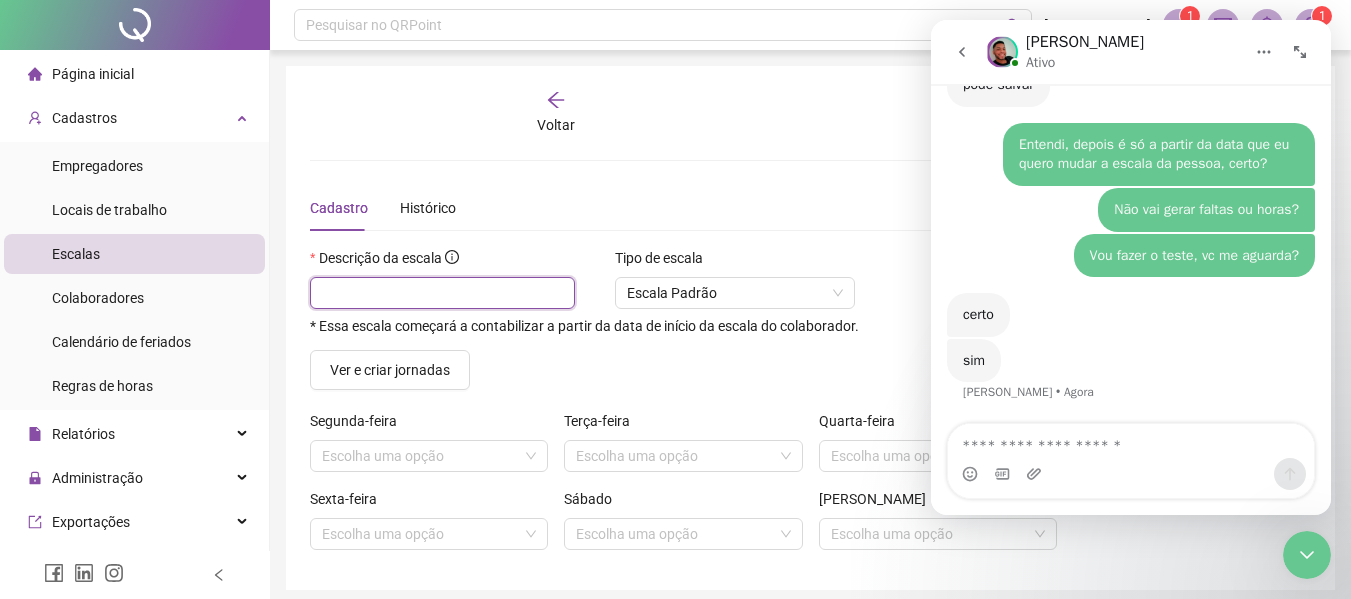 click at bounding box center [442, 293] 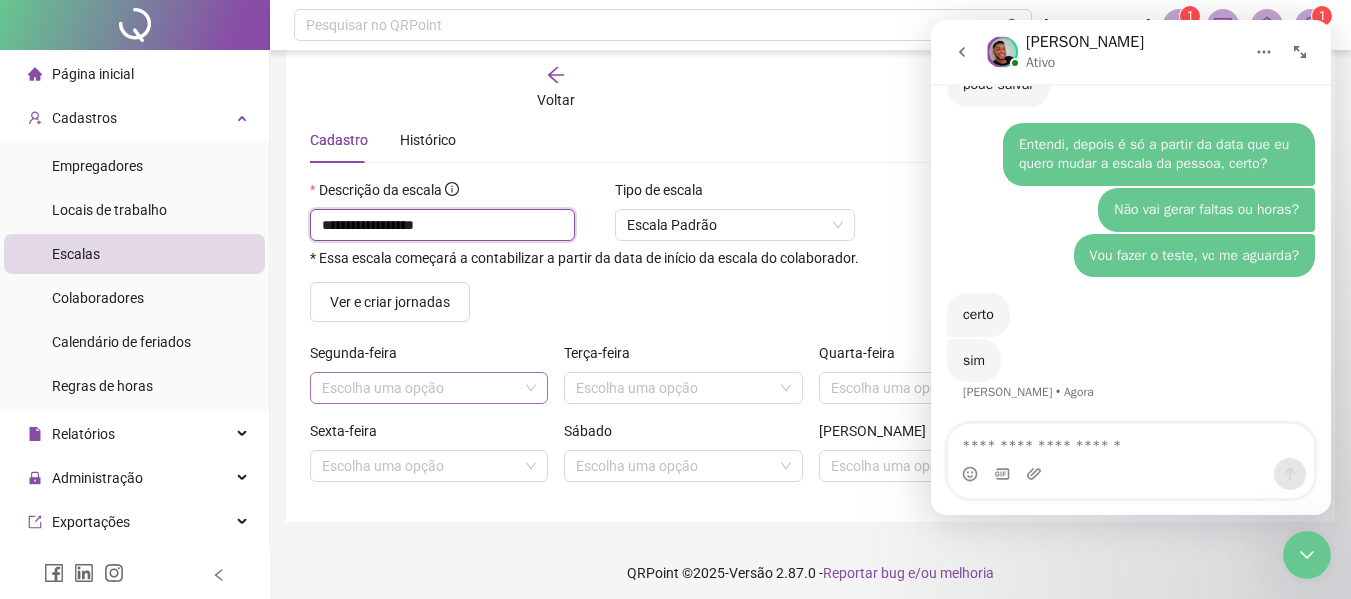 scroll, scrollTop: 77, scrollLeft: 0, axis: vertical 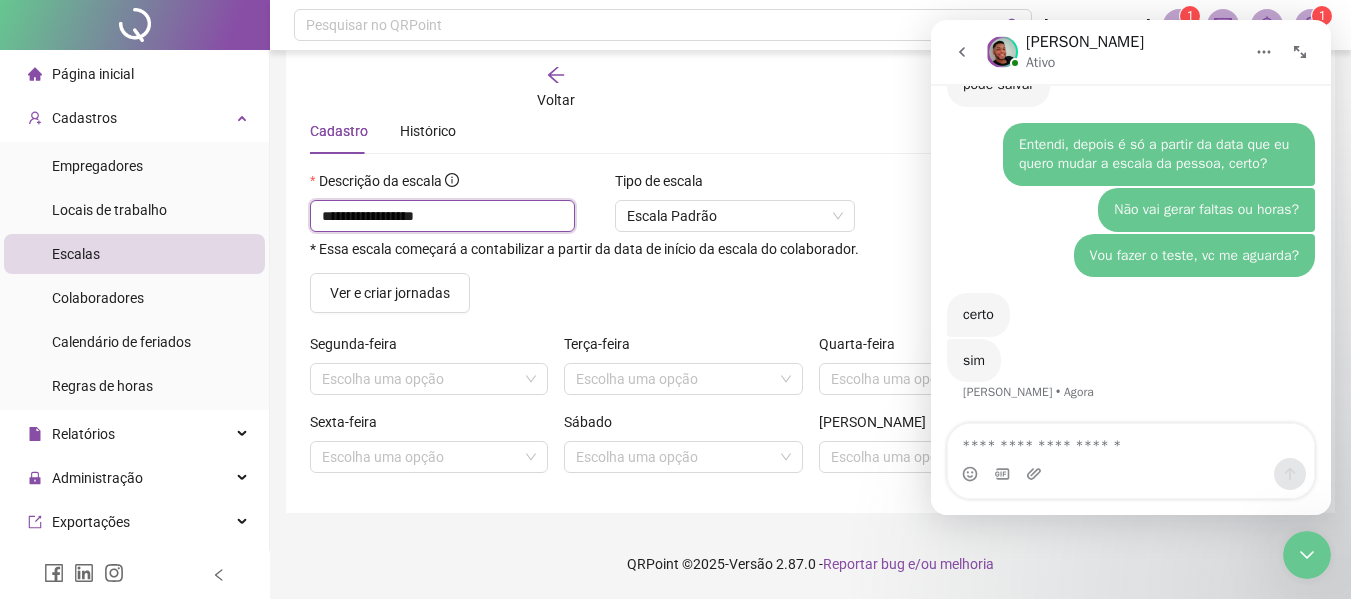 type on "**********" 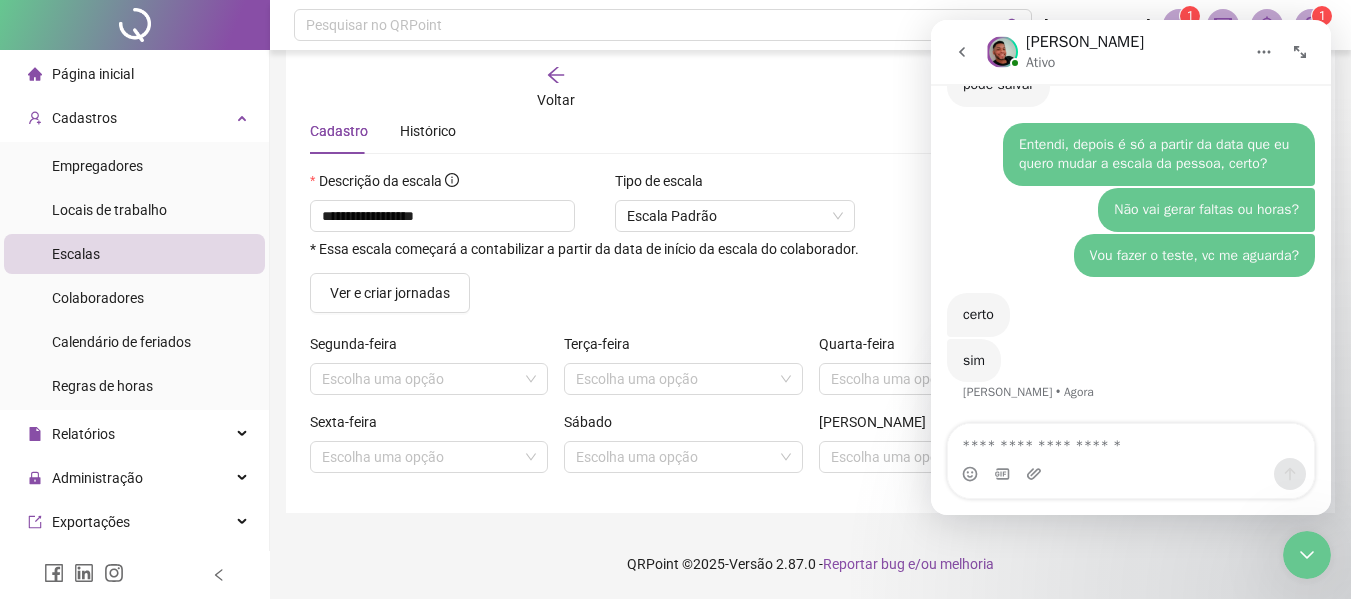 click 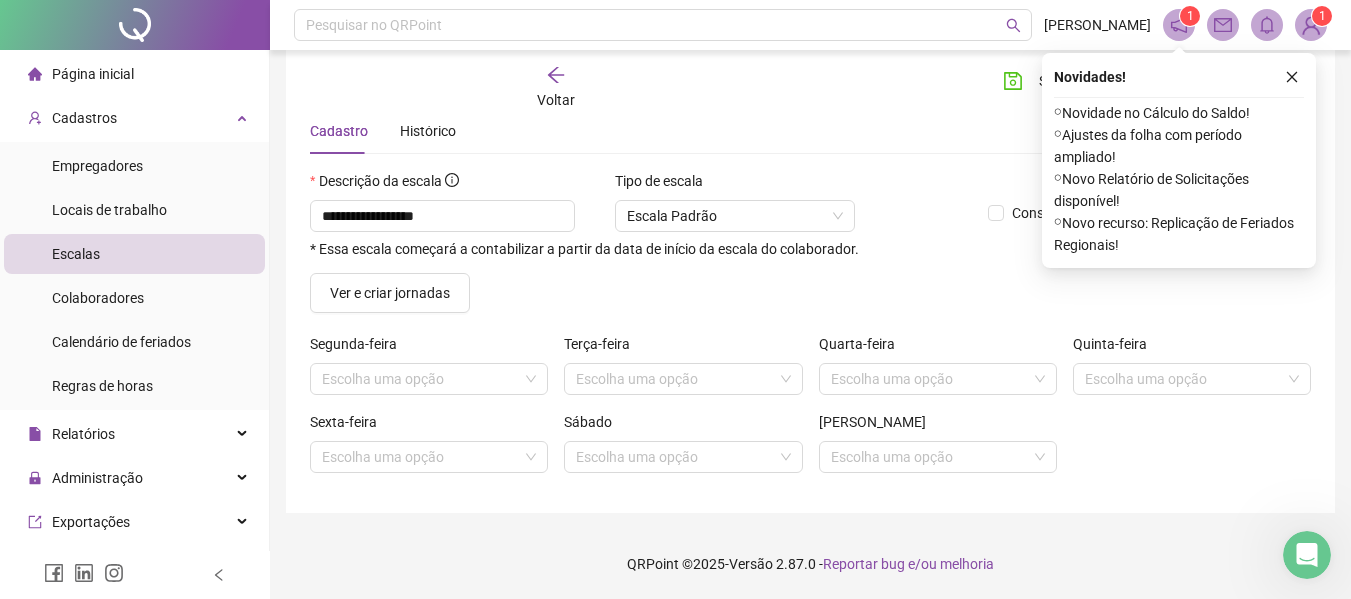 scroll, scrollTop: 0, scrollLeft: 0, axis: both 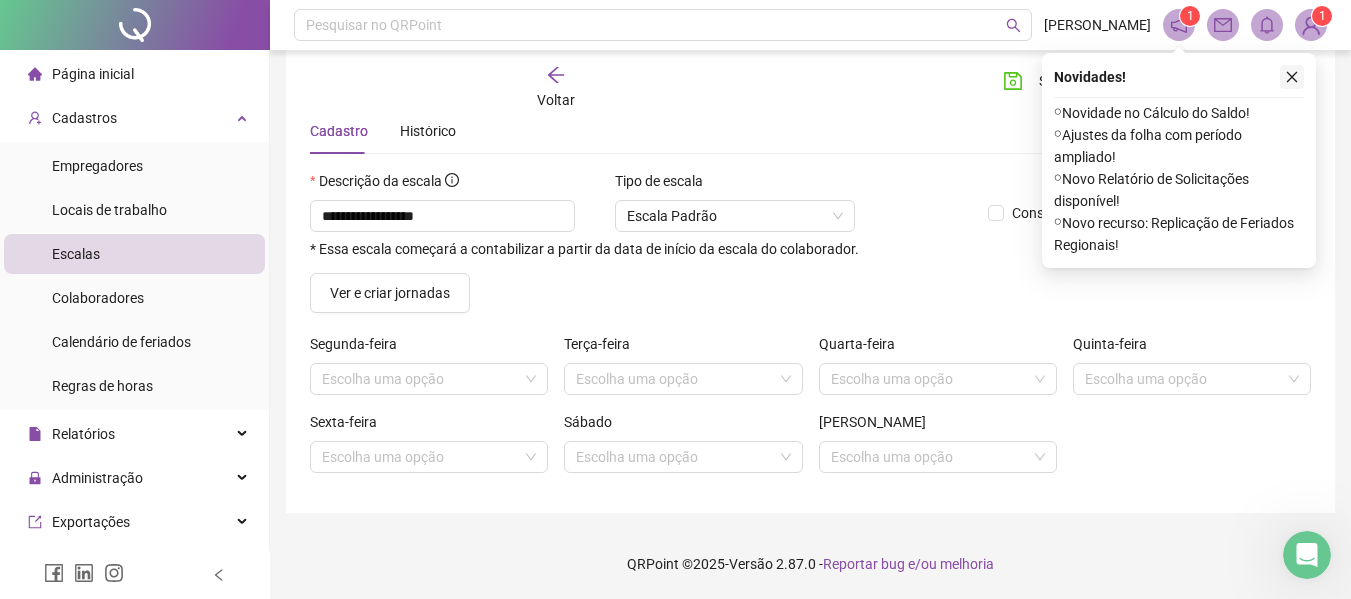 click 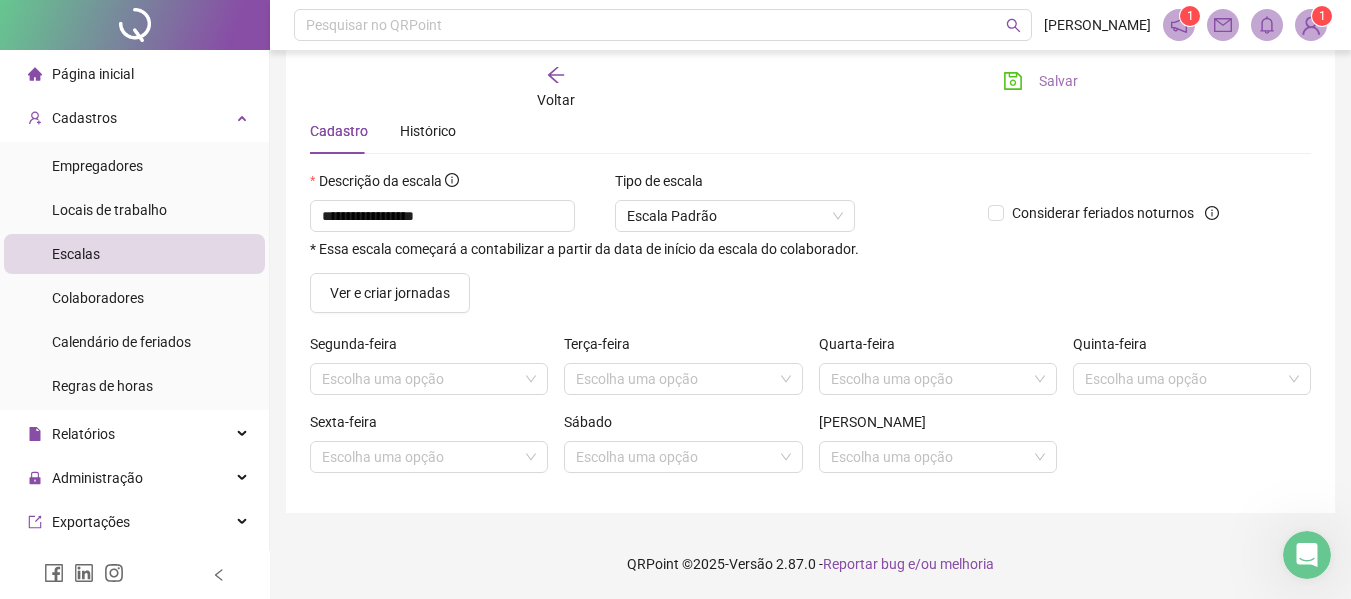 click on "Salvar" at bounding box center [1058, 81] 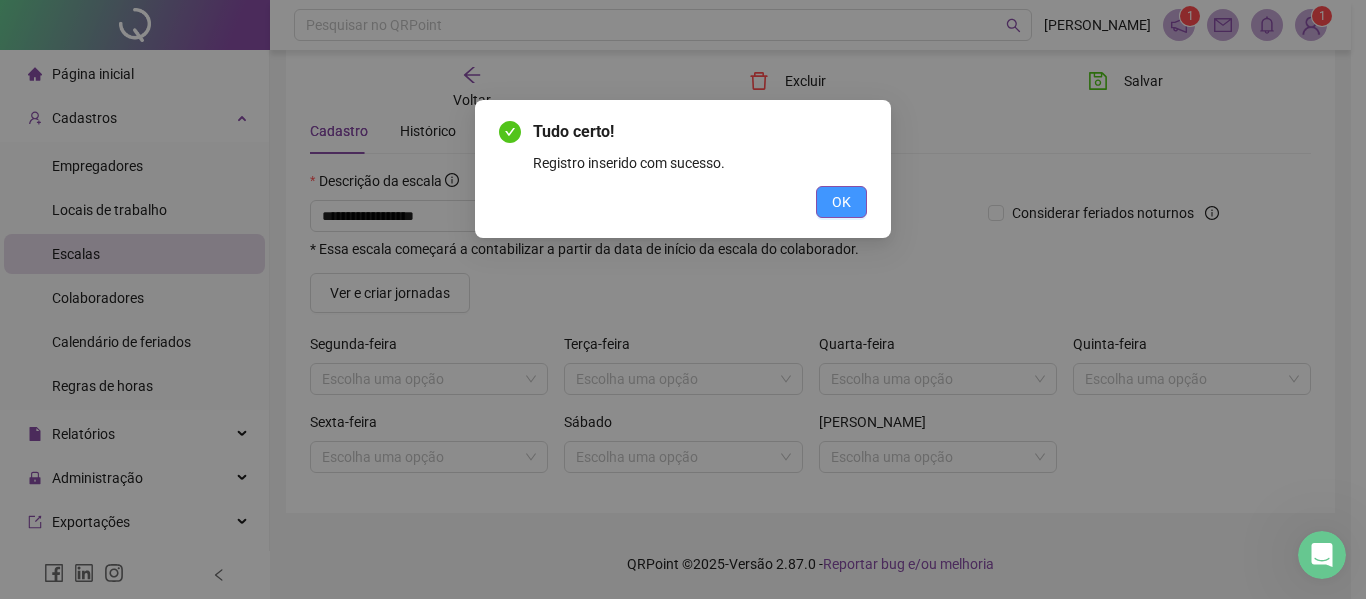 click on "OK" at bounding box center [841, 202] 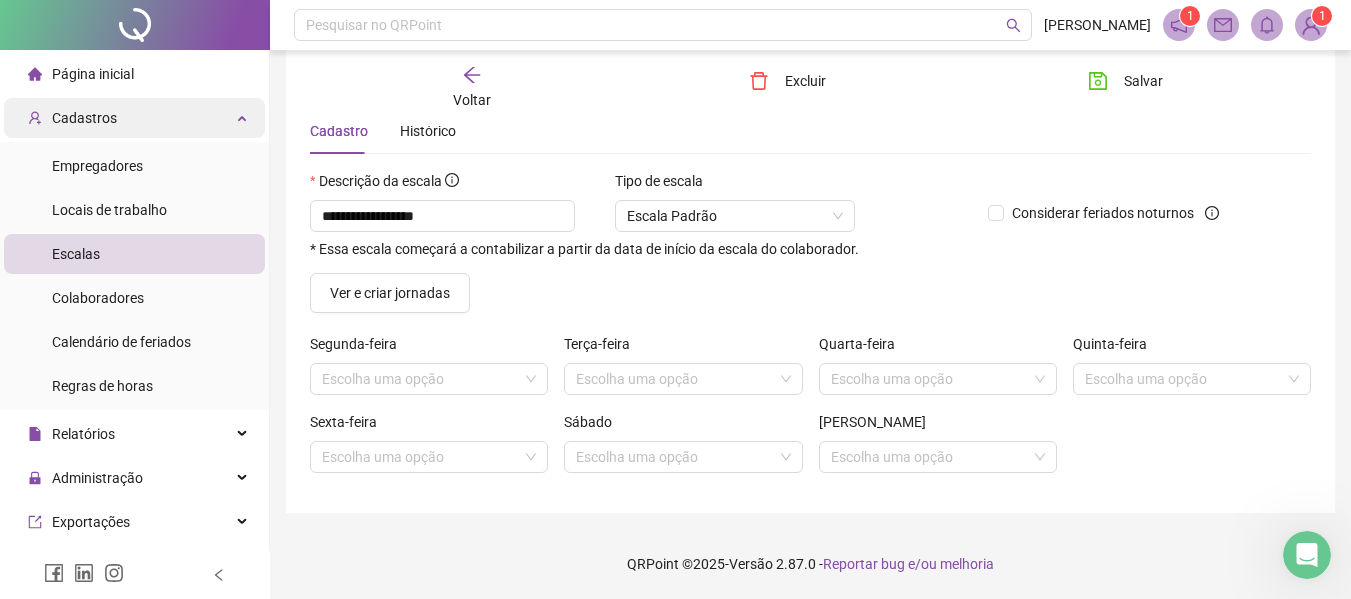 click on "Cadastros" at bounding box center (72, 118) 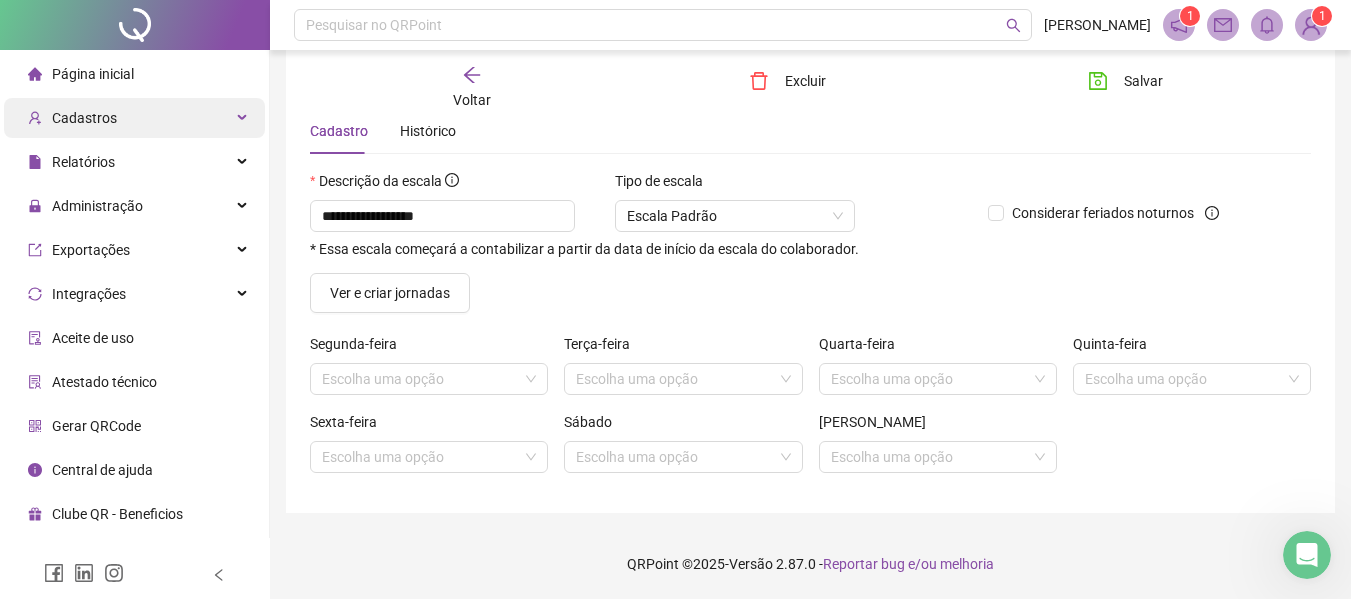 click on "Cadastros" at bounding box center [84, 118] 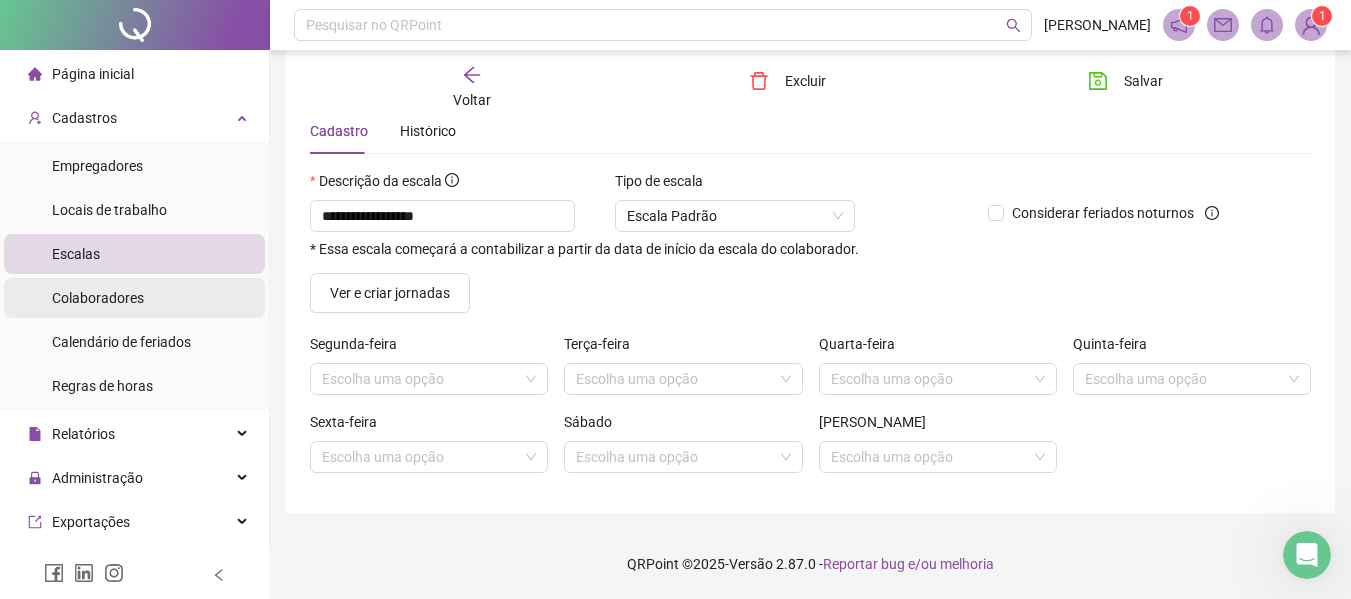 click on "Colaboradores" at bounding box center [98, 298] 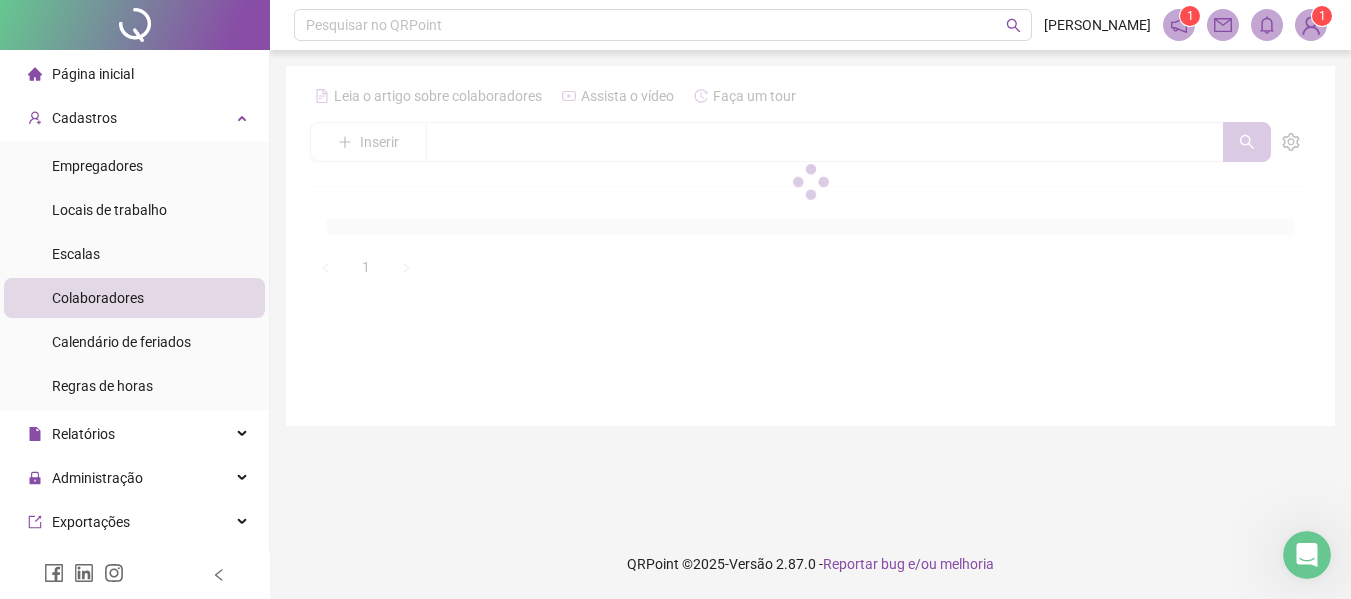 scroll, scrollTop: 0, scrollLeft: 0, axis: both 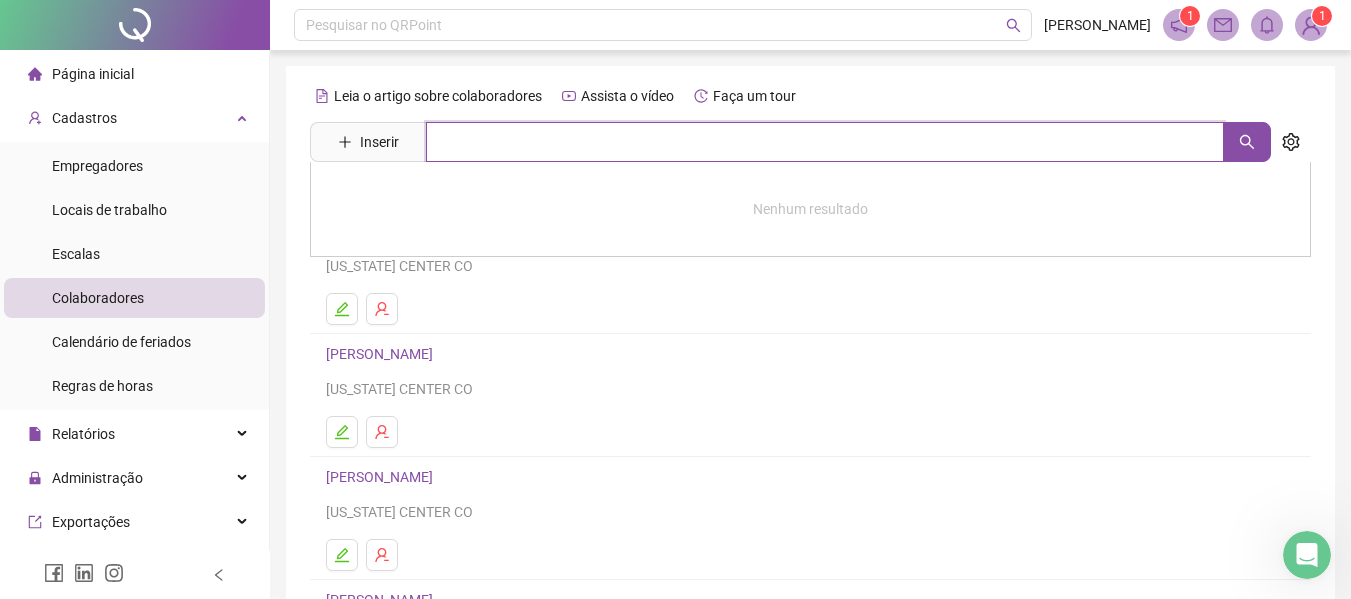 click at bounding box center (825, 142) 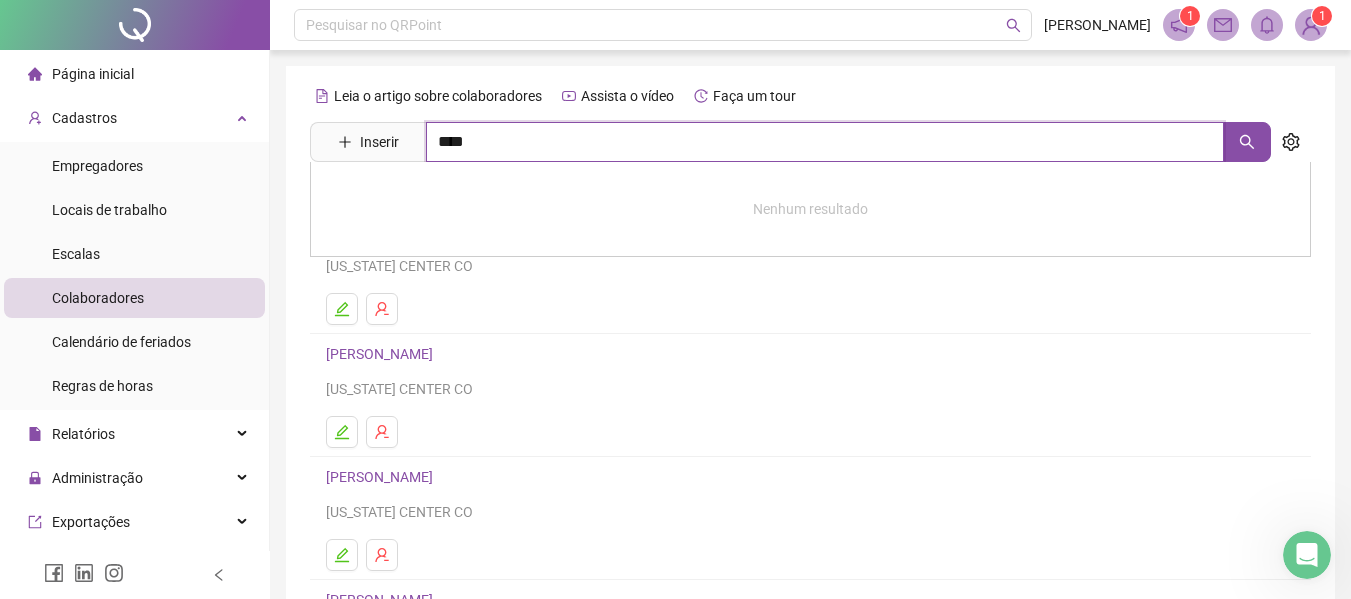 type on "****" 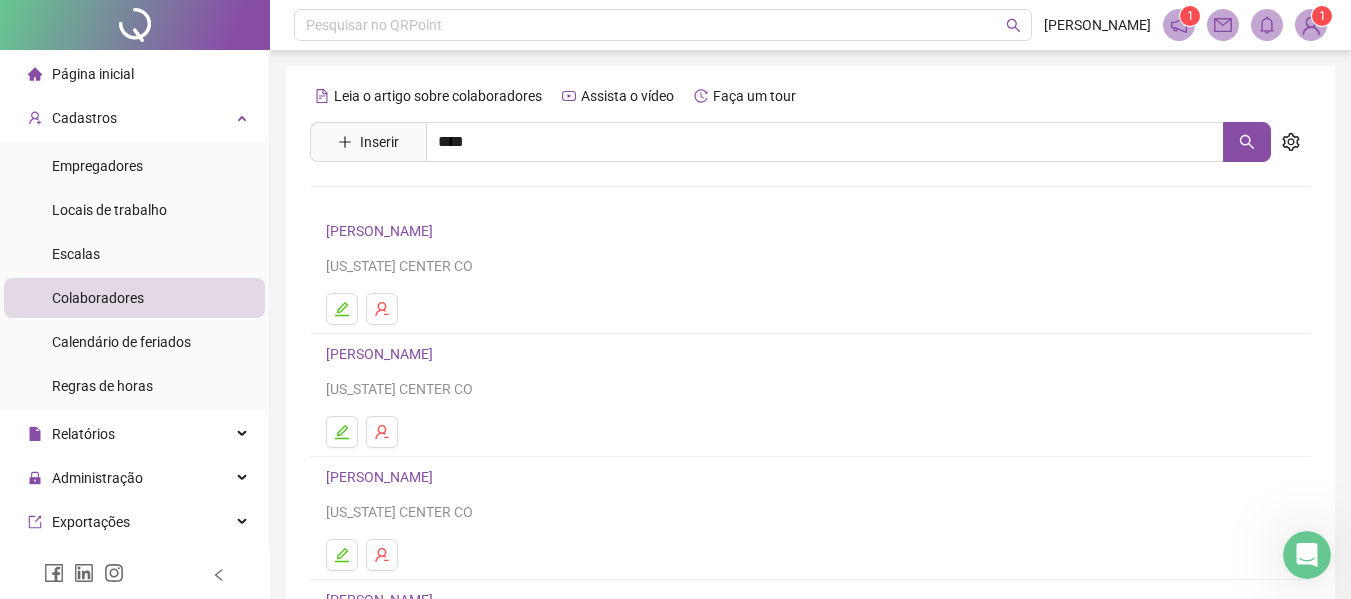 drag, startPoint x: 702, startPoint y: 359, endPoint x: 685, endPoint y: 400, distance: 44.38468 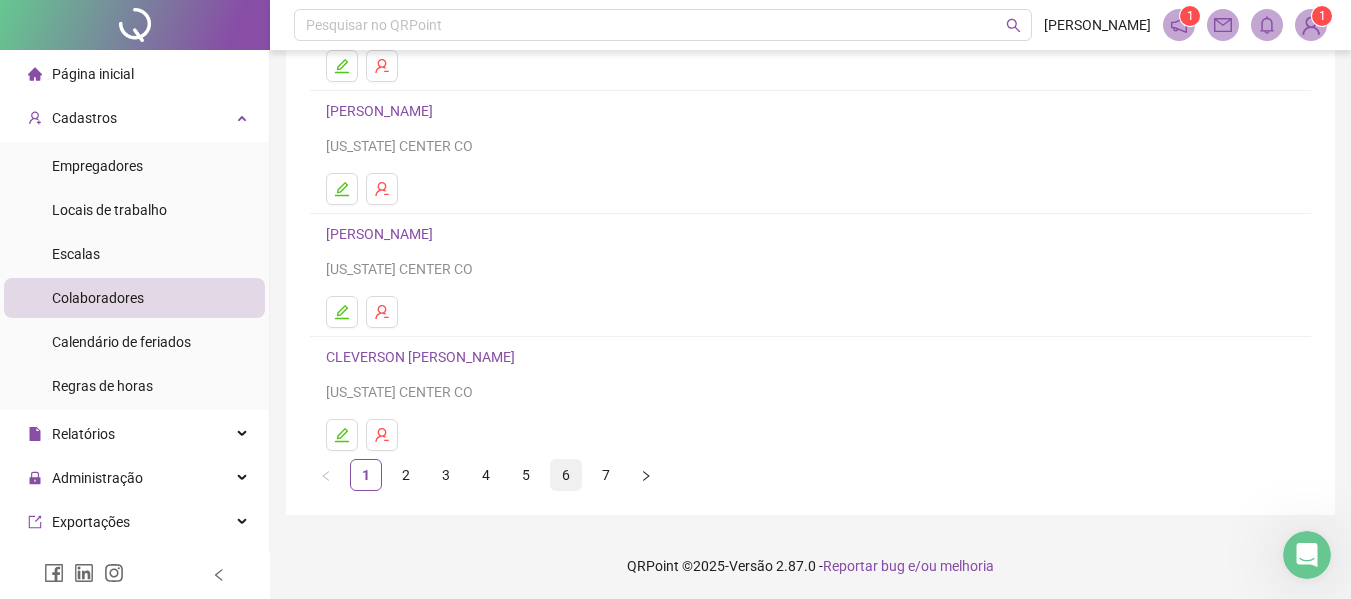 scroll, scrollTop: 368, scrollLeft: 0, axis: vertical 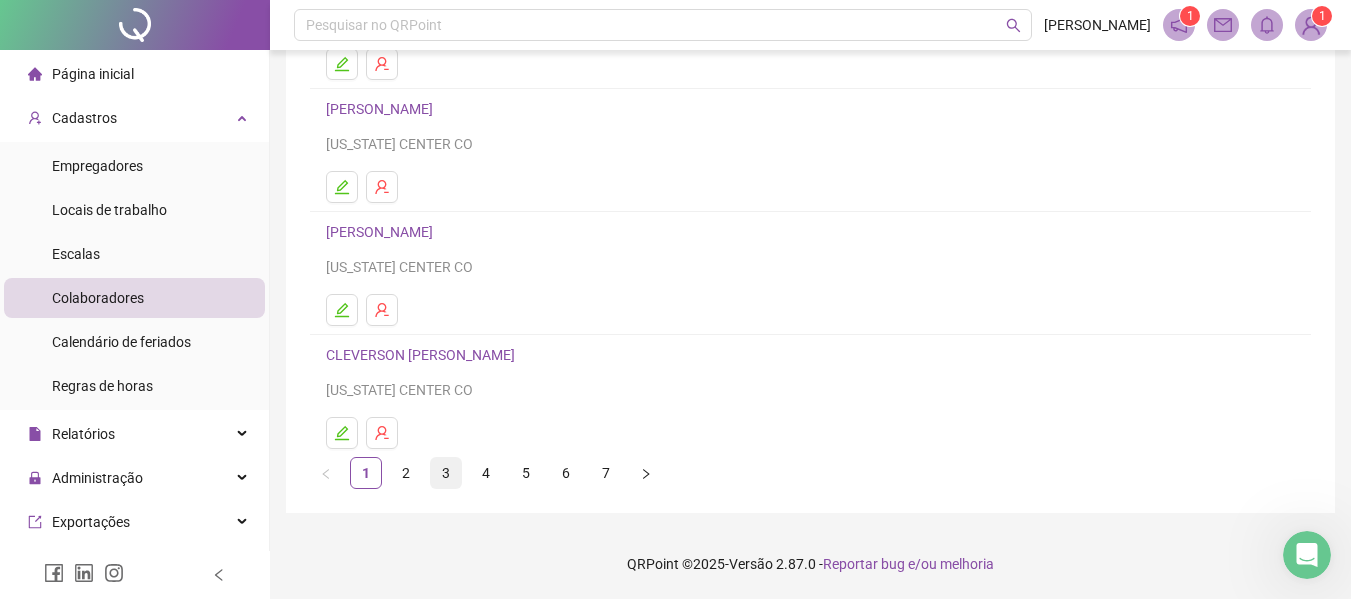 click on "3" at bounding box center [446, 473] 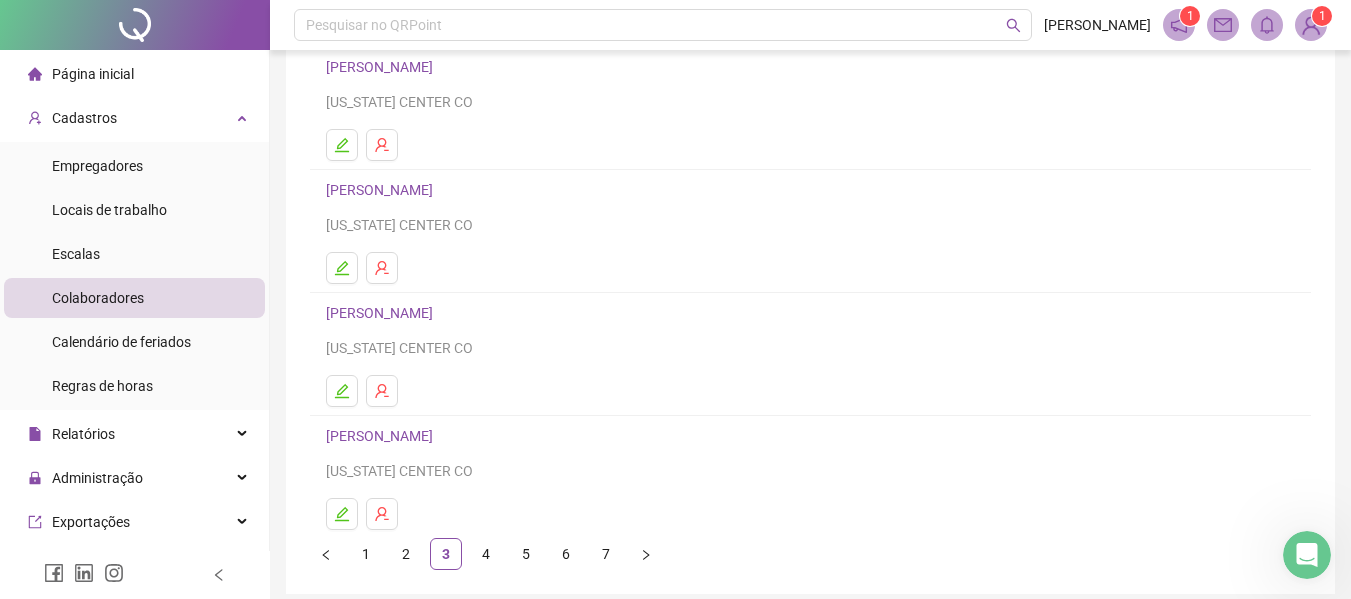 scroll, scrollTop: 368, scrollLeft: 0, axis: vertical 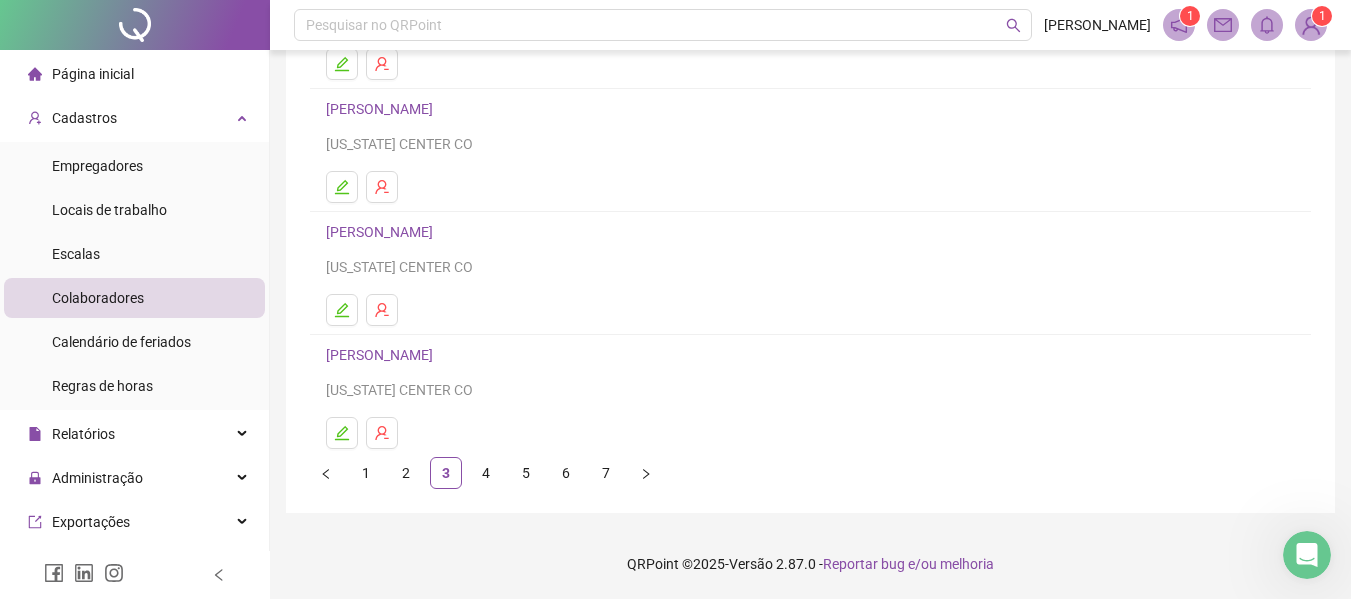 click on "2" at bounding box center [406, 473] 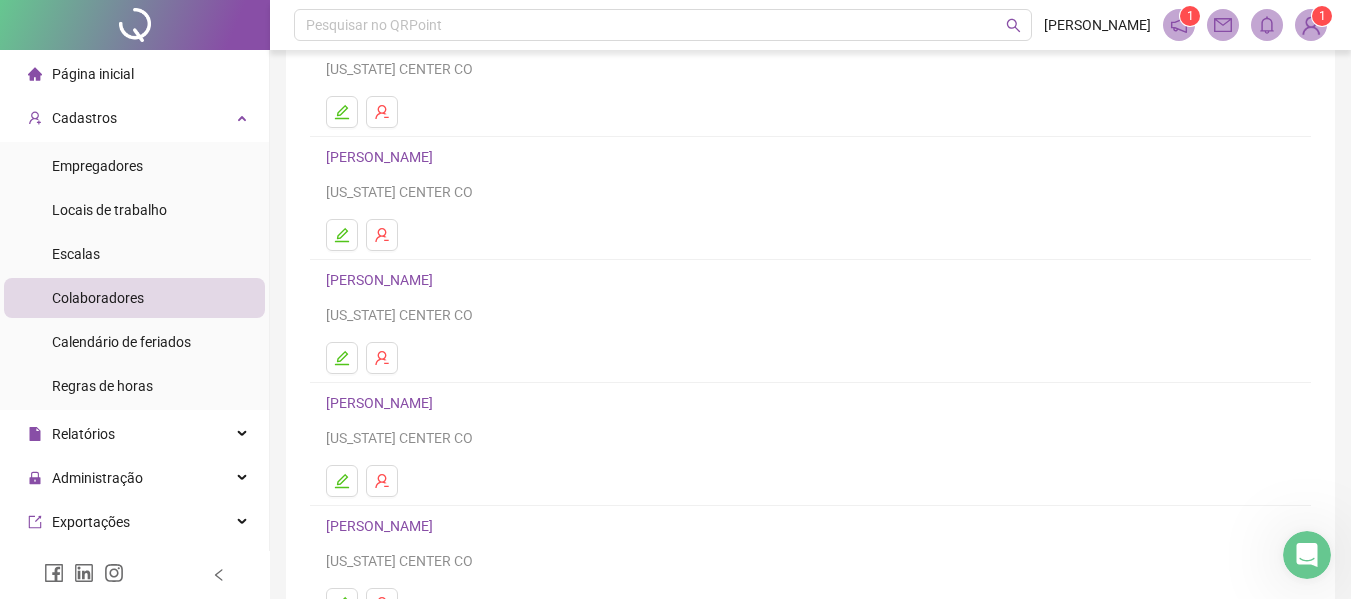 scroll, scrollTop: 300, scrollLeft: 0, axis: vertical 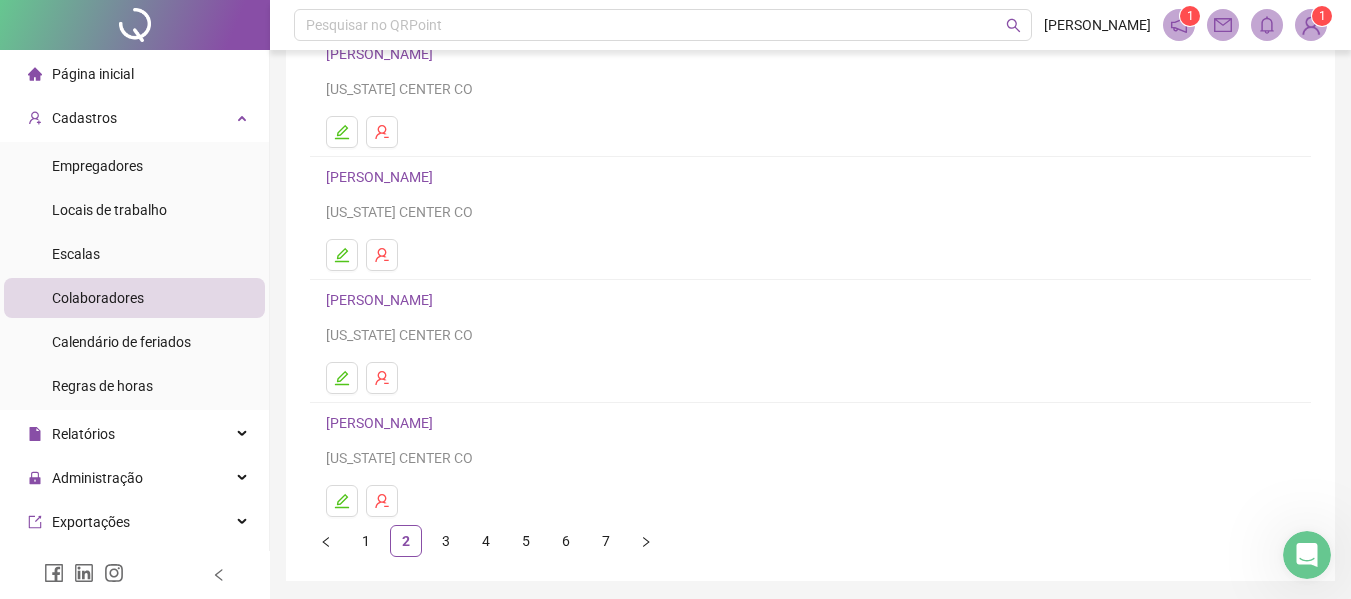 click on "[PERSON_NAME]" at bounding box center [382, 300] 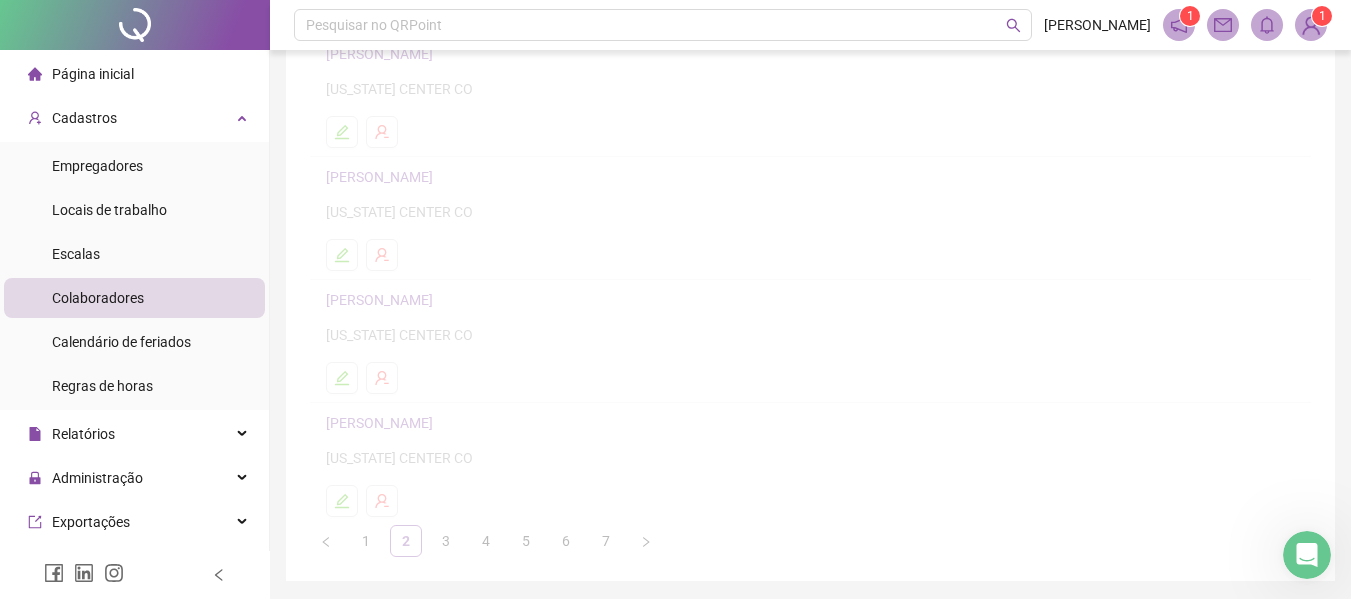 scroll, scrollTop: 310, scrollLeft: 0, axis: vertical 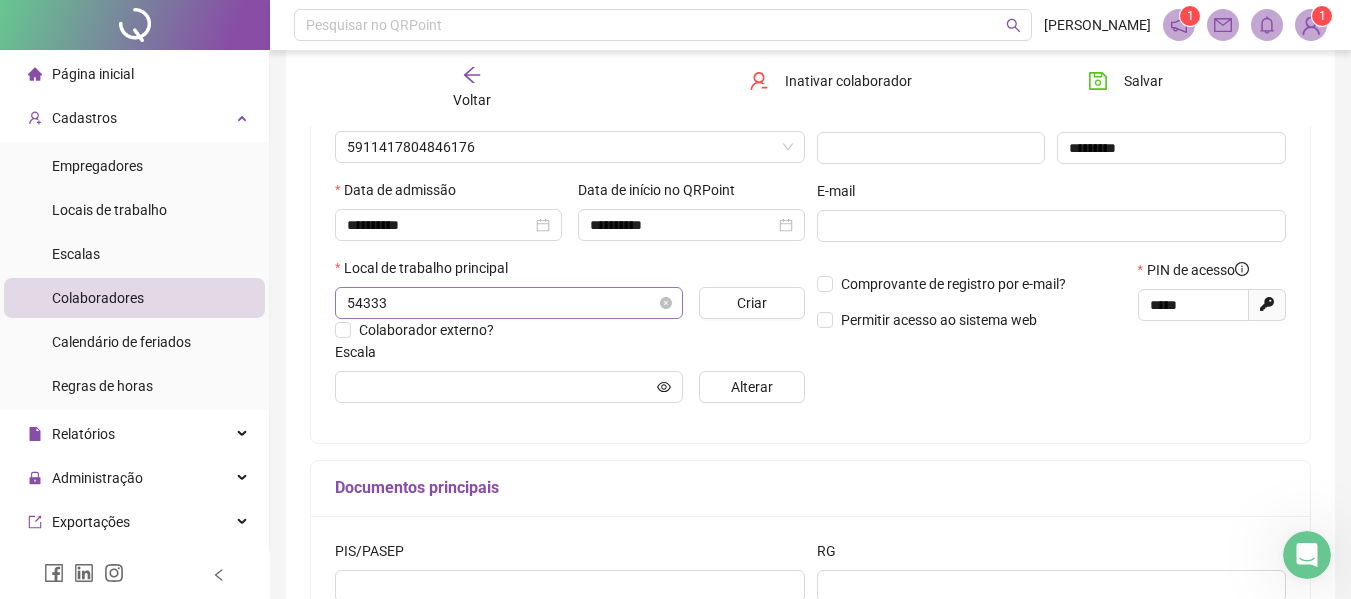 type on "**********" 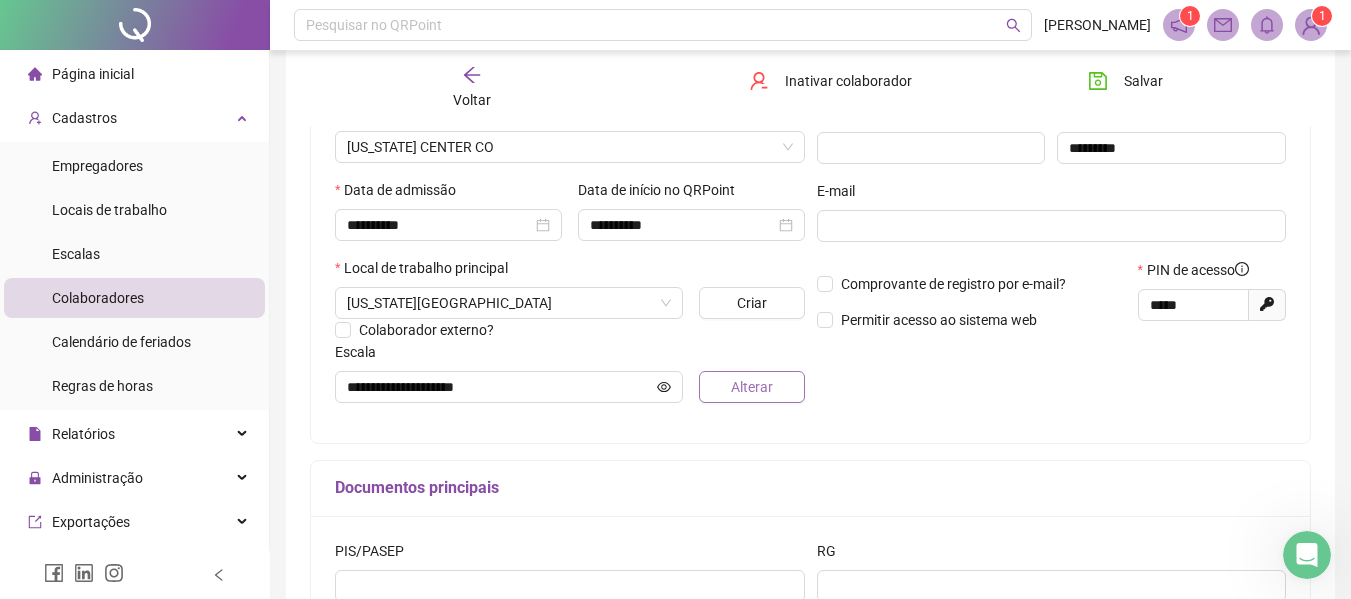 click on "Alterar" at bounding box center [752, 387] 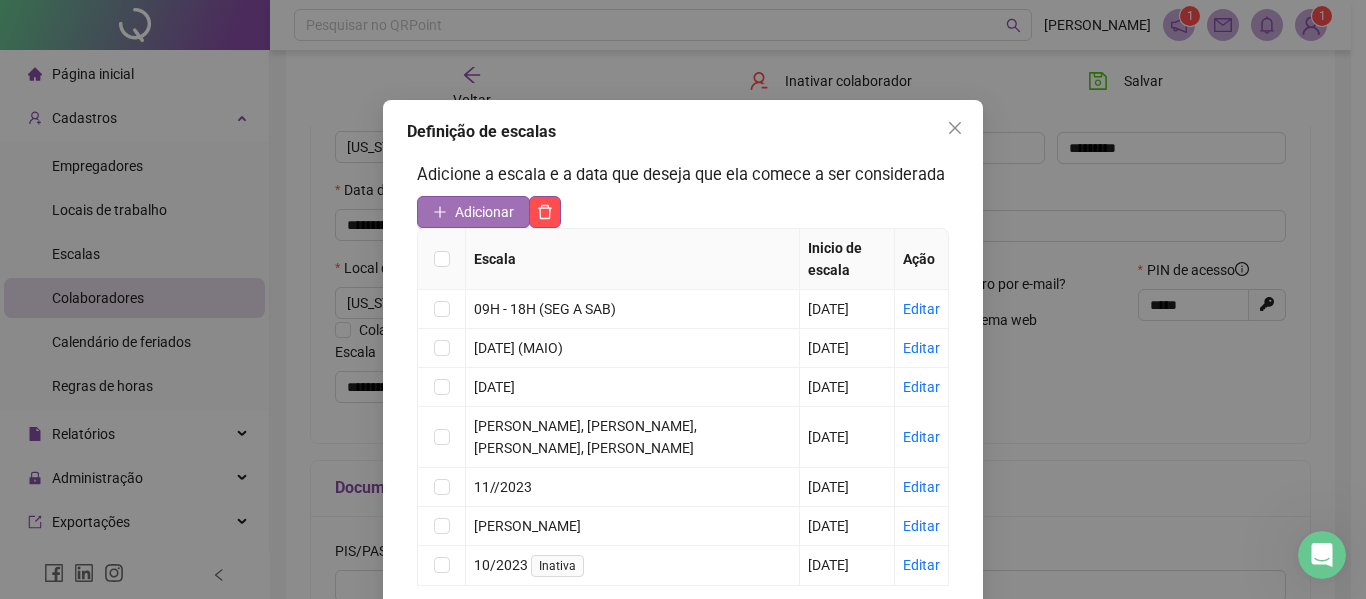 click on "Adicionar" at bounding box center (484, 212) 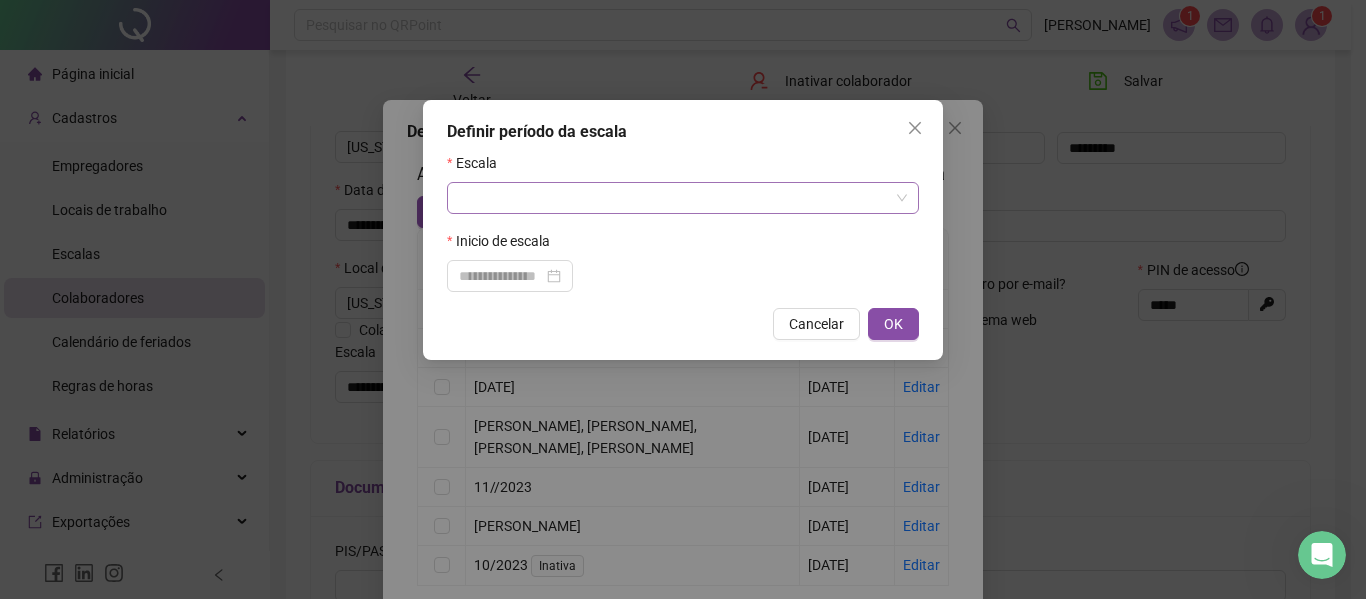 click at bounding box center [677, 198] 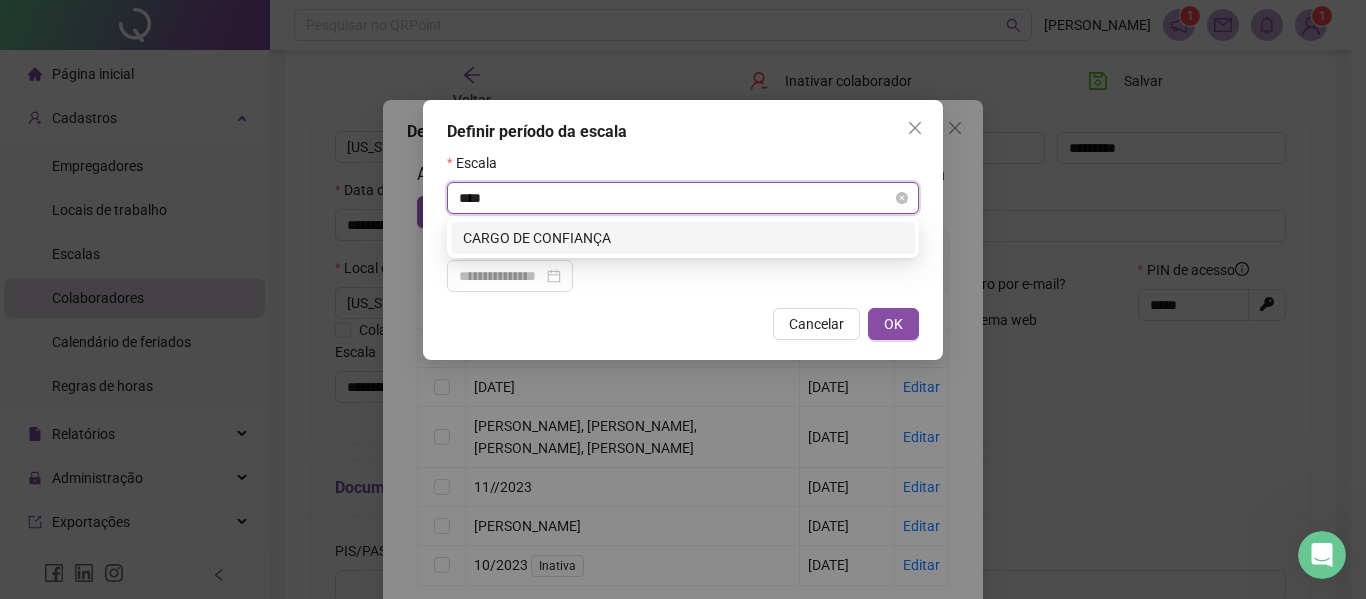 type on "*****" 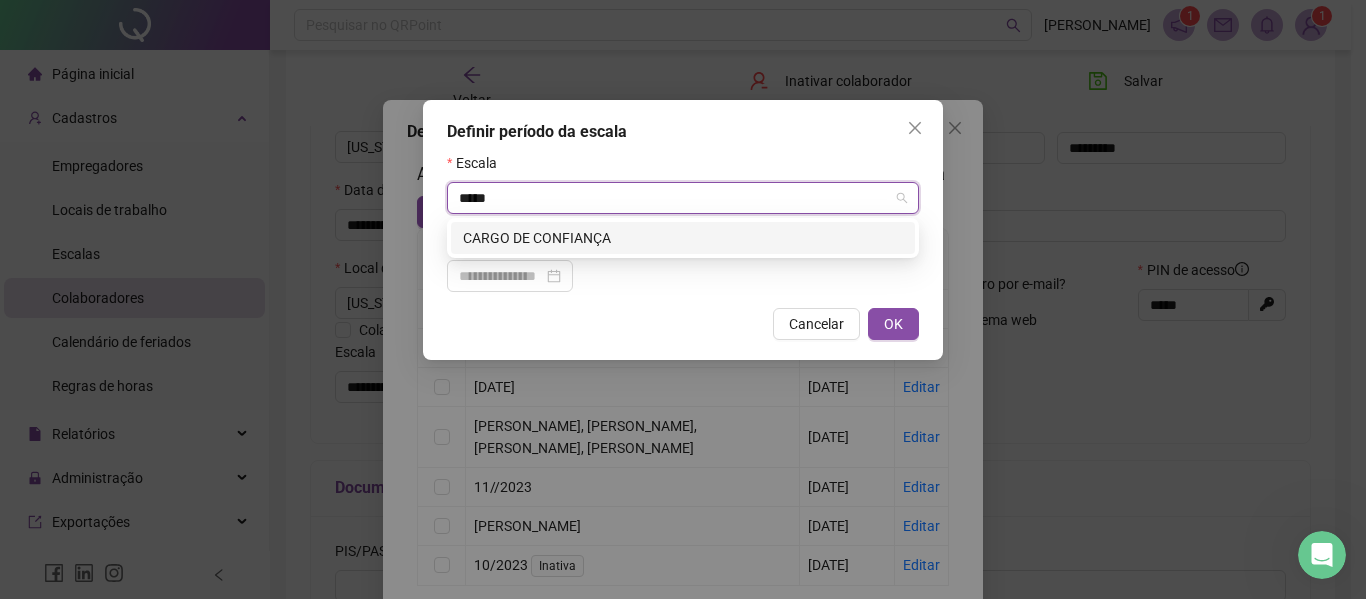 click on "CARGO DE CONFIANÇA" at bounding box center (683, 238) 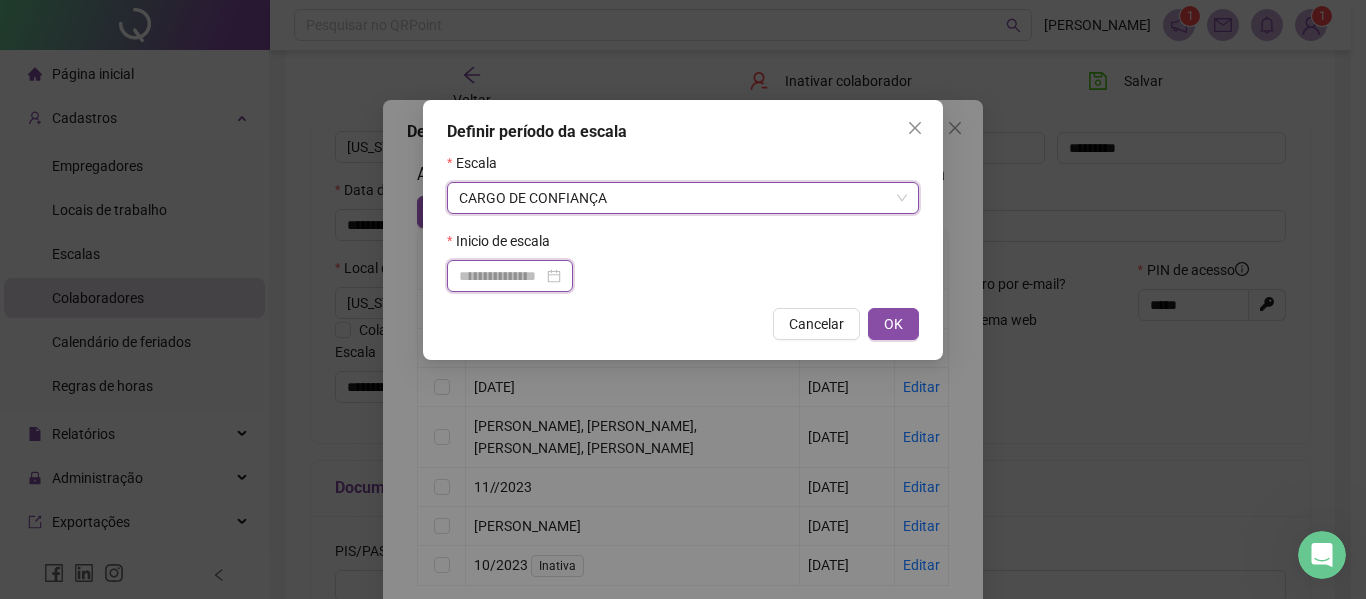 click at bounding box center (501, 276) 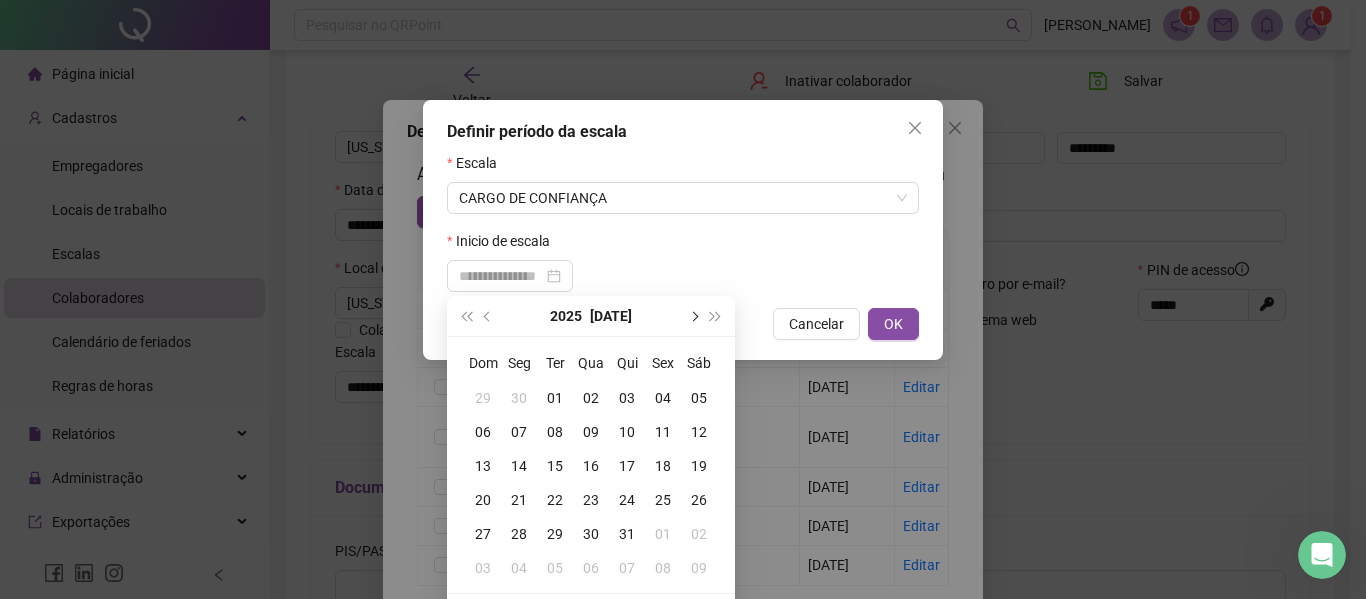 click at bounding box center [693, 316] 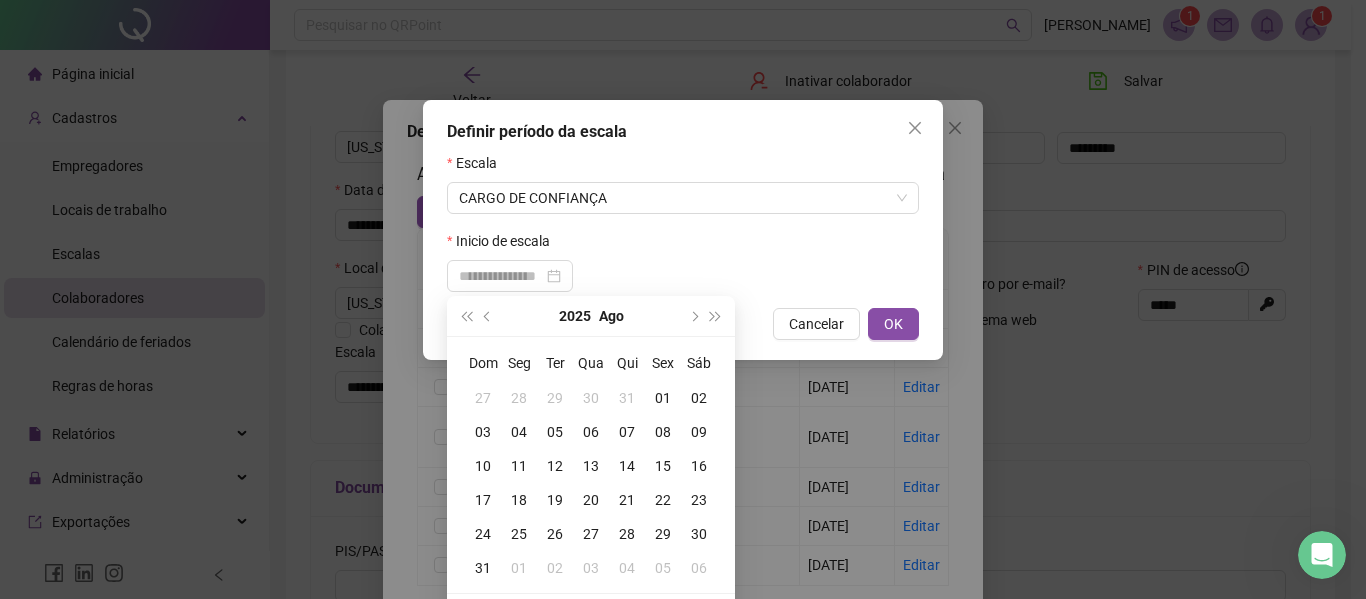 type on "**********" 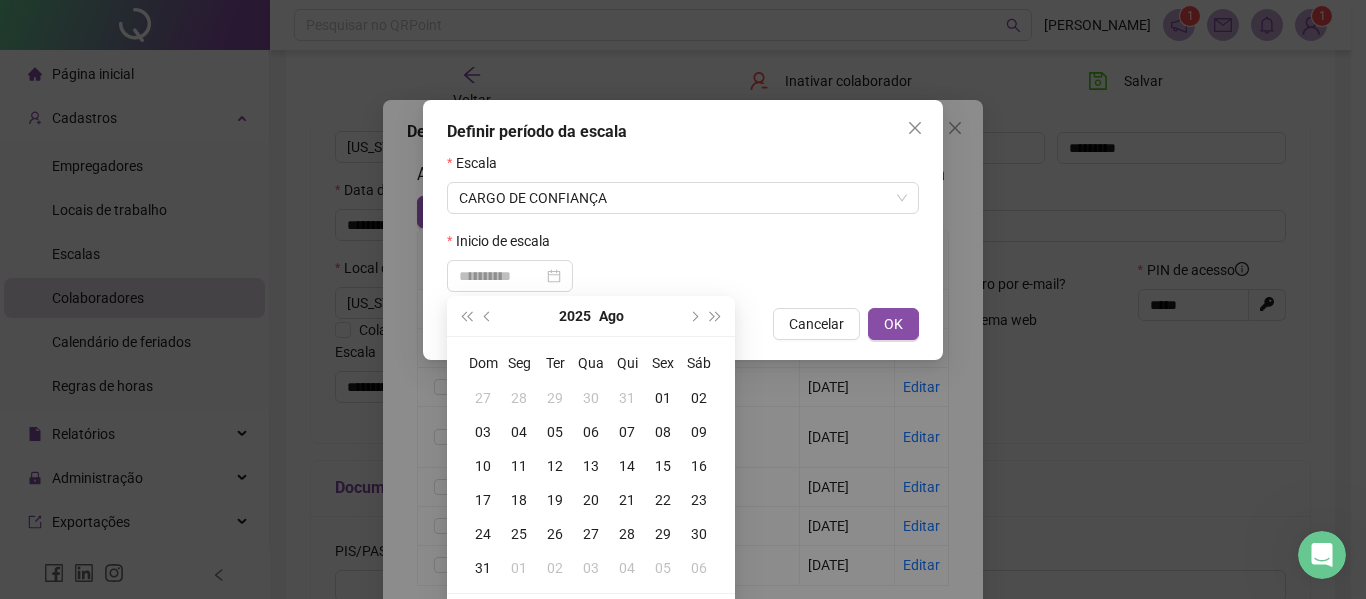 click on "01" at bounding box center [663, 398] 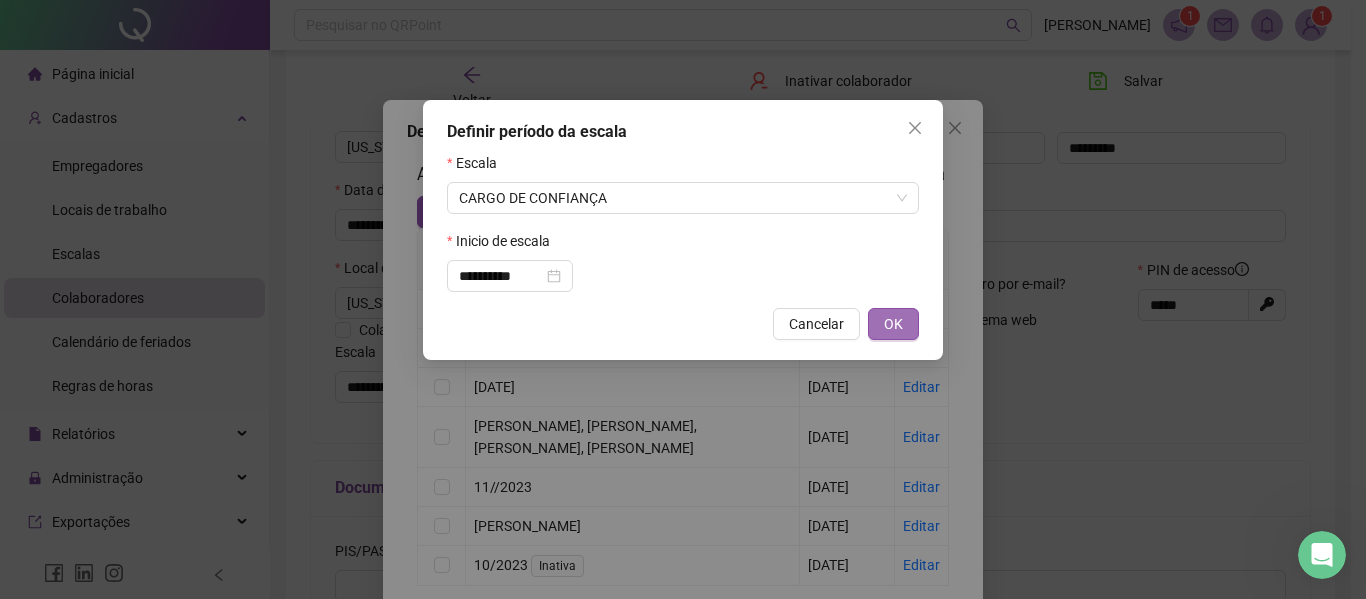 click on "OK" at bounding box center [893, 324] 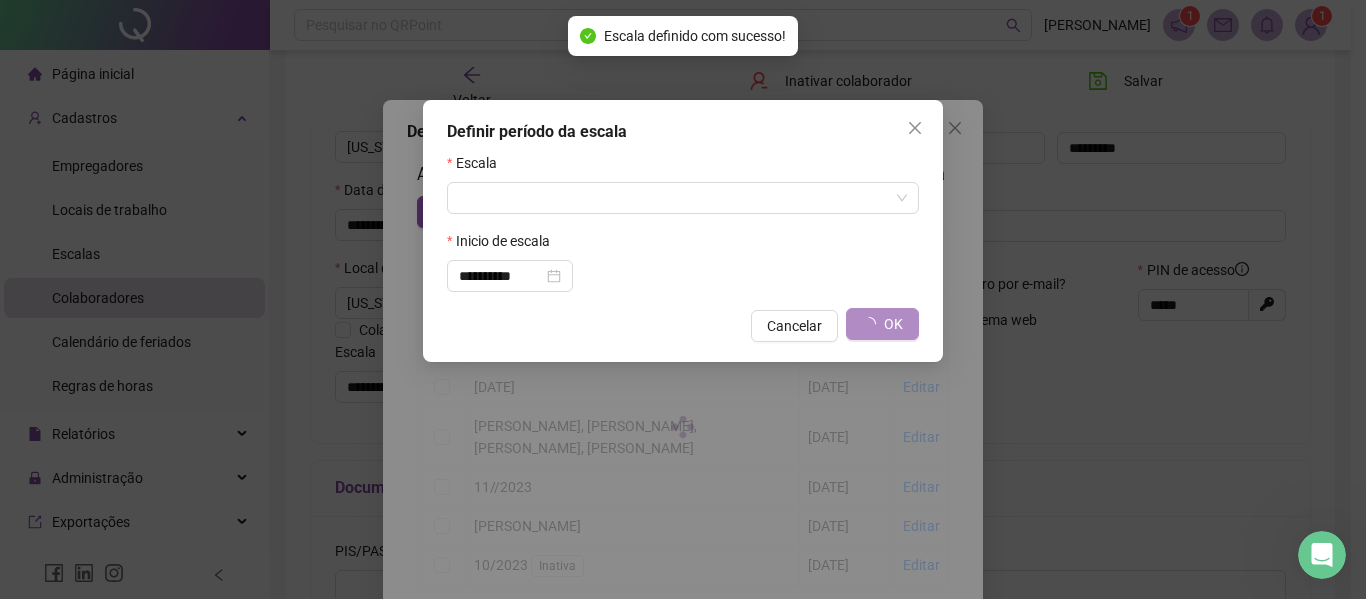 type on "**********" 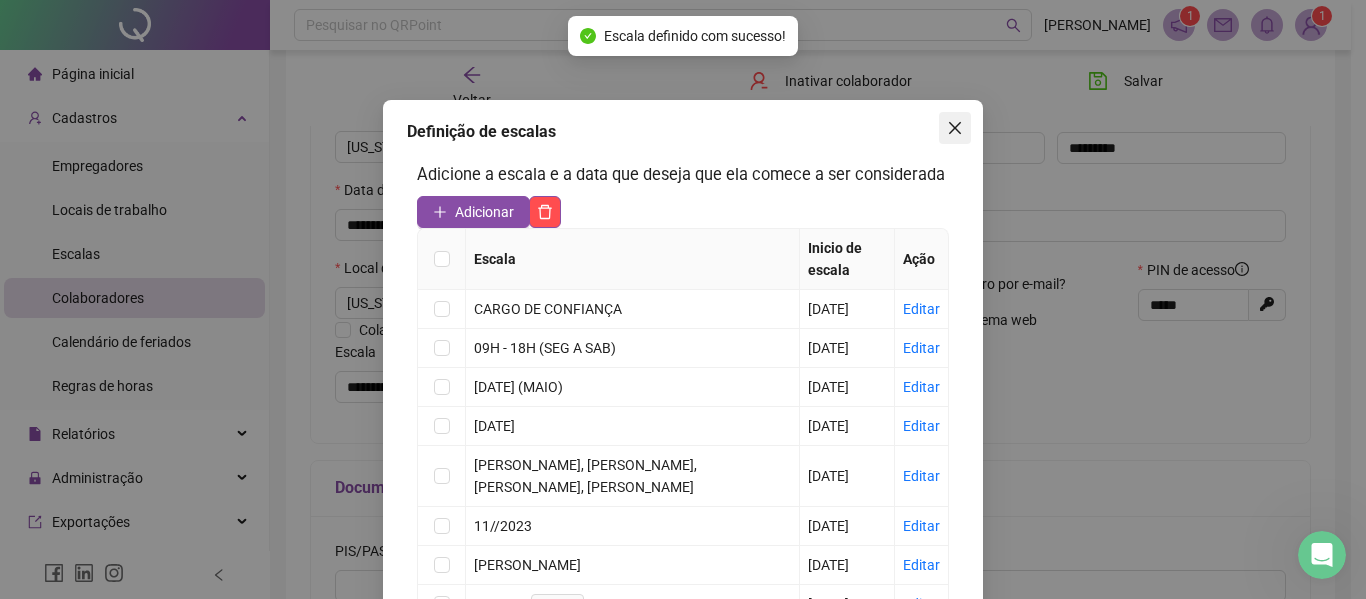 click 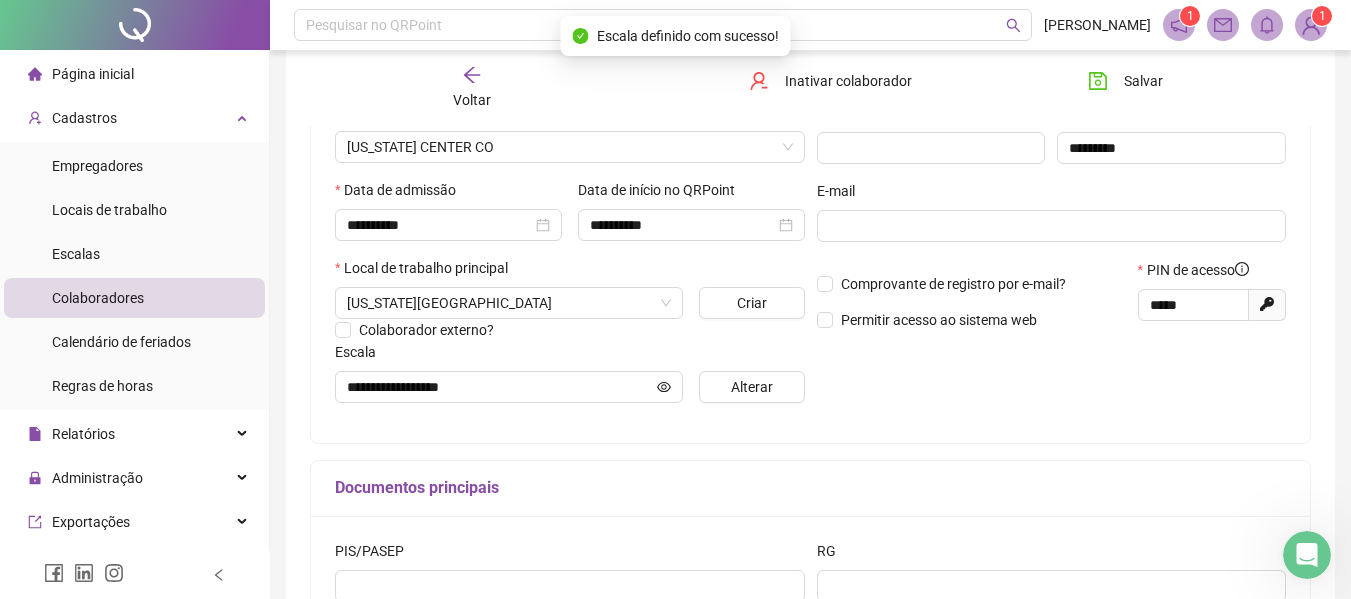 click on "Página inicial" at bounding box center [93, 74] 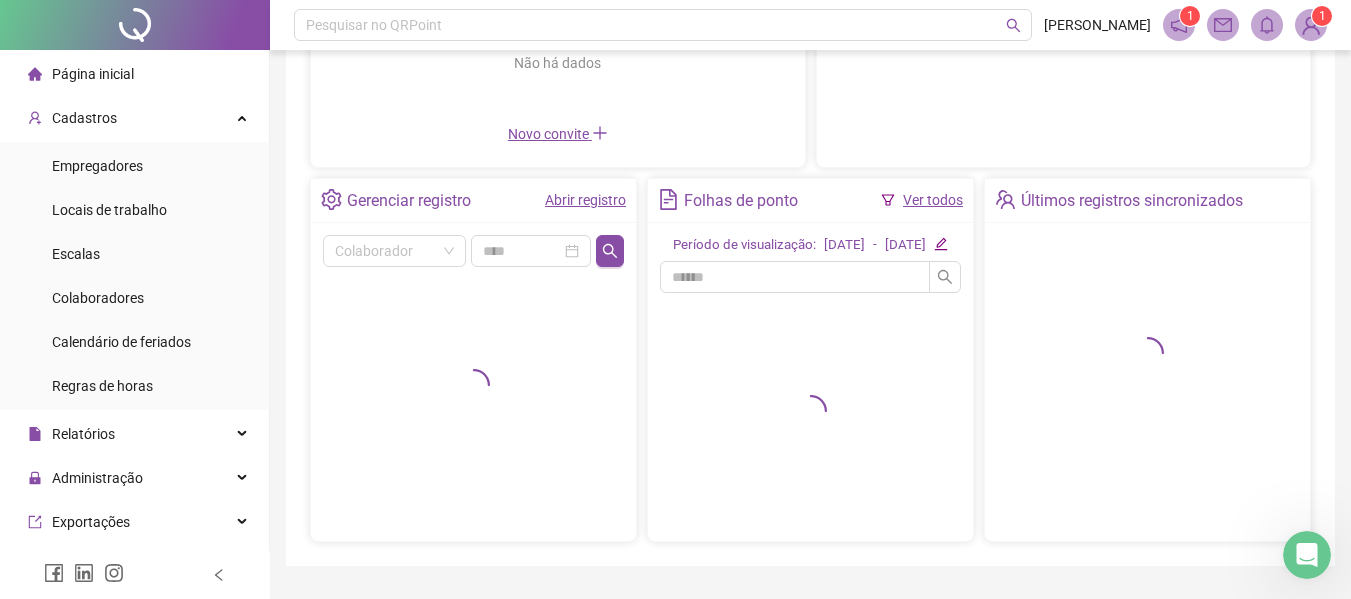 click on "Ver todos" at bounding box center (933, 200) 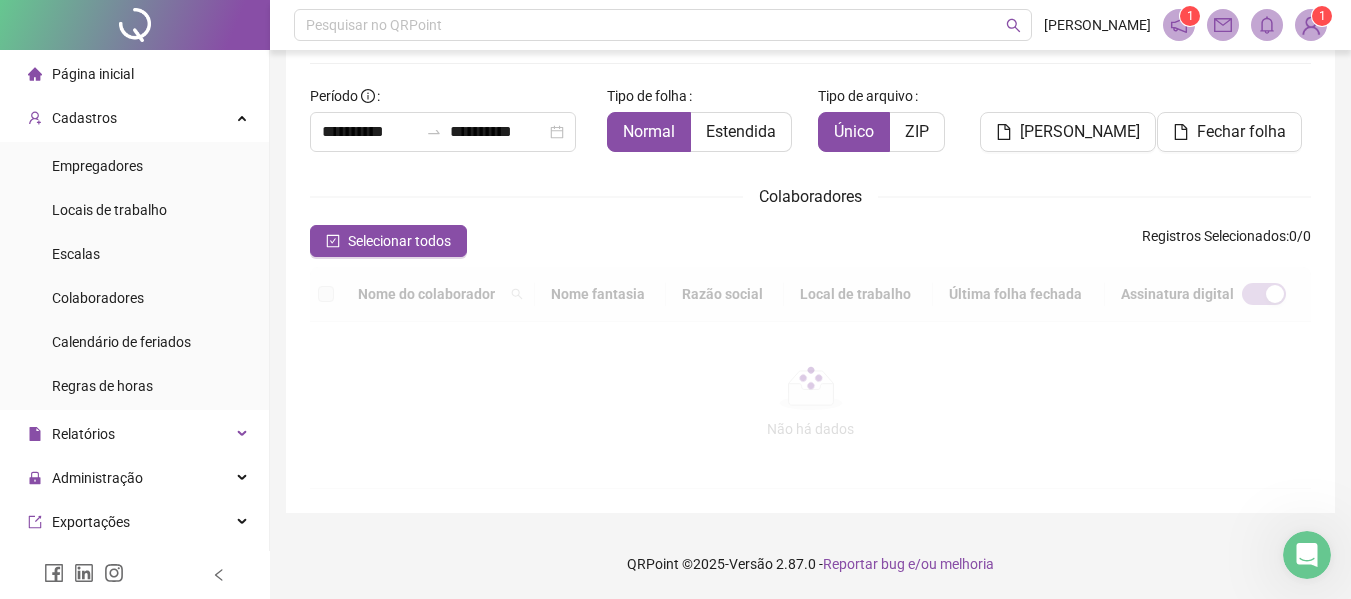 scroll, scrollTop: 104, scrollLeft: 0, axis: vertical 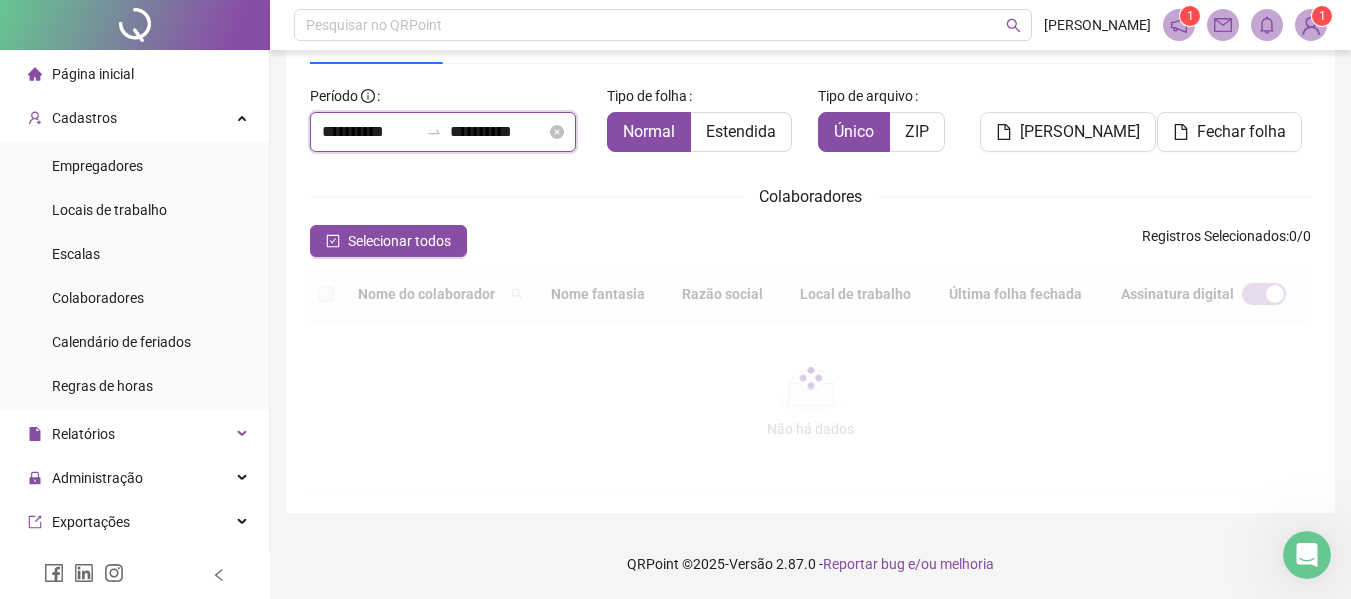 click on "**********" at bounding box center (370, 132) 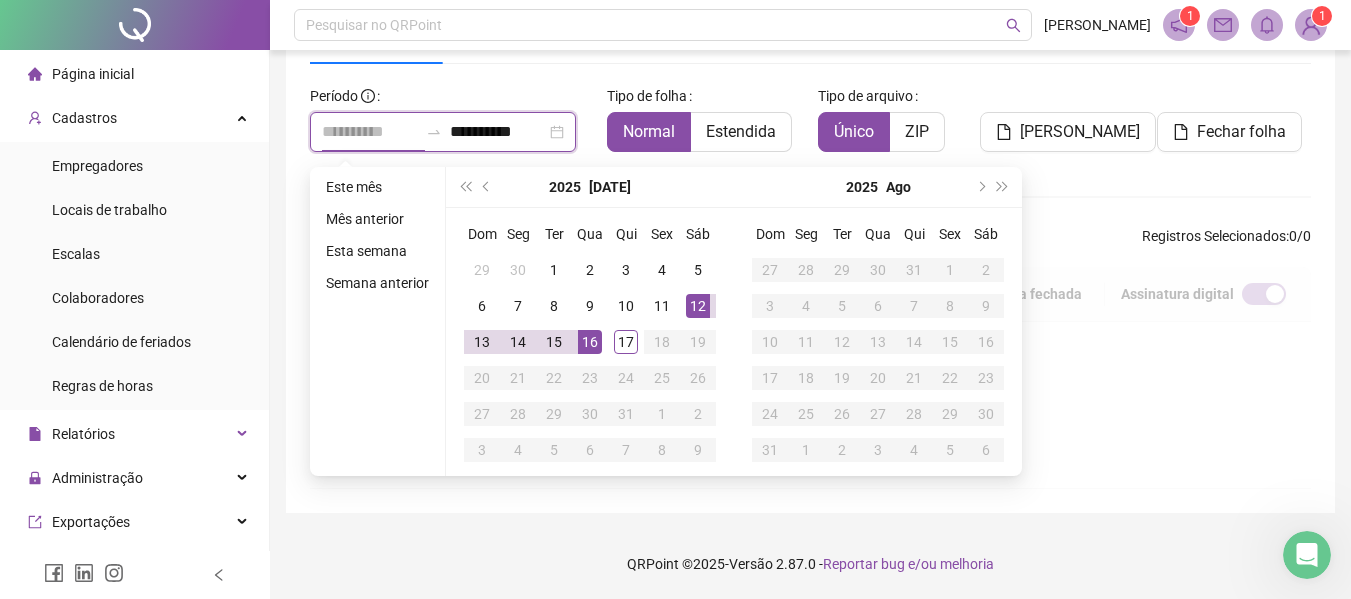 type on "**********" 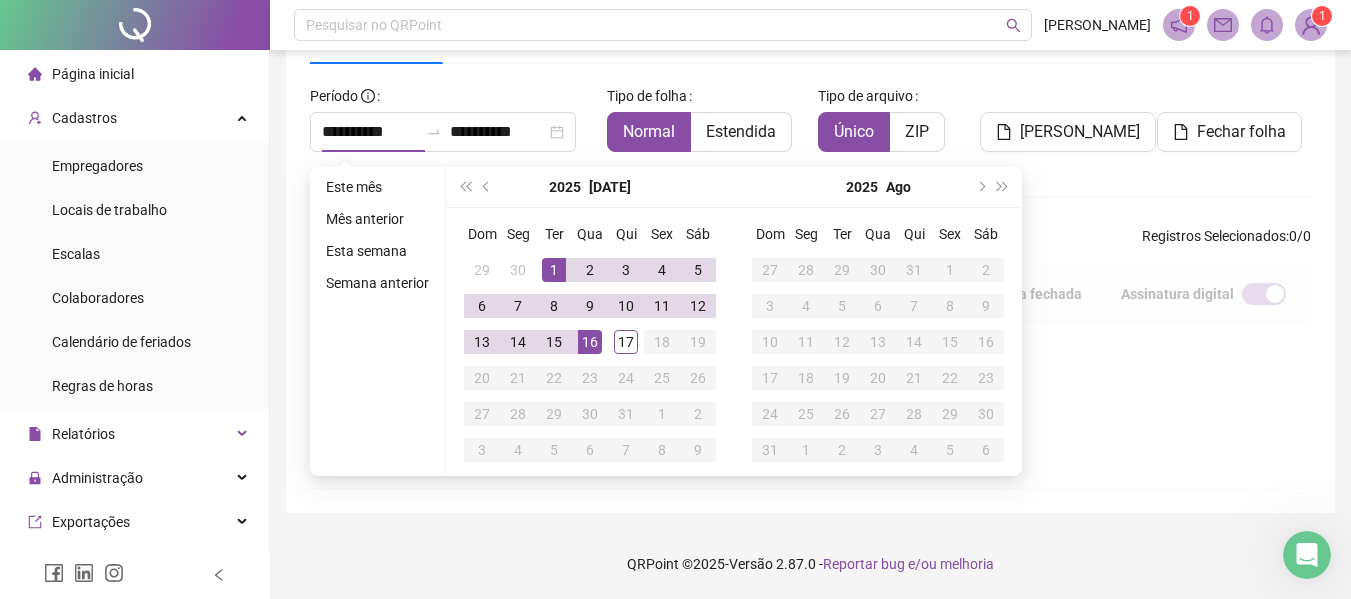 click on "27" at bounding box center (770, 270) 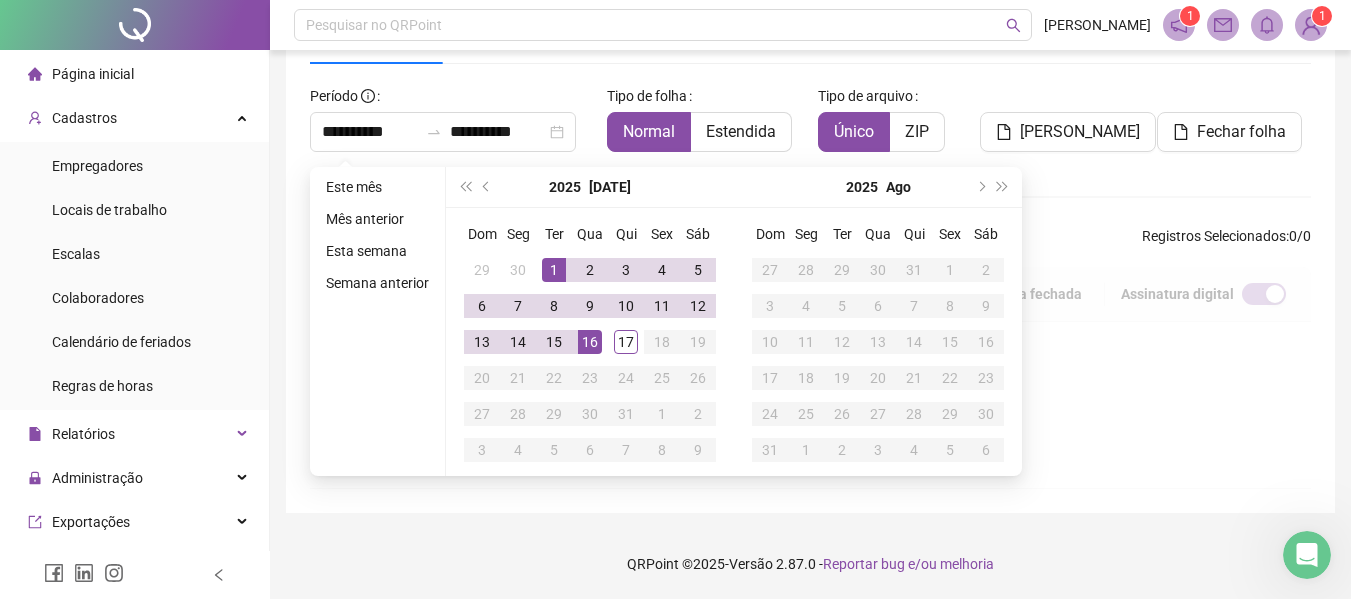 click 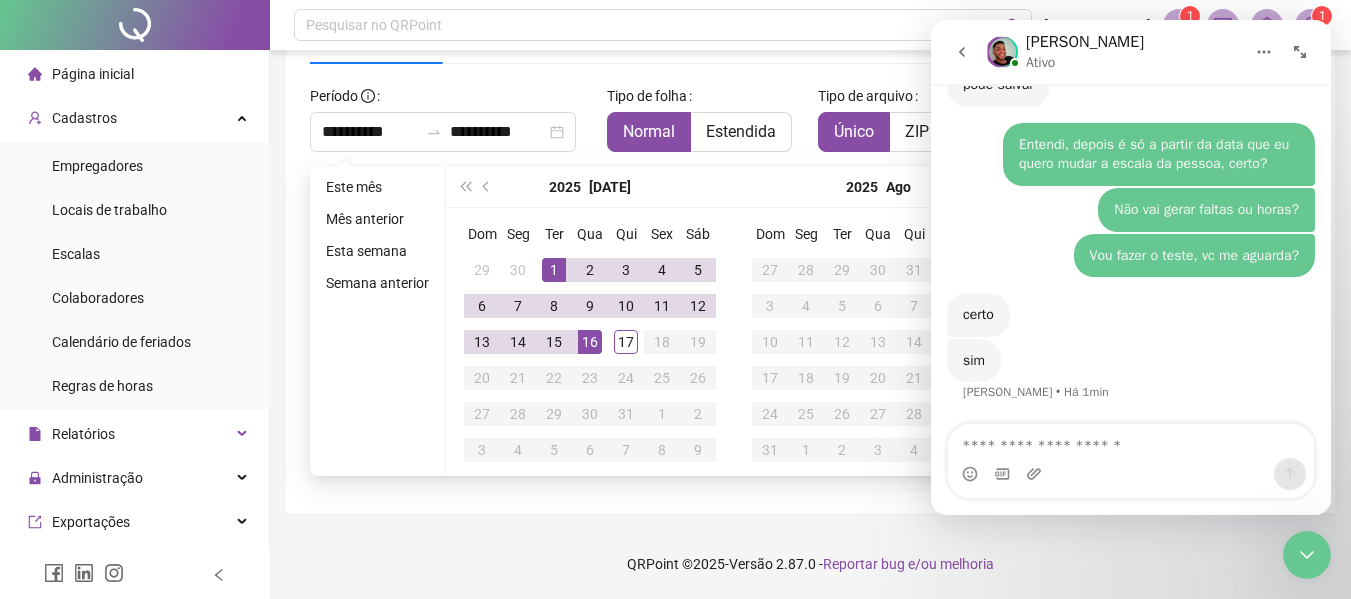 scroll, scrollTop: 2429, scrollLeft: 0, axis: vertical 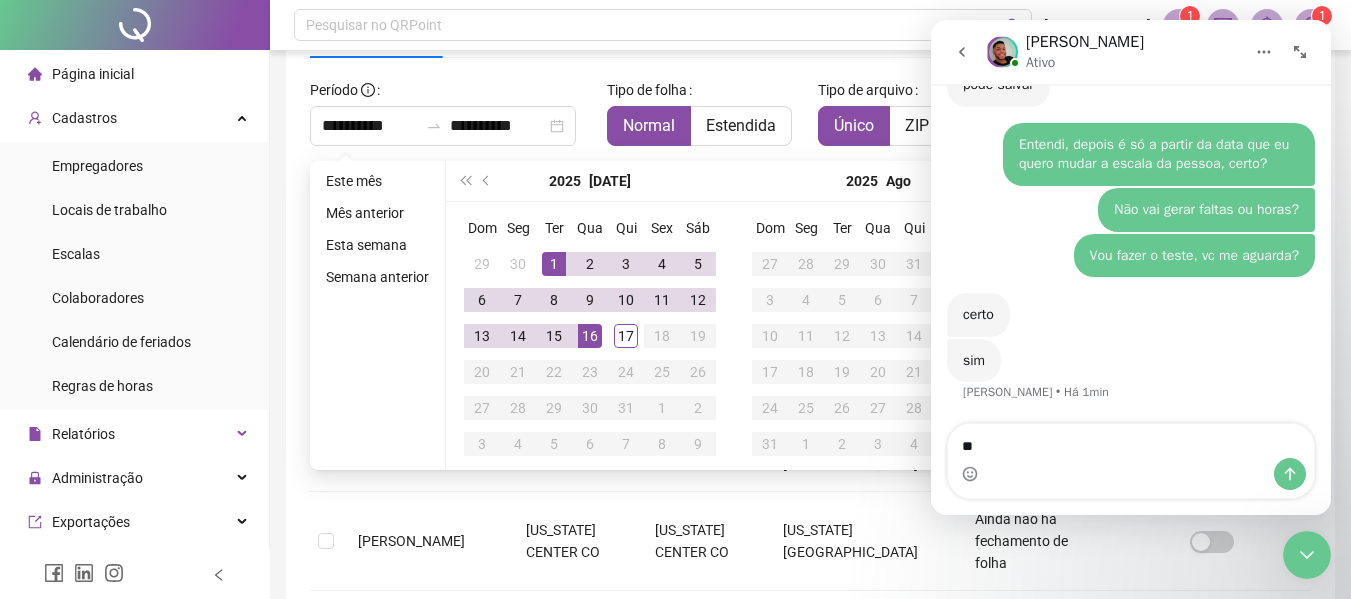 type on "*" 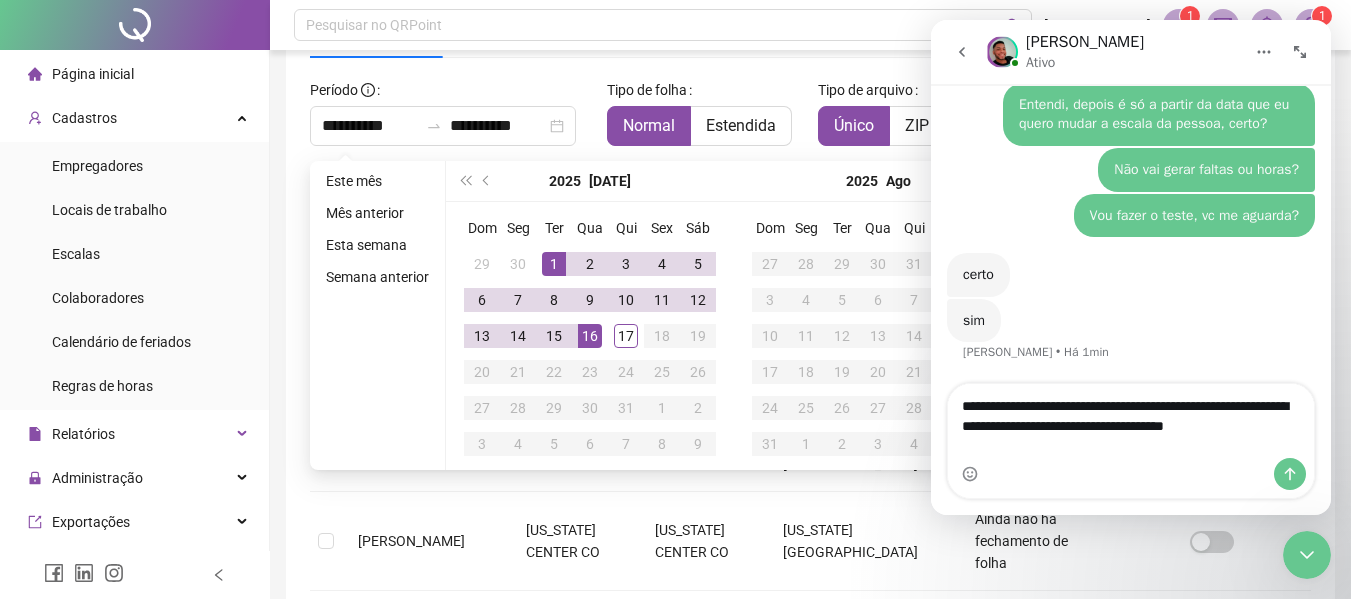 scroll, scrollTop: 2469, scrollLeft: 0, axis: vertical 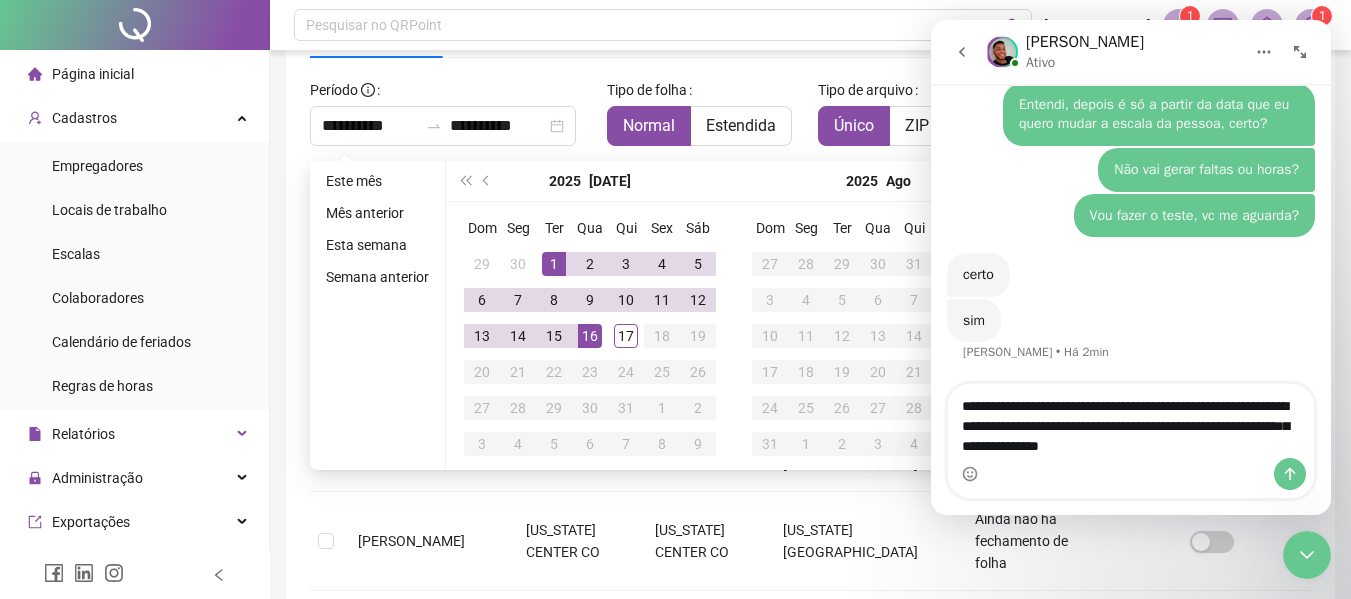 type on "**********" 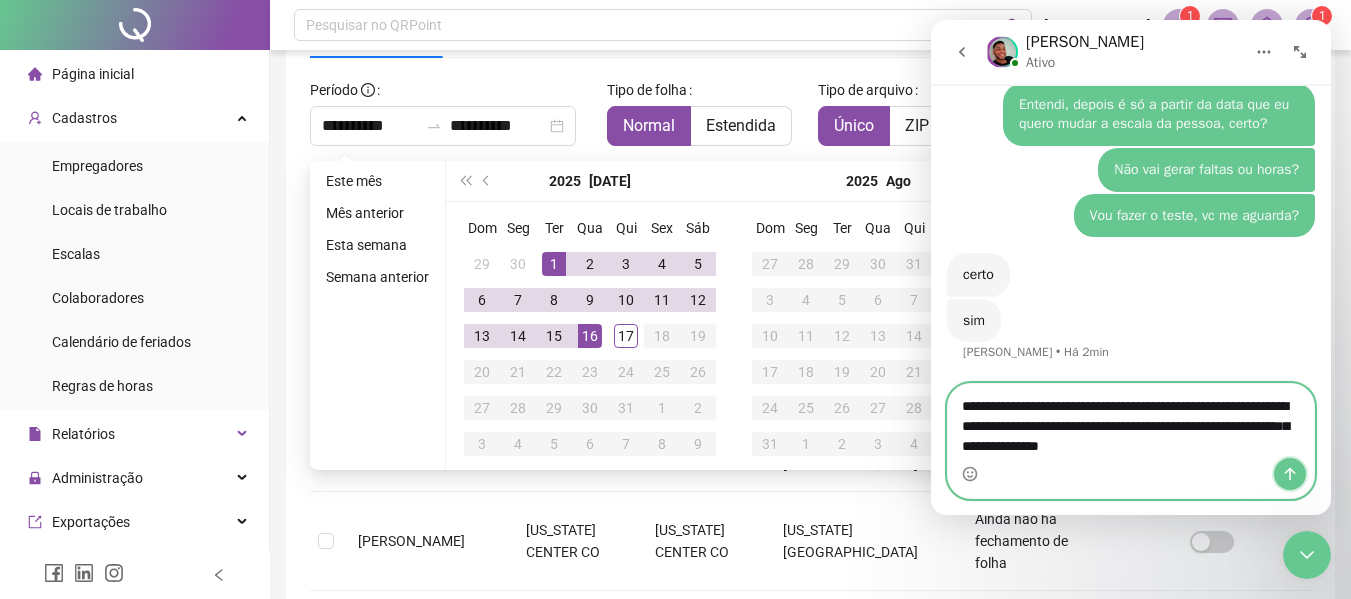 click 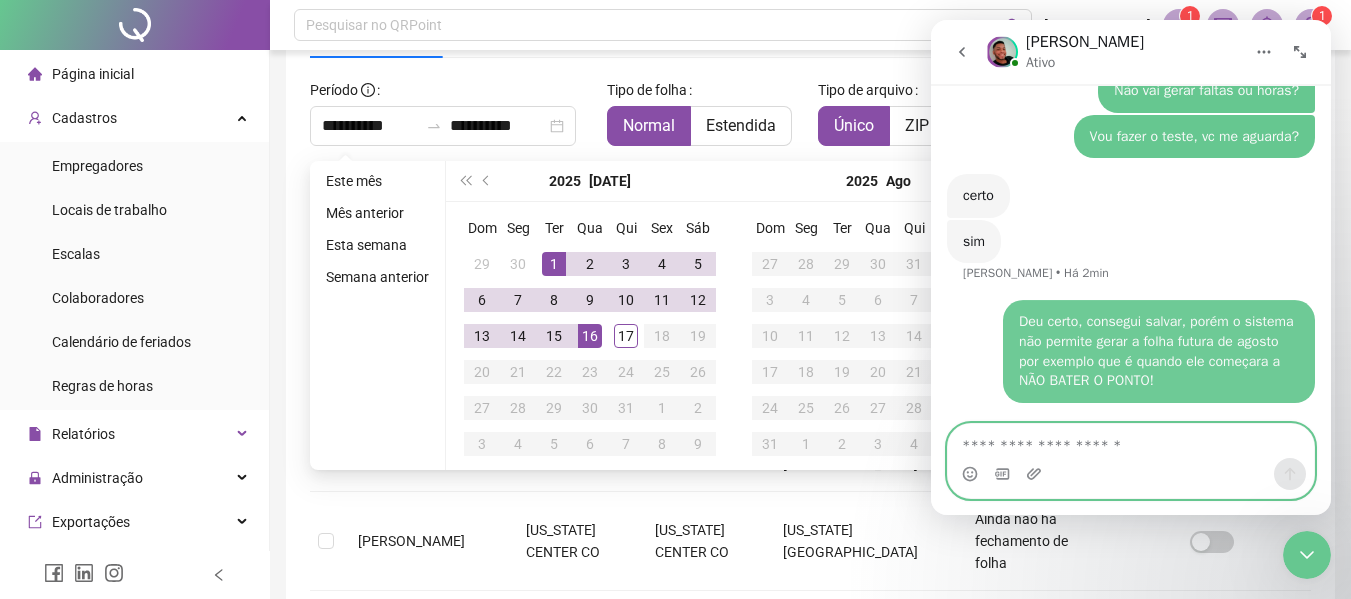 scroll, scrollTop: 2547, scrollLeft: 0, axis: vertical 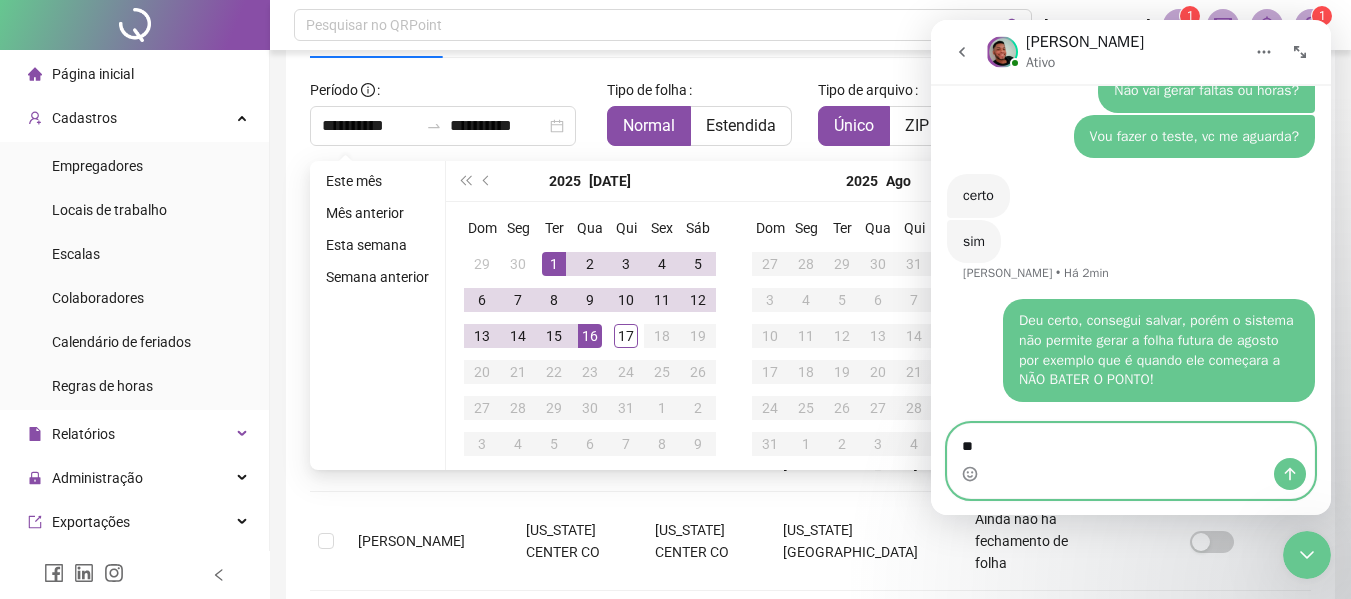 type on "*" 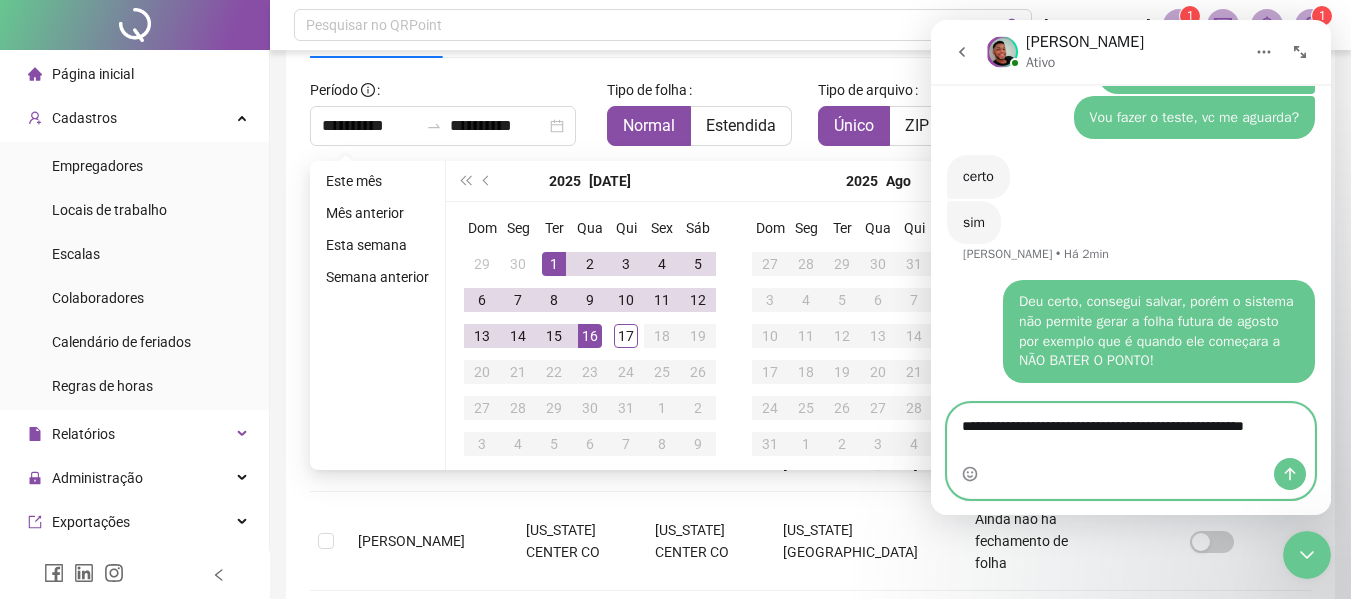 scroll, scrollTop: 2567, scrollLeft: 0, axis: vertical 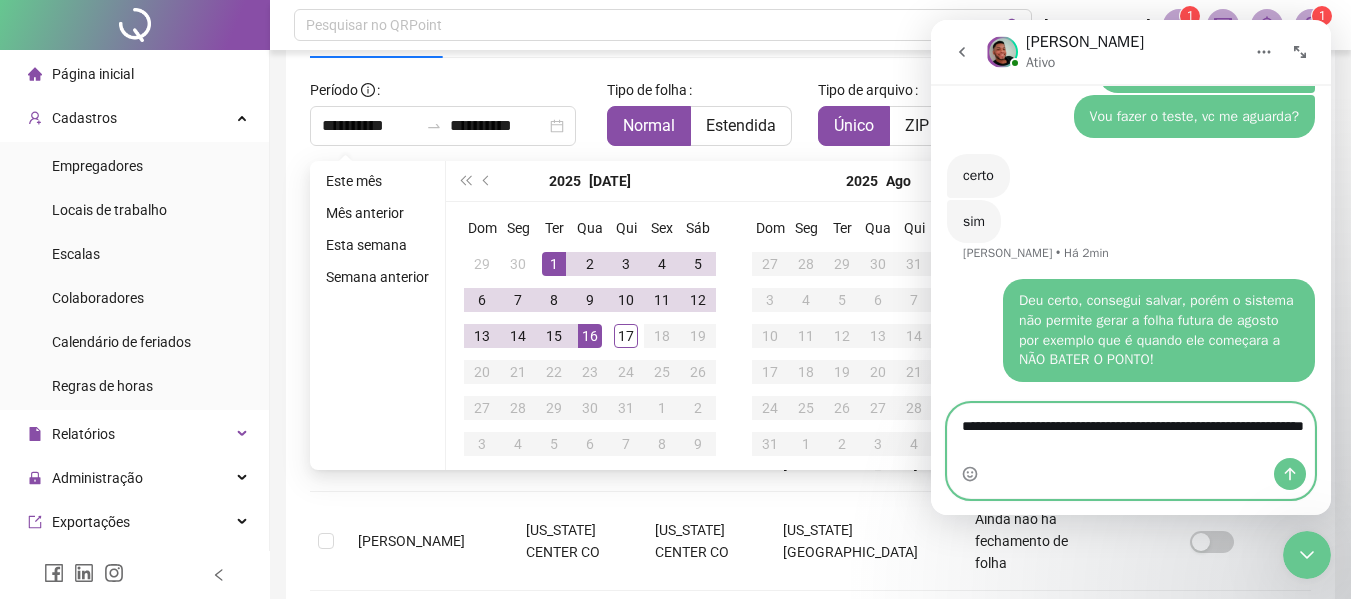type on "**********" 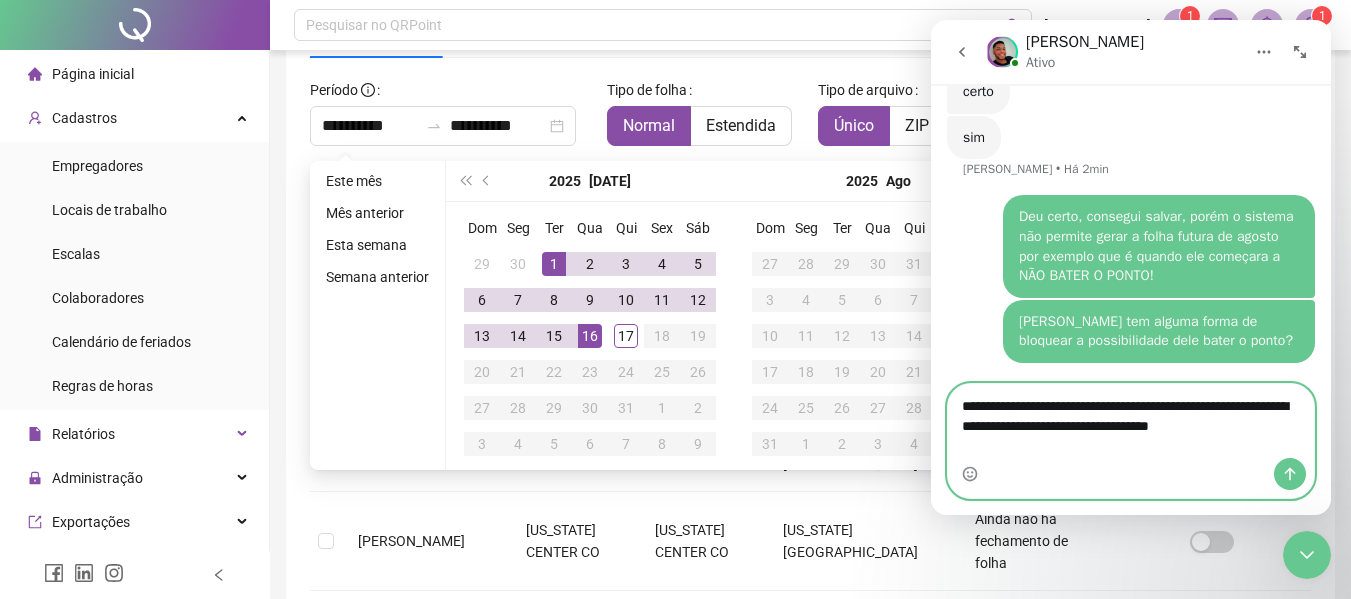 scroll, scrollTop: 2652, scrollLeft: 0, axis: vertical 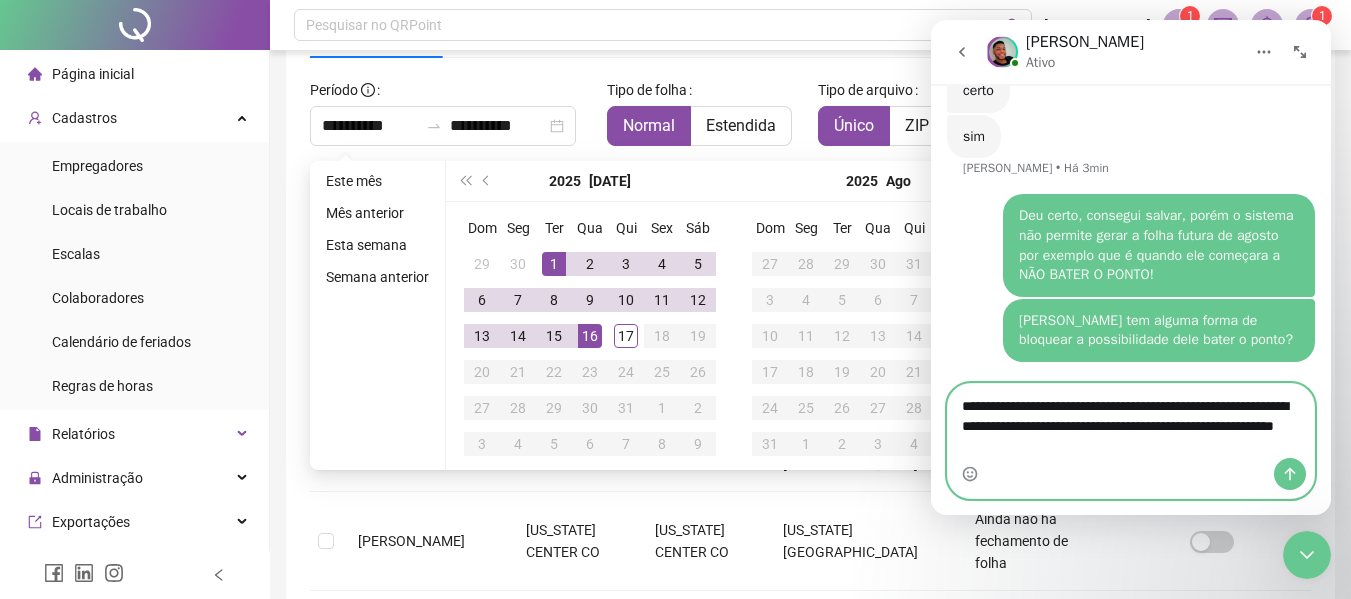 type on "**********" 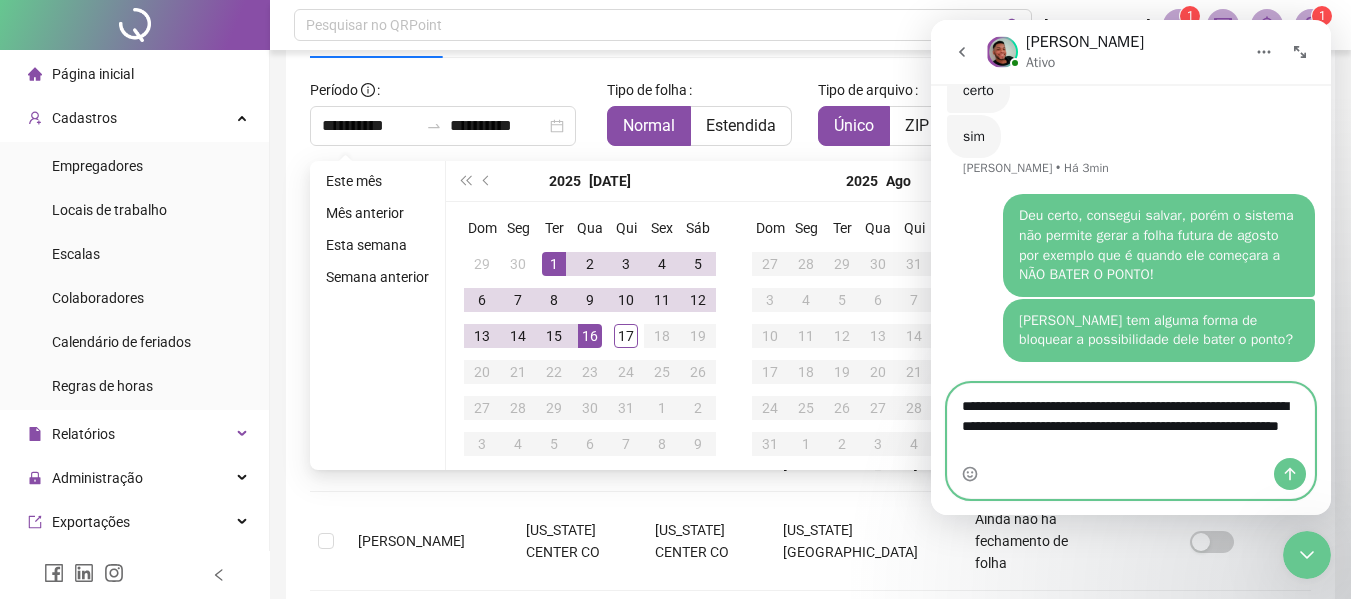 type 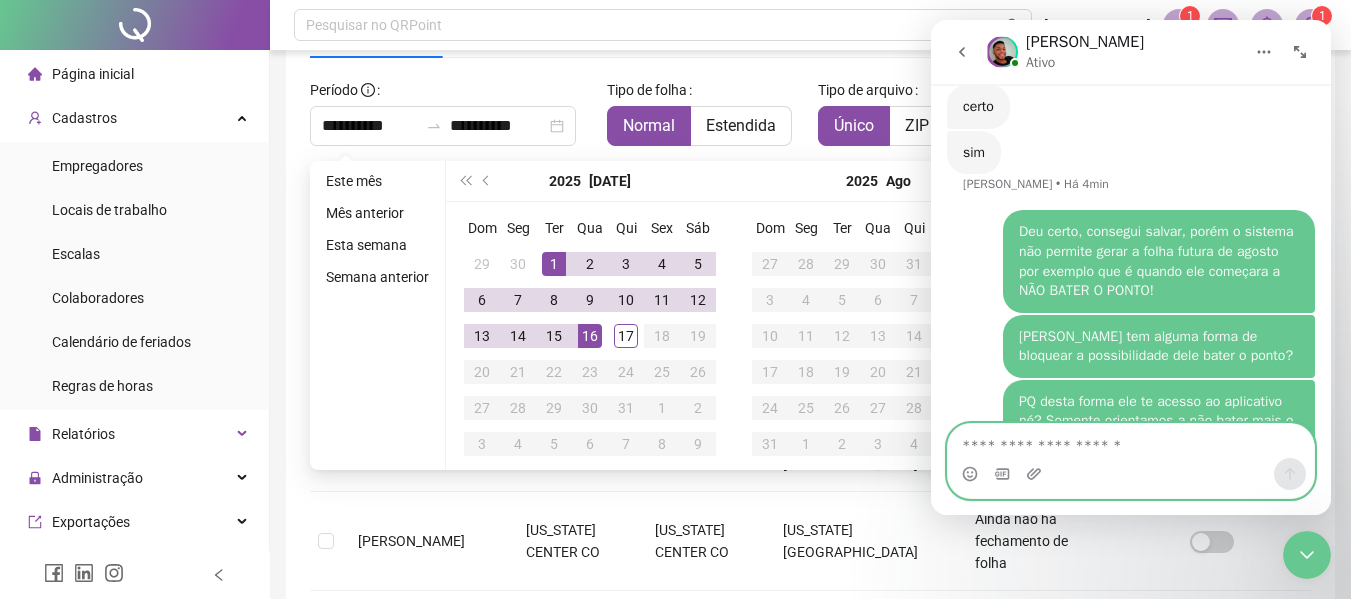 scroll, scrollTop: 2717, scrollLeft: 0, axis: vertical 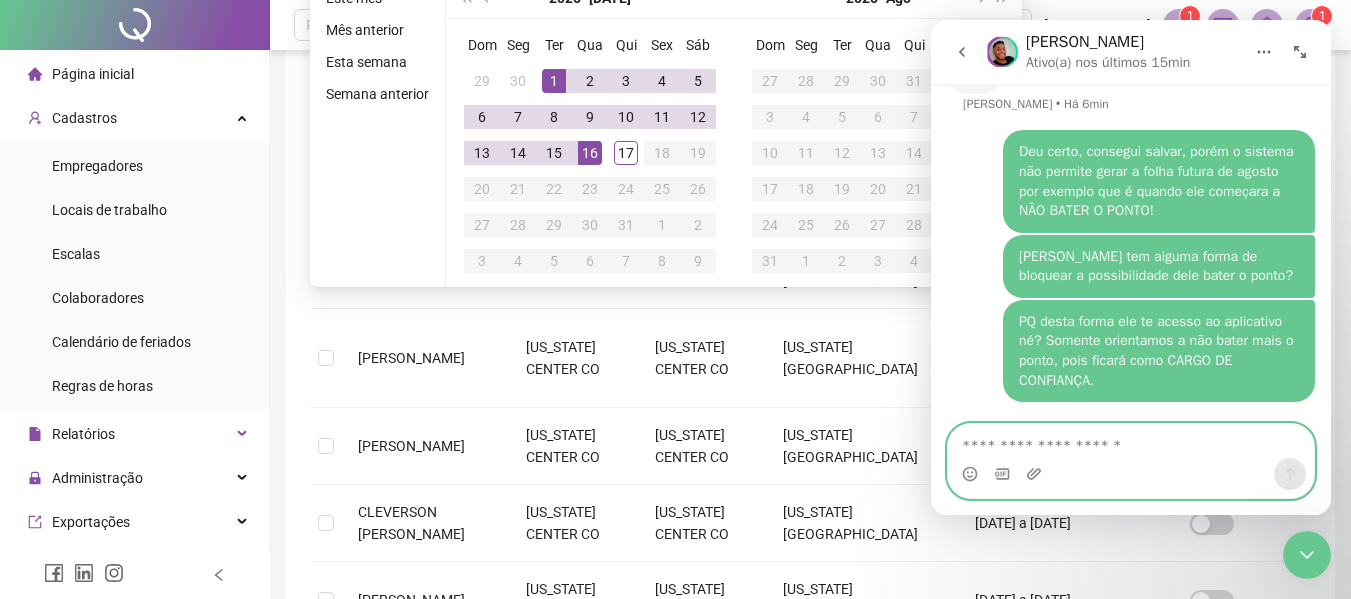 type on "**********" 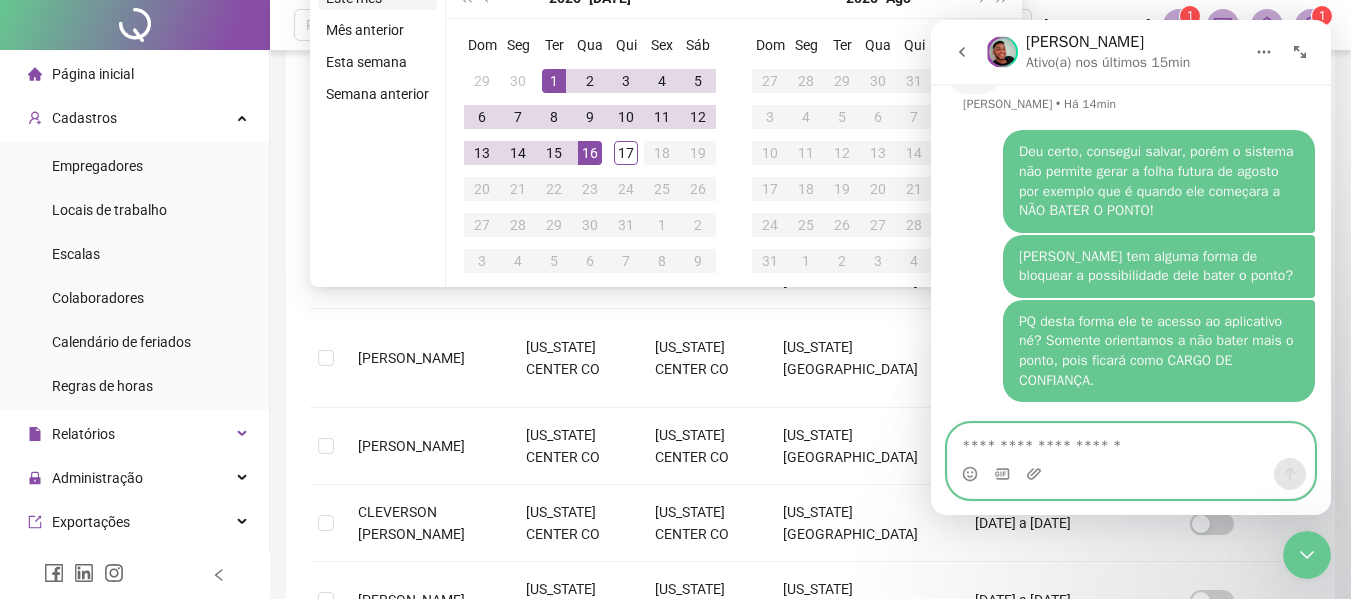 type on "**********" 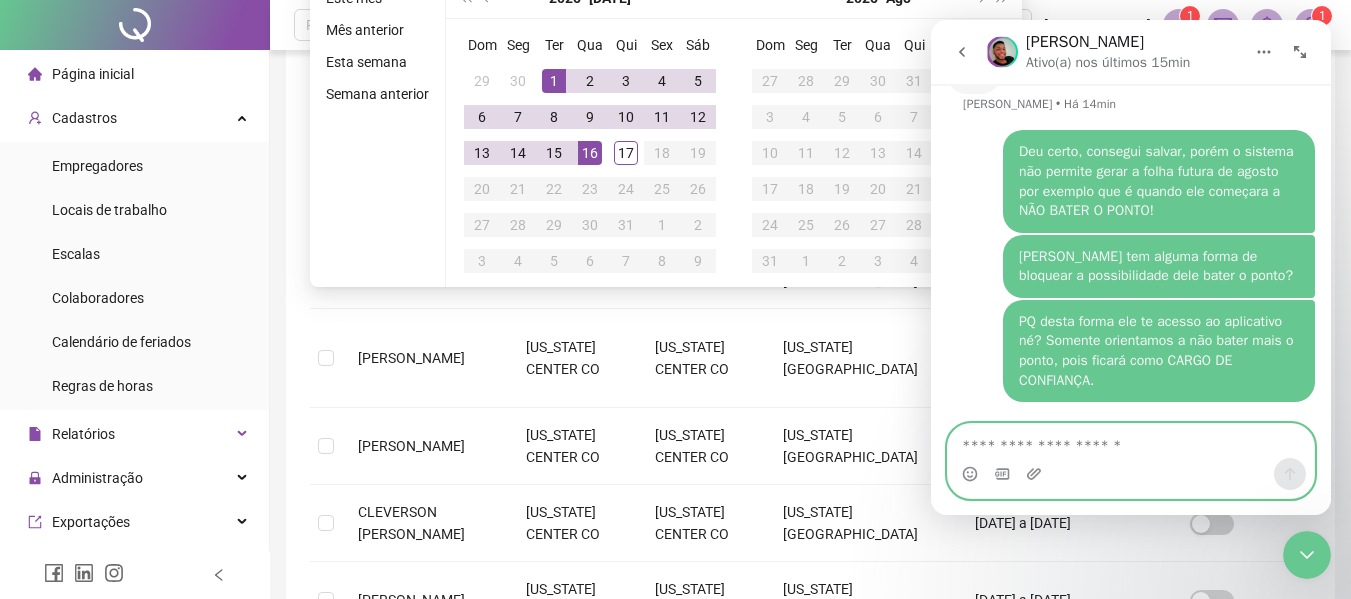scroll, scrollTop: 493, scrollLeft: 0, axis: vertical 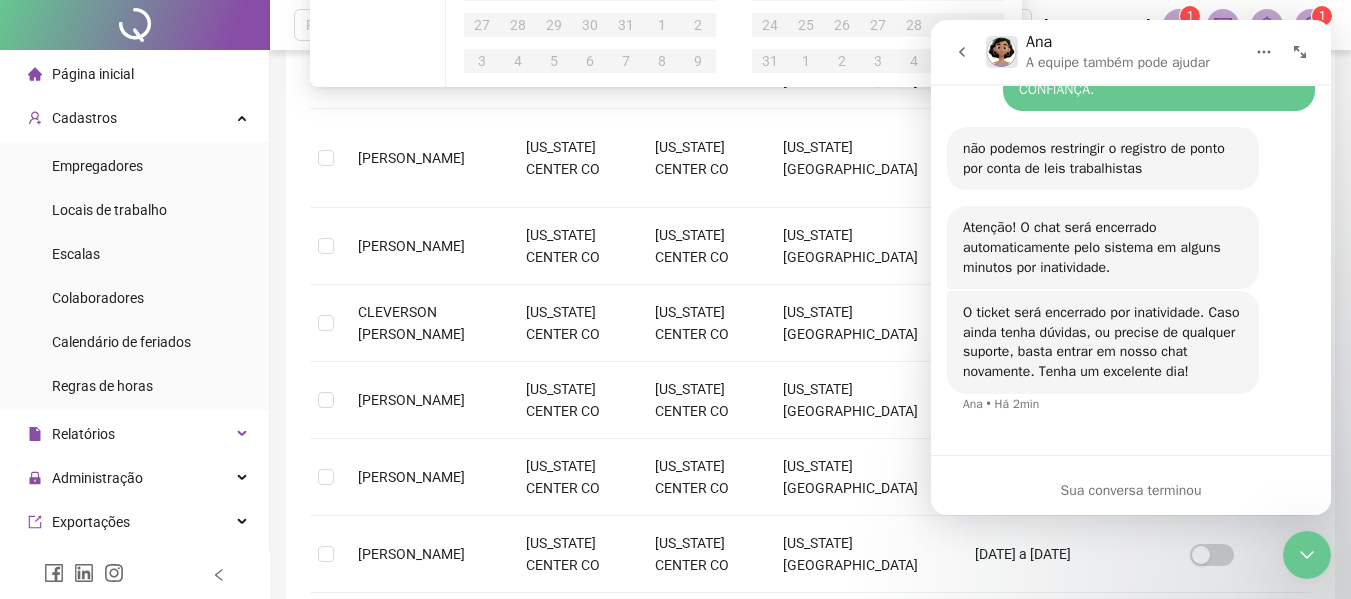 click 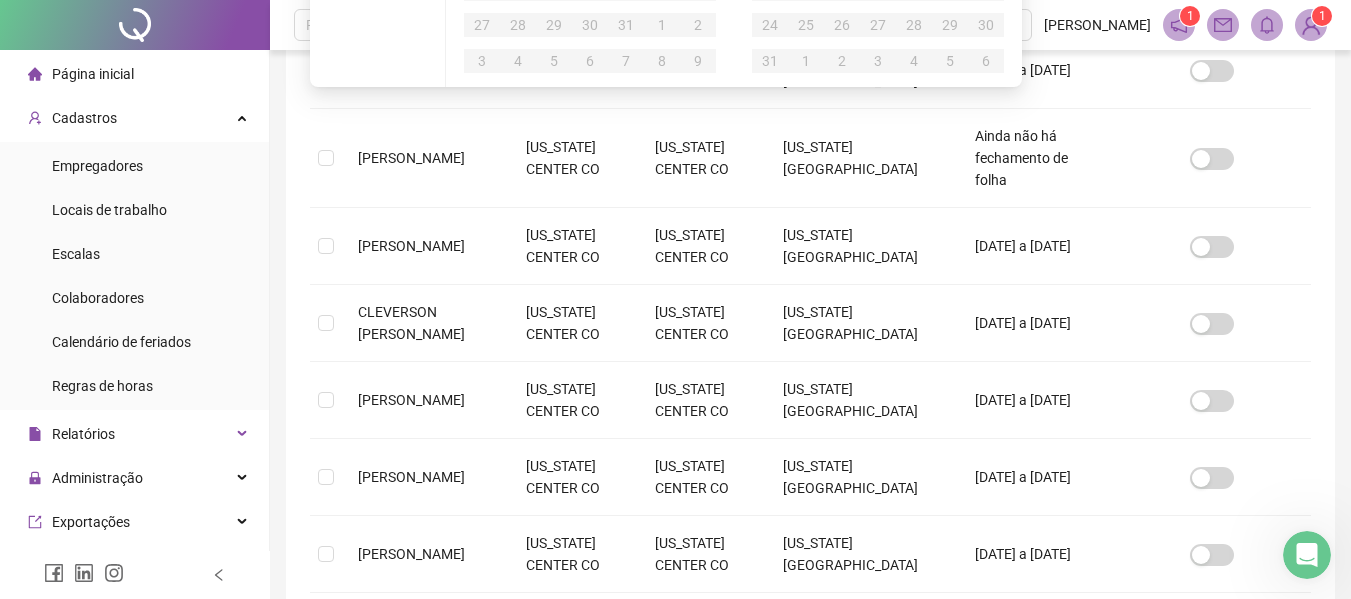 click on "Página inicial" at bounding box center (93, 74) 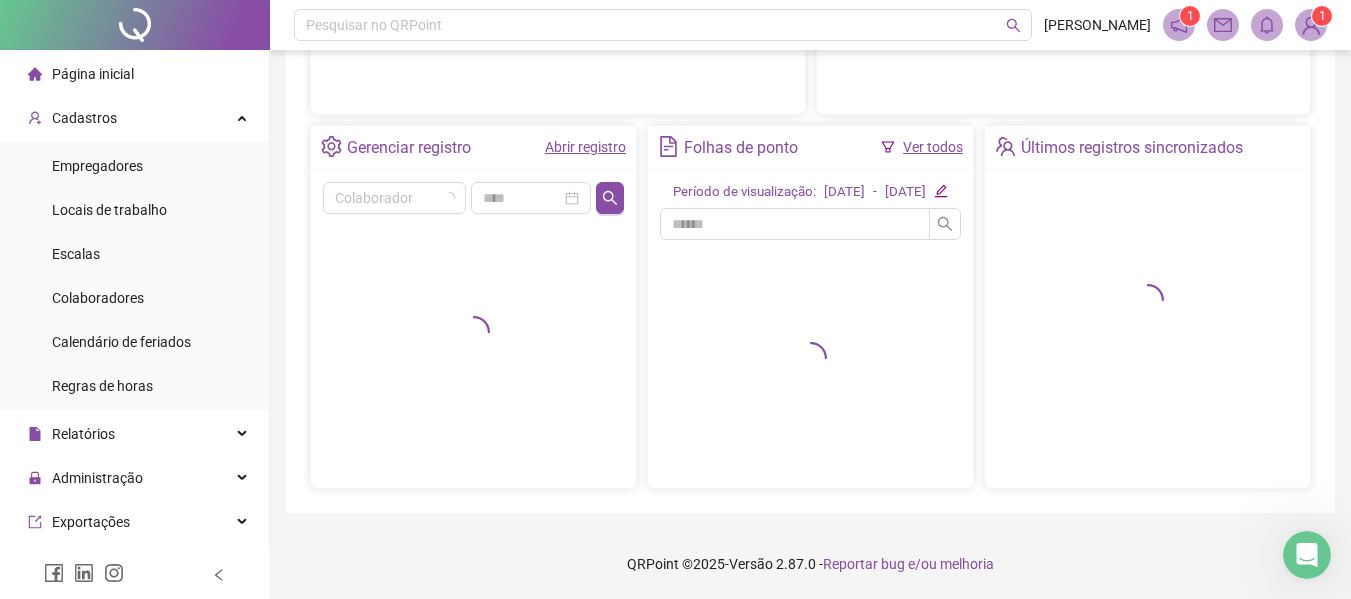 scroll, scrollTop: 384, scrollLeft: 0, axis: vertical 